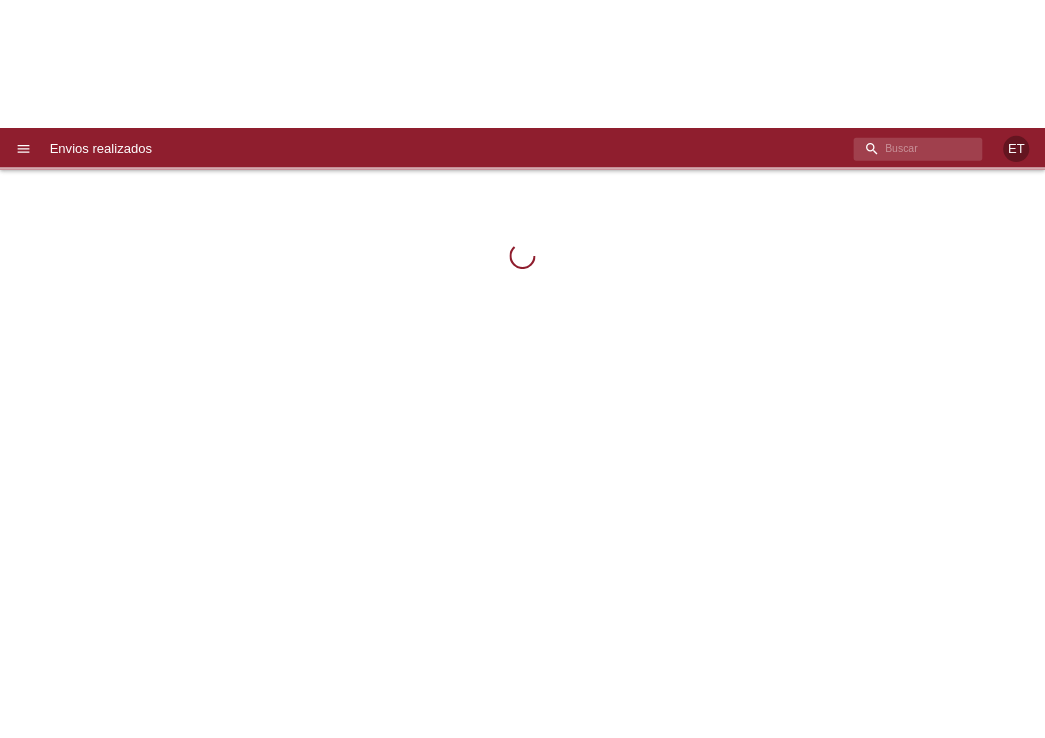 scroll, scrollTop: 0, scrollLeft: 0, axis: both 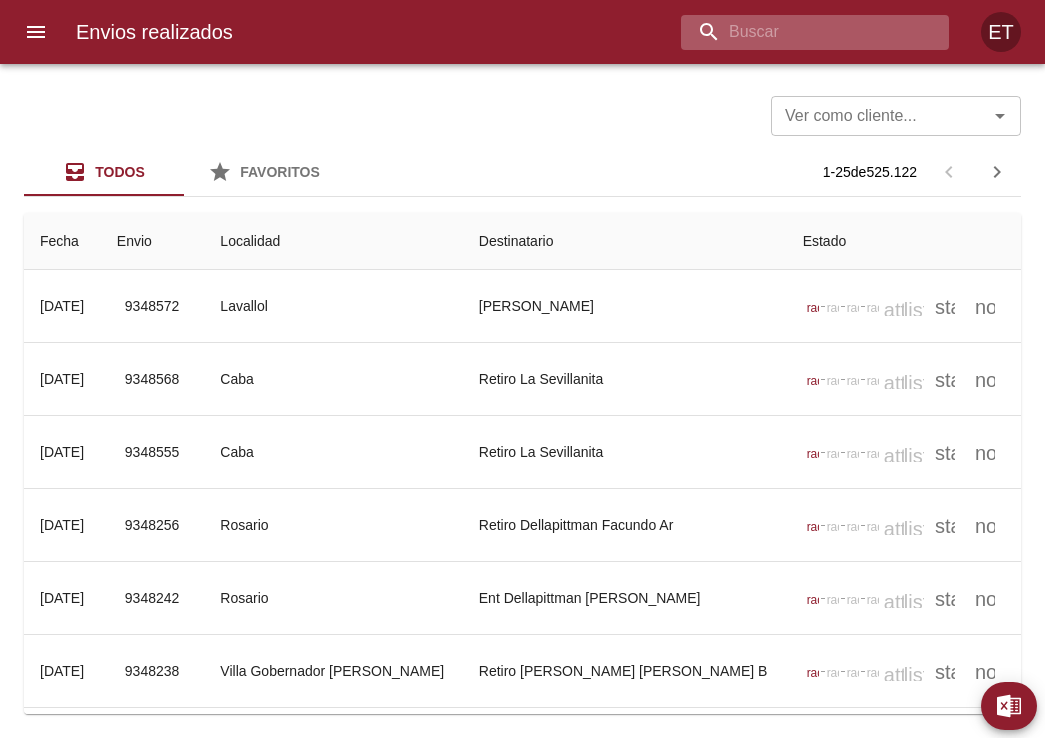 click at bounding box center [798, 32] 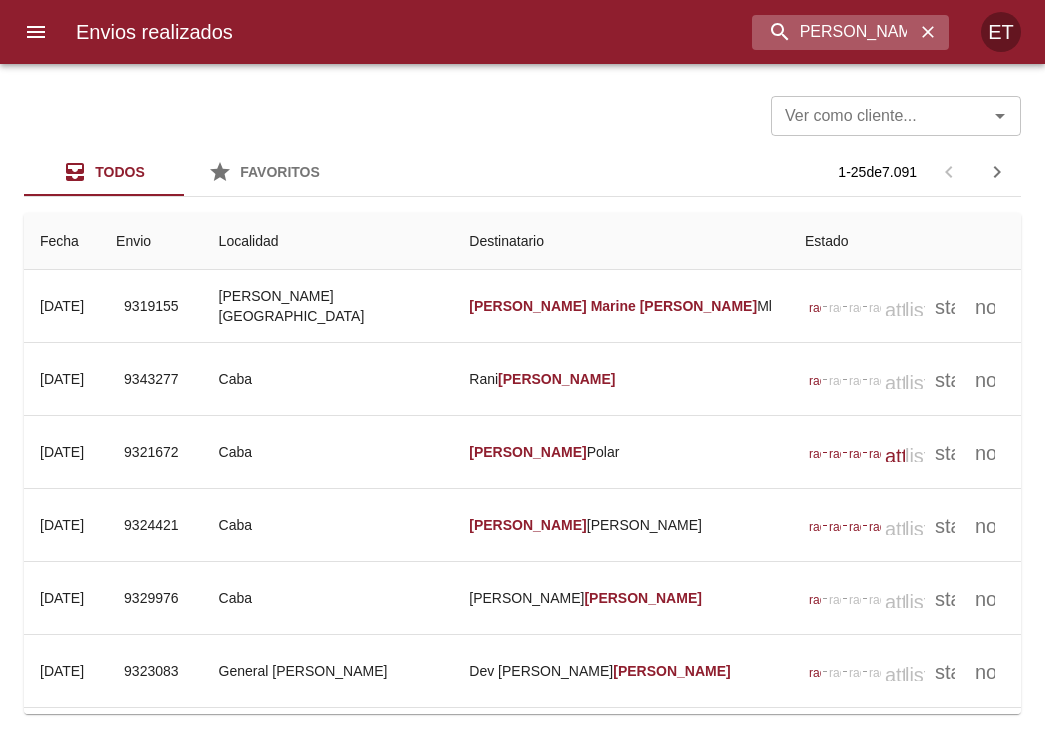 scroll, scrollTop: 0, scrollLeft: 0, axis: both 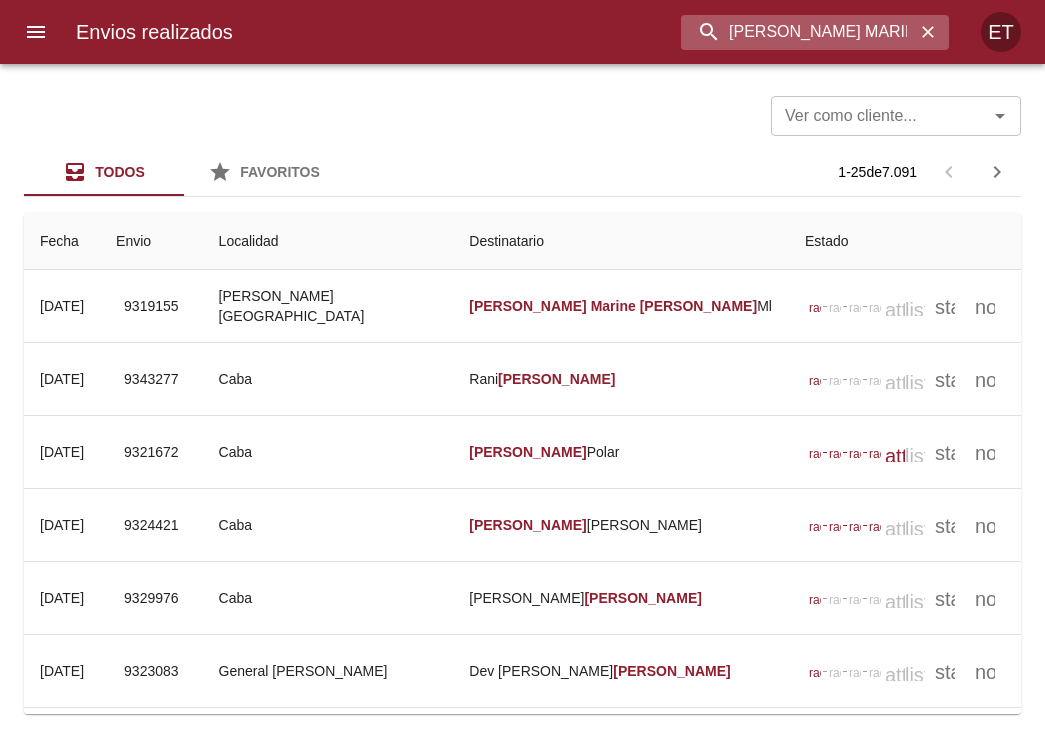 click on "[PERSON_NAME] MARINE [PERSON_NAME]" at bounding box center [798, 32] 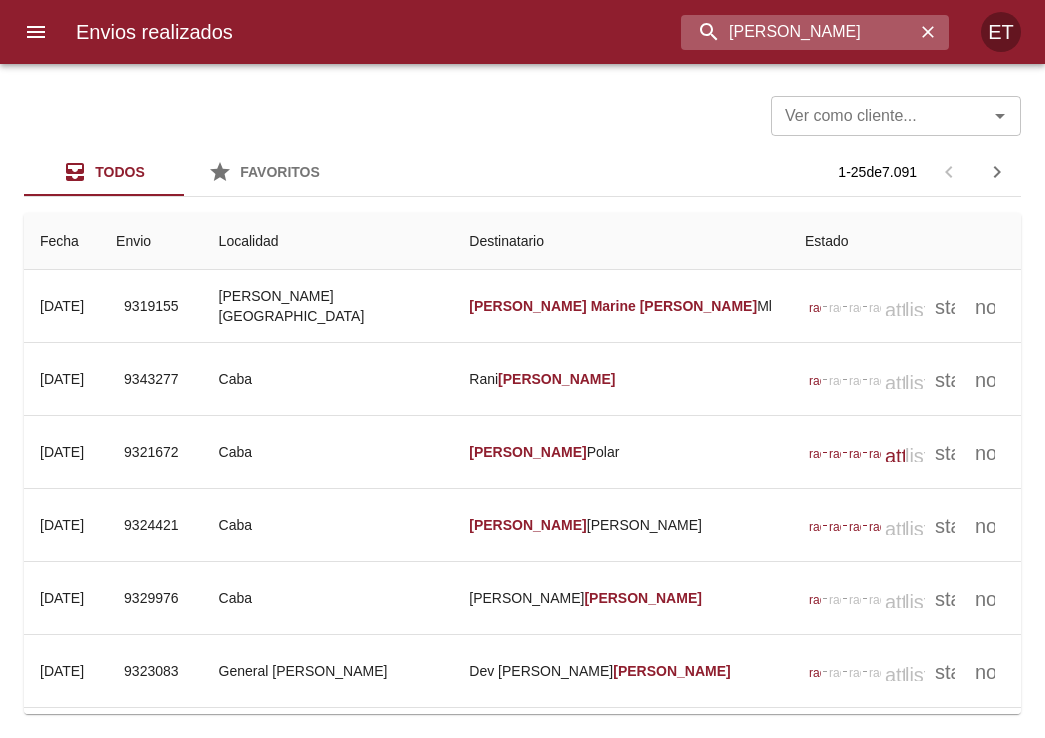 type on "[PERSON_NAME]" 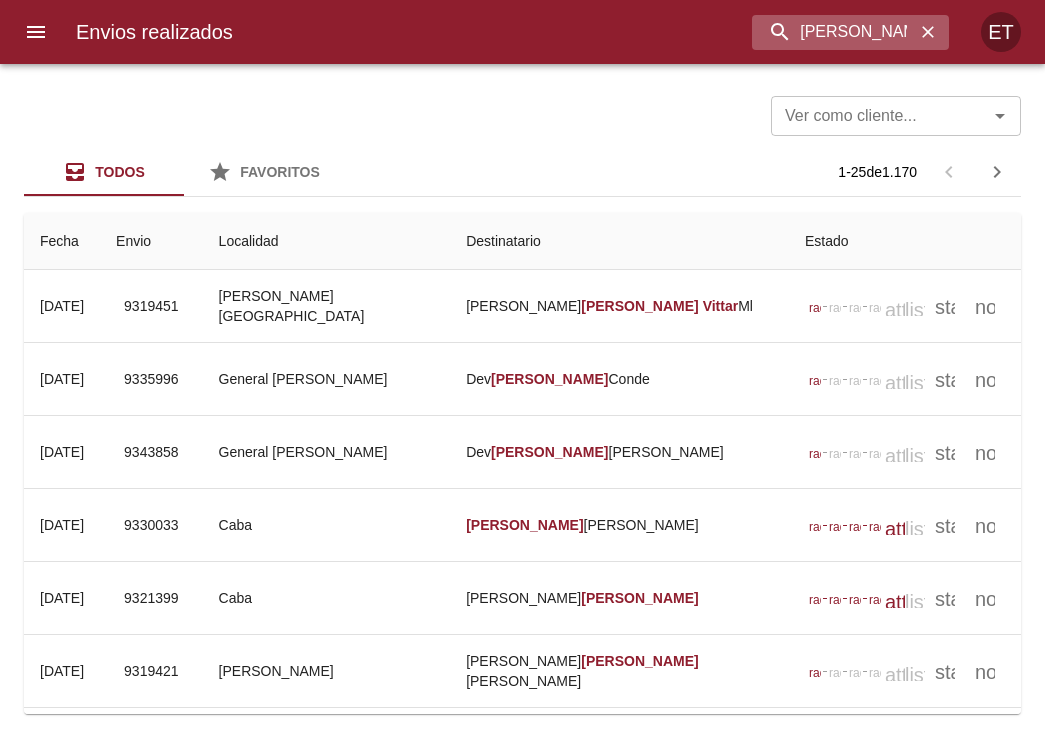 click 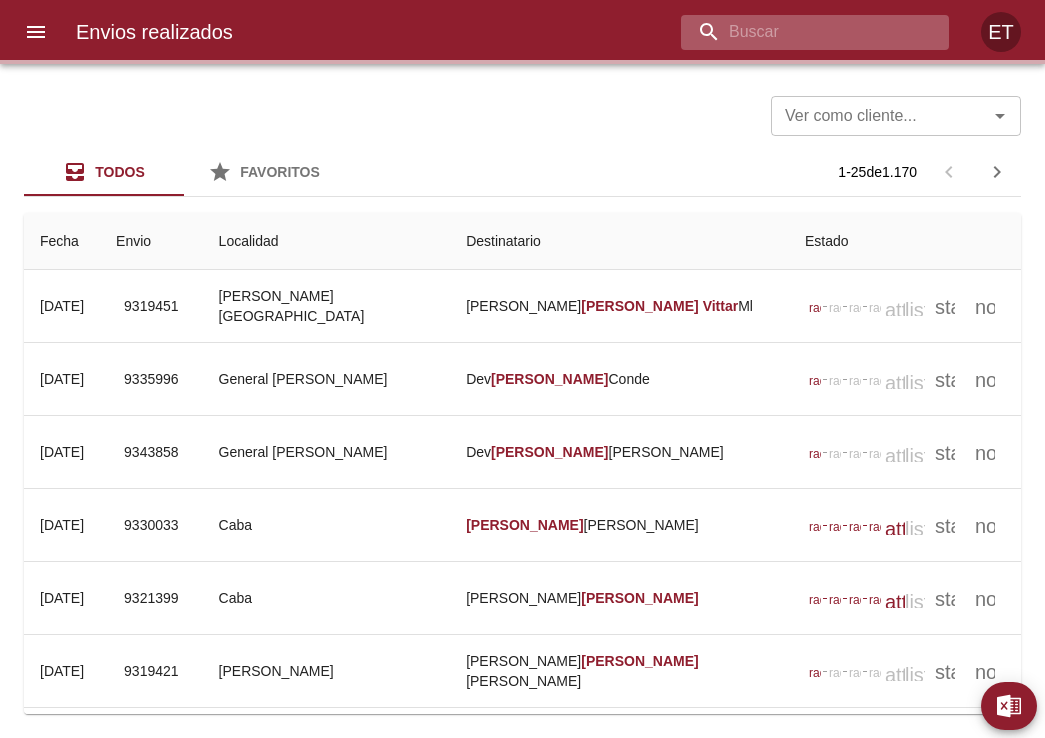click at bounding box center (798, 32) 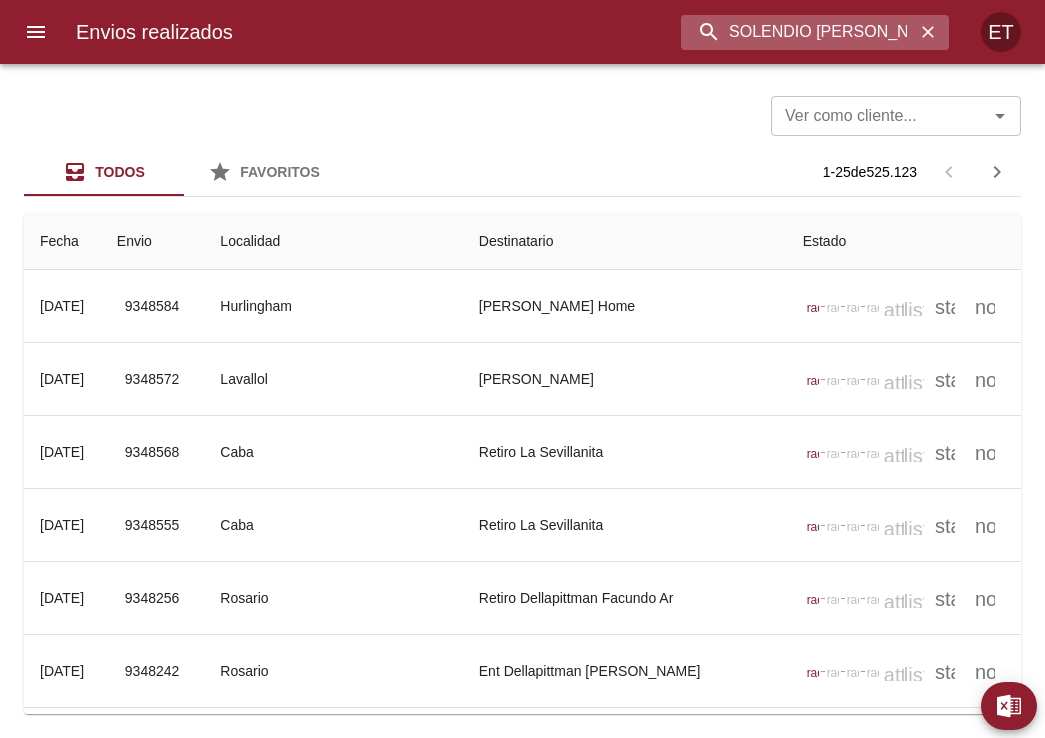type on "SOLENDIO [PERSON_NAME]" 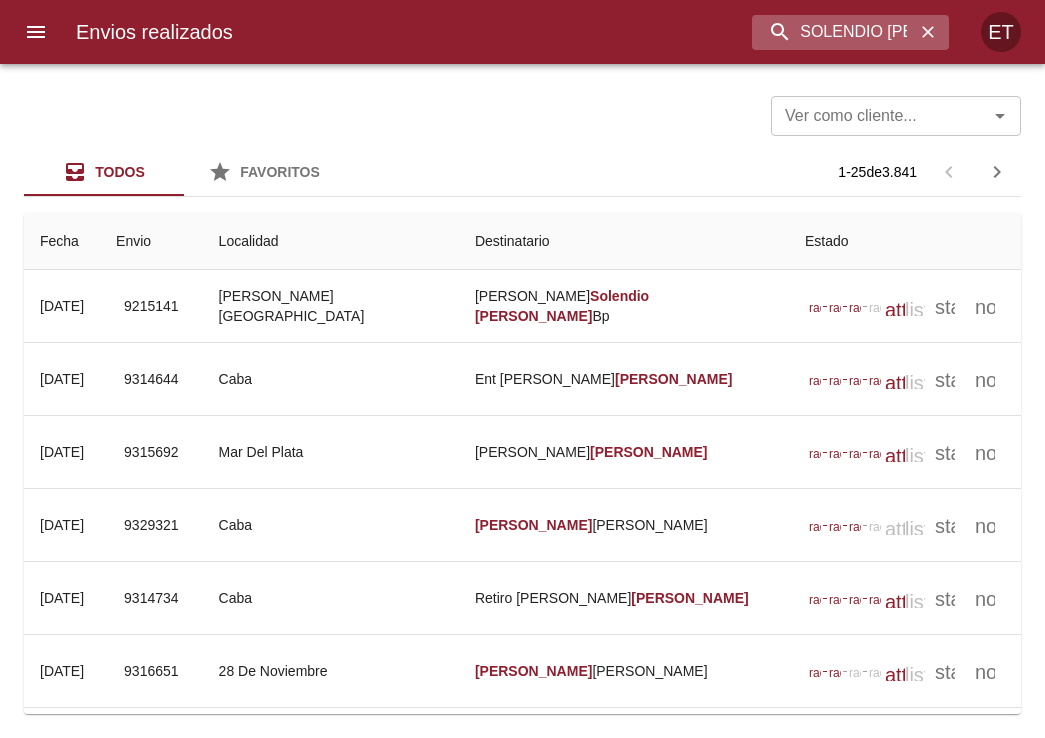 click 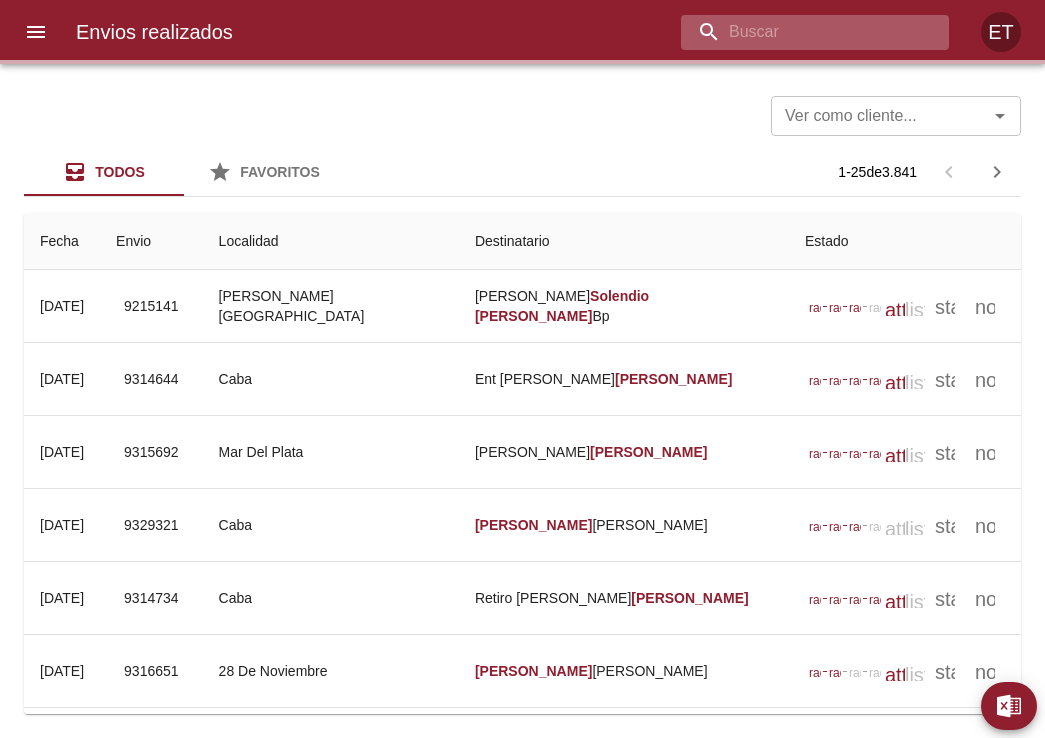 click at bounding box center [798, 32] 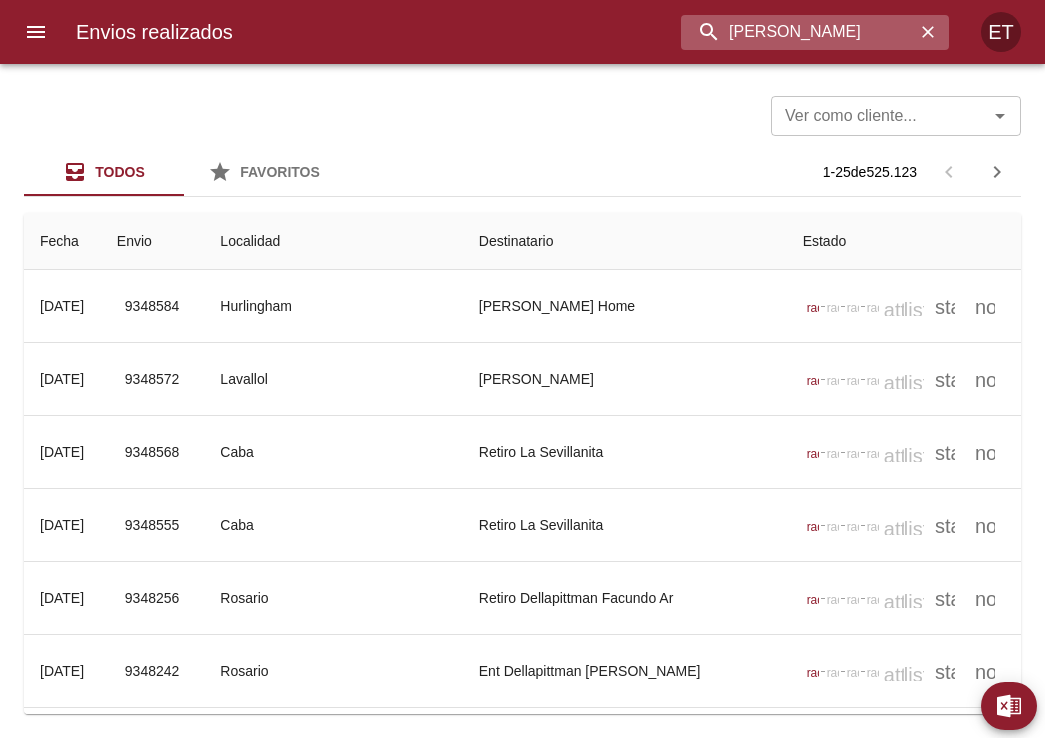 type on "[PERSON_NAME]" 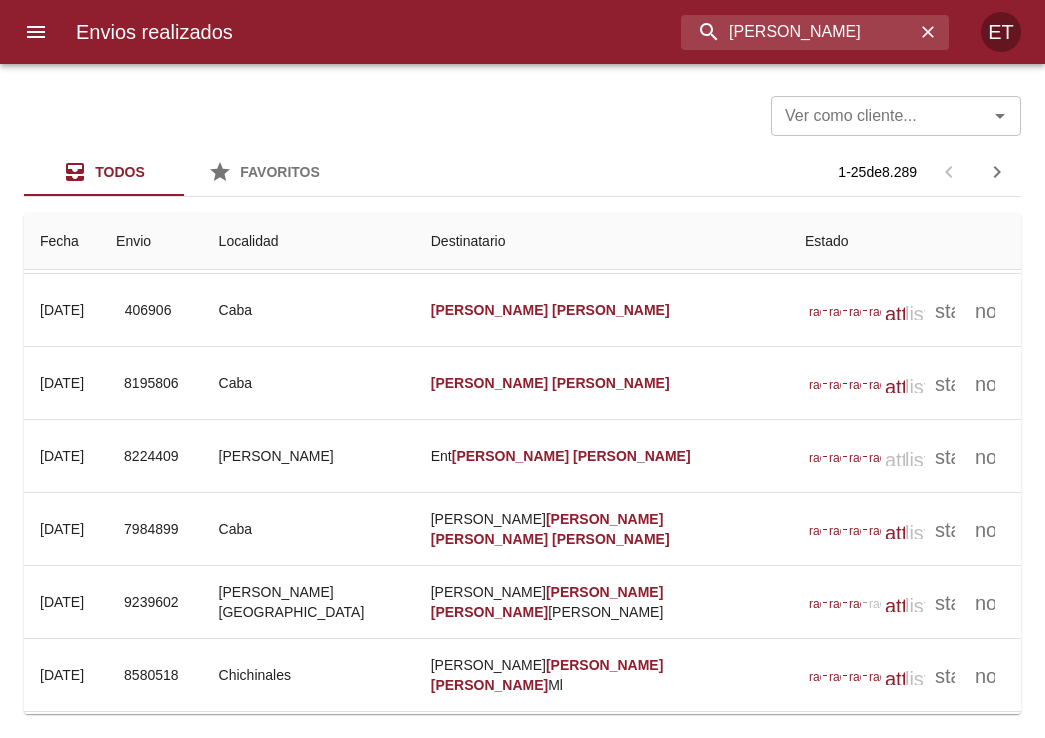 scroll, scrollTop: 400, scrollLeft: 0, axis: vertical 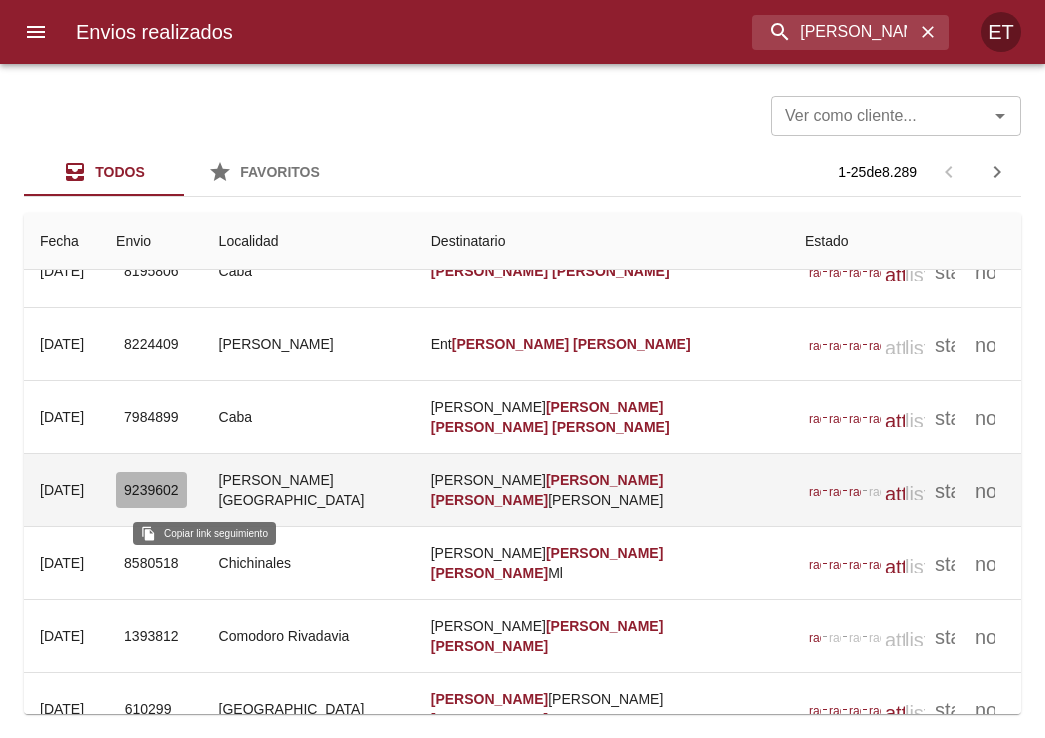 click on "9239602" at bounding box center [151, 490] 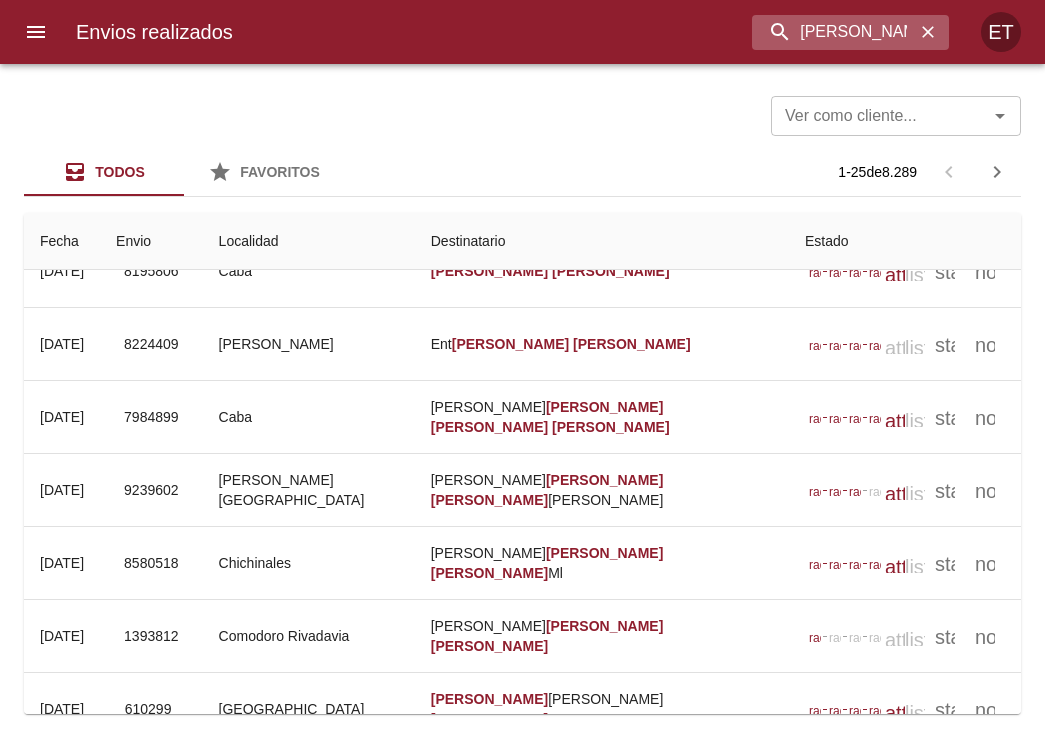 click 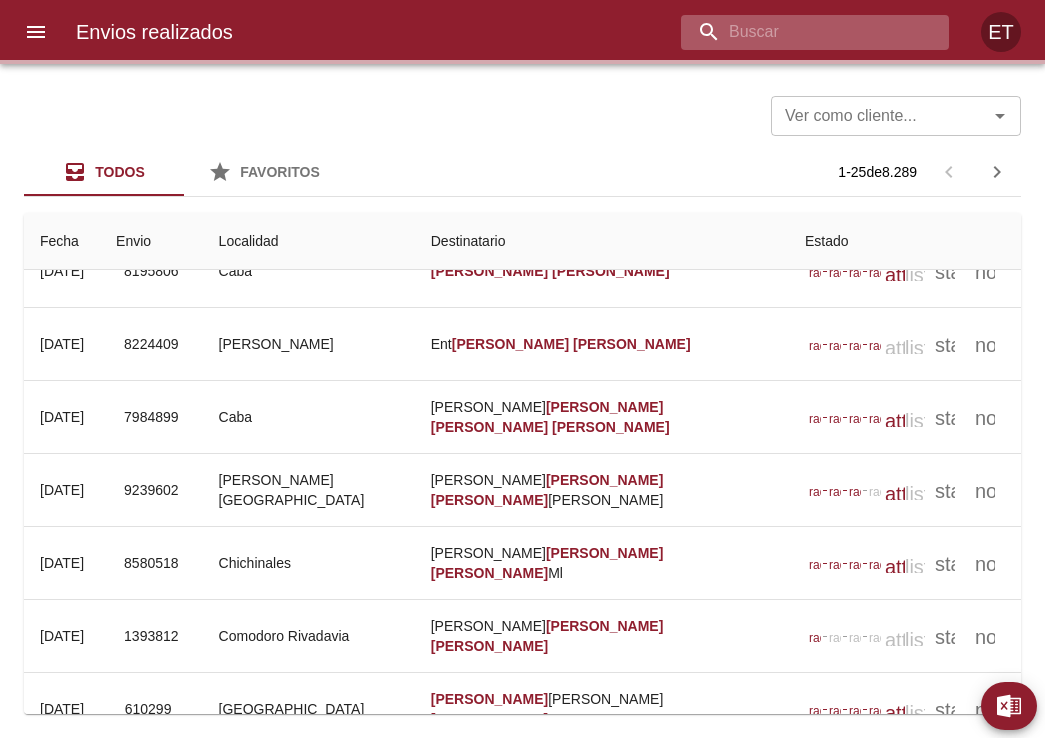 click at bounding box center (798, 32) 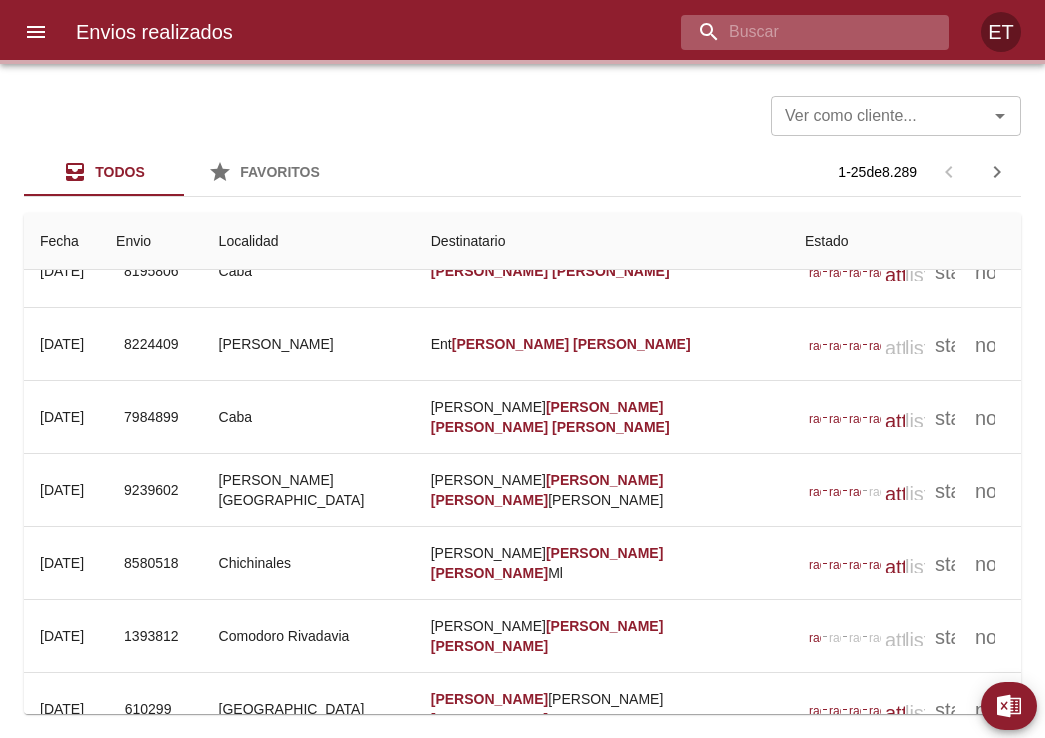 scroll, scrollTop: 0, scrollLeft: 0, axis: both 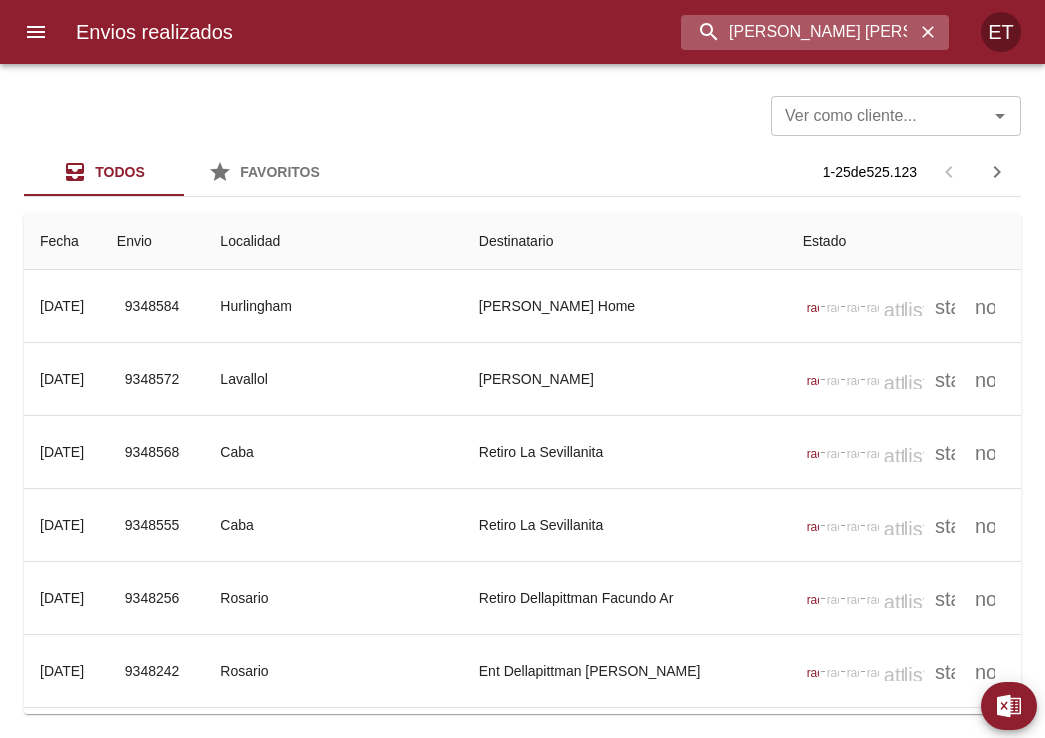 type on "[PERSON_NAME] [PERSON_NAME]" 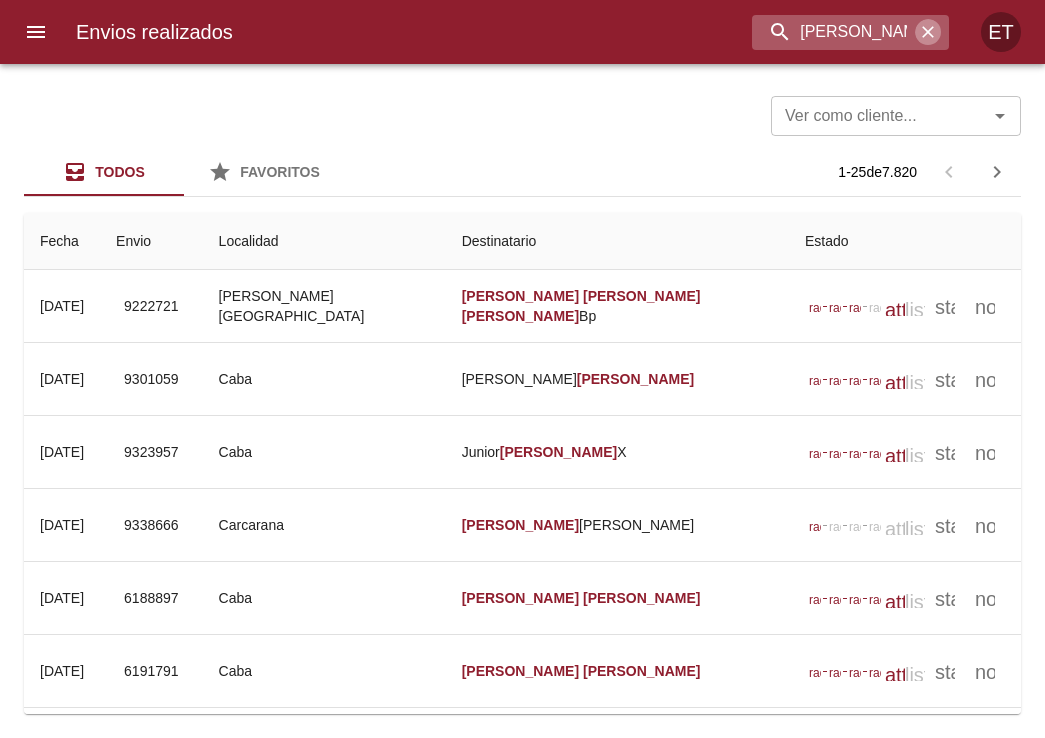 click 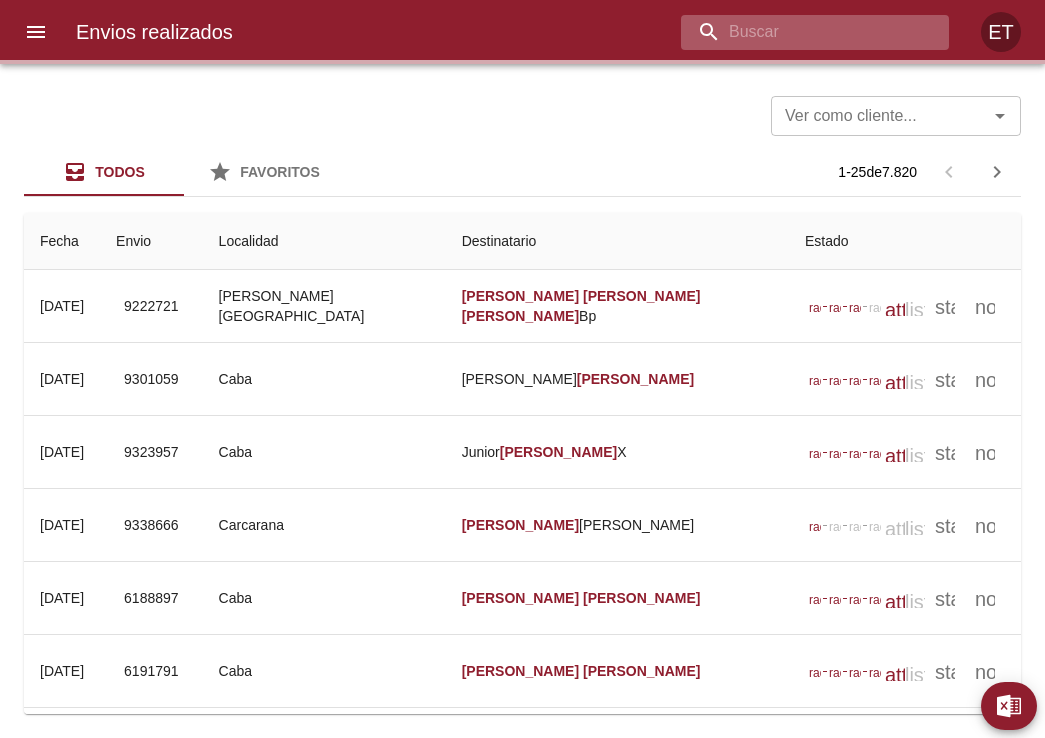 click at bounding box center [798, 32] 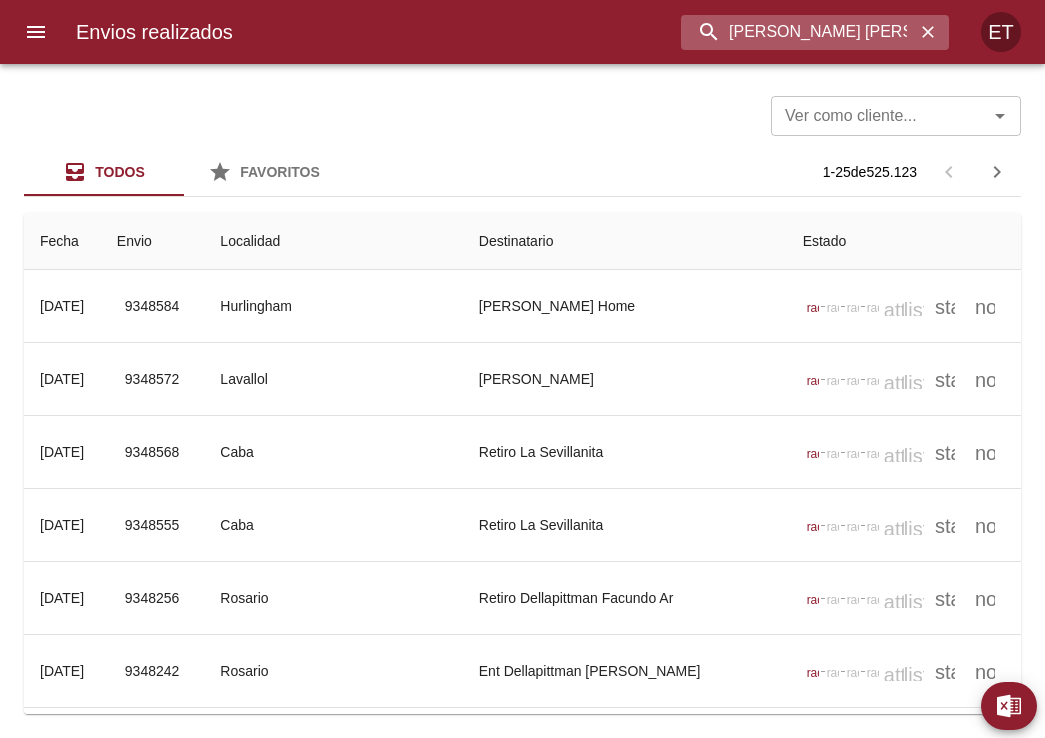type on "[PERSON_NAME] [PERSON_NAME]" 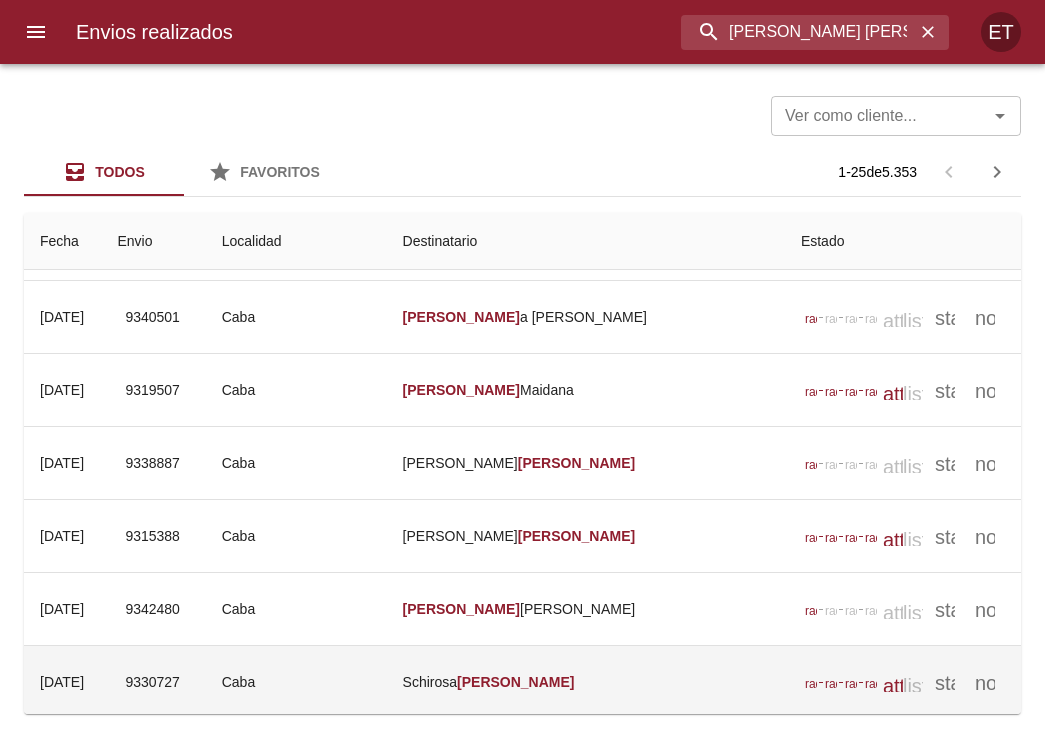 scroll, scrollTop: 0, scrollLeft: 0, axis: both 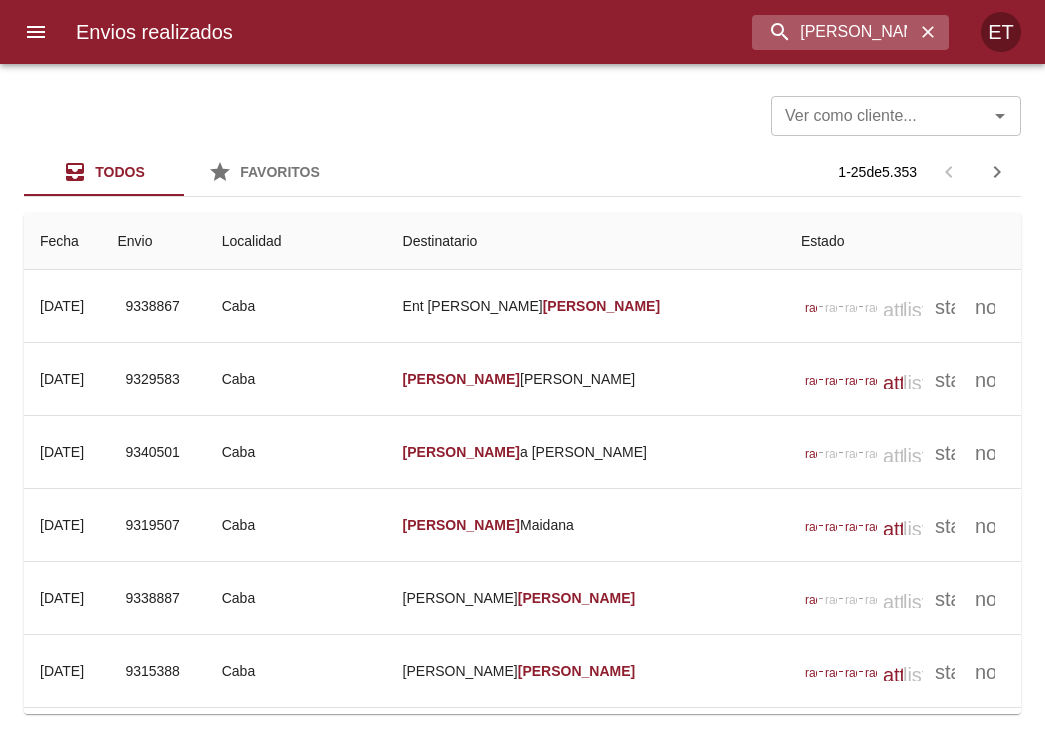 click 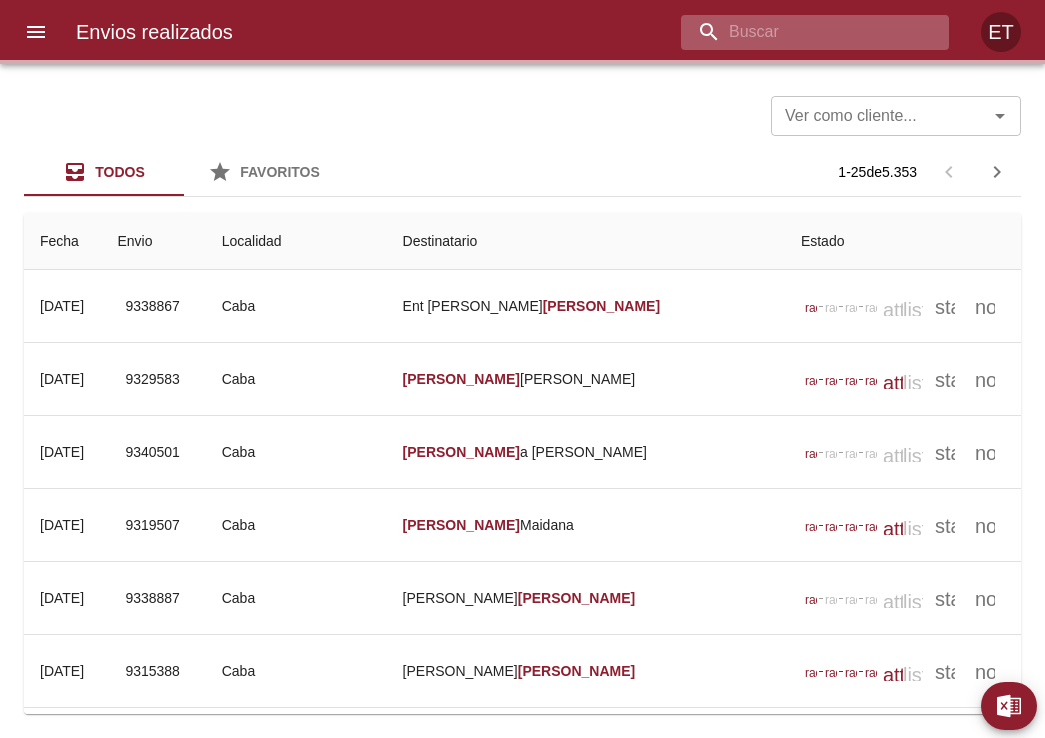 click at bounding box center (798, 32) 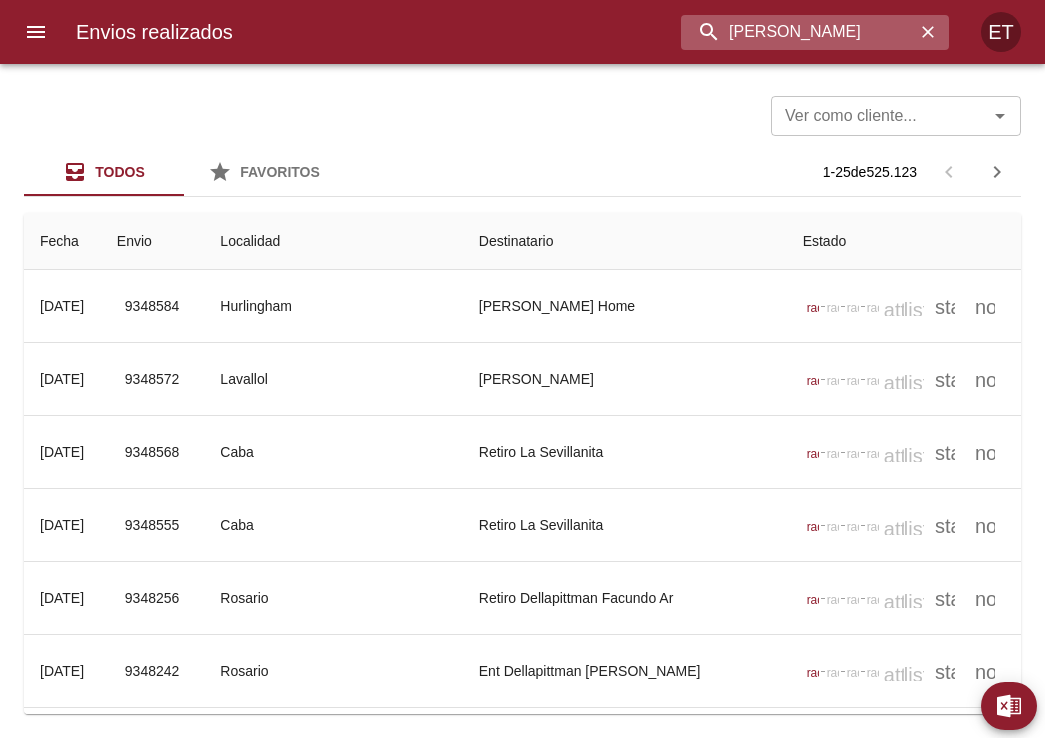 type on "[PERSON_NAME]" 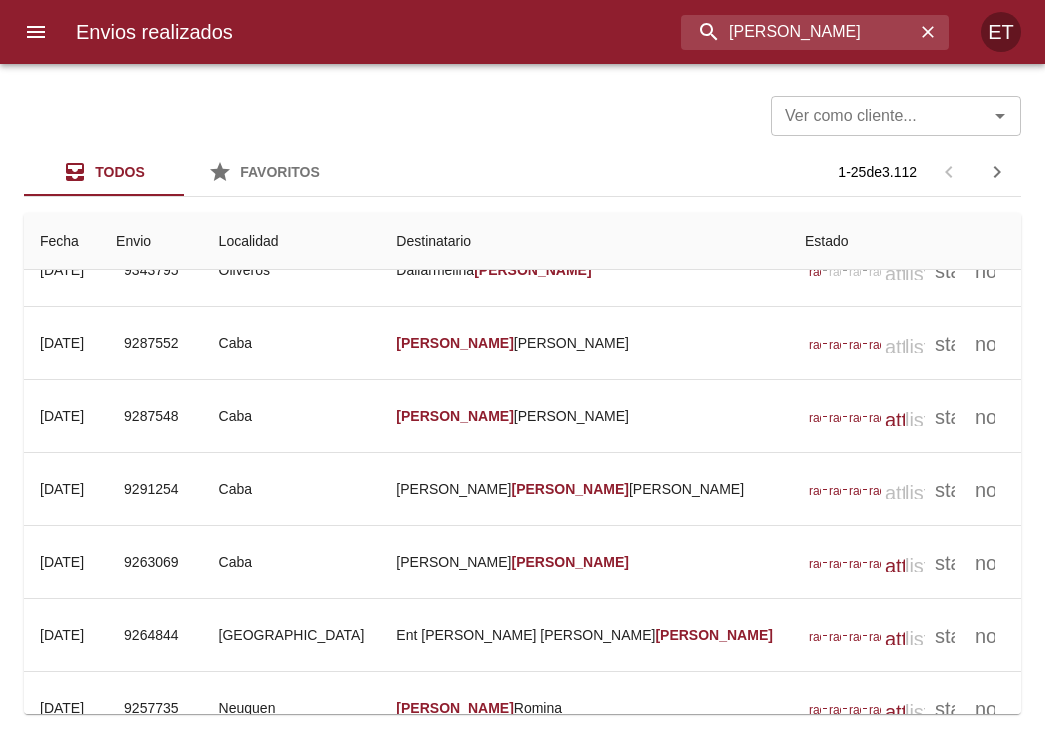 scroll, scrollTop: 1381, scrollLeft: 0, axis: vertical 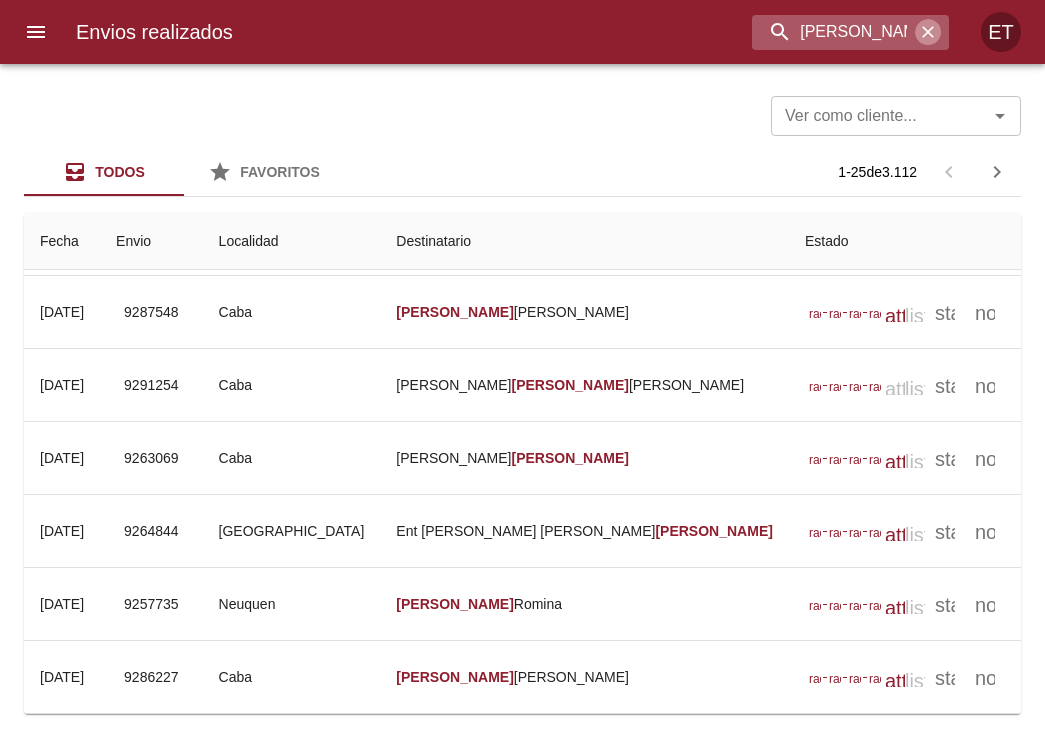 click 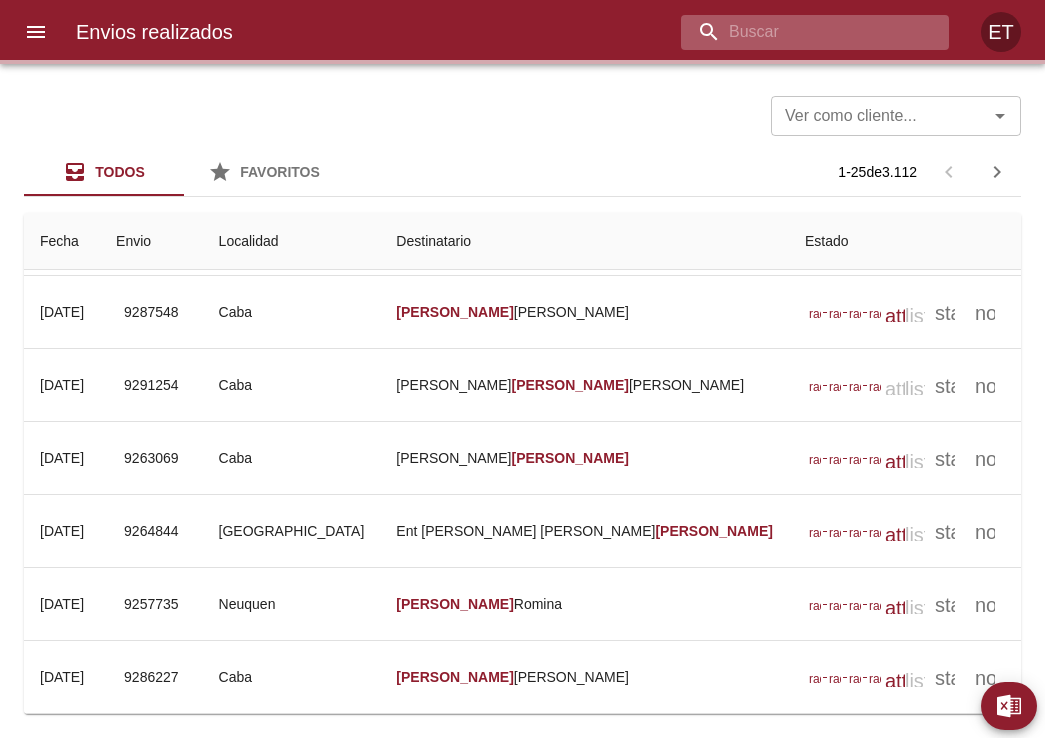 click at bounding box center (798, 32) 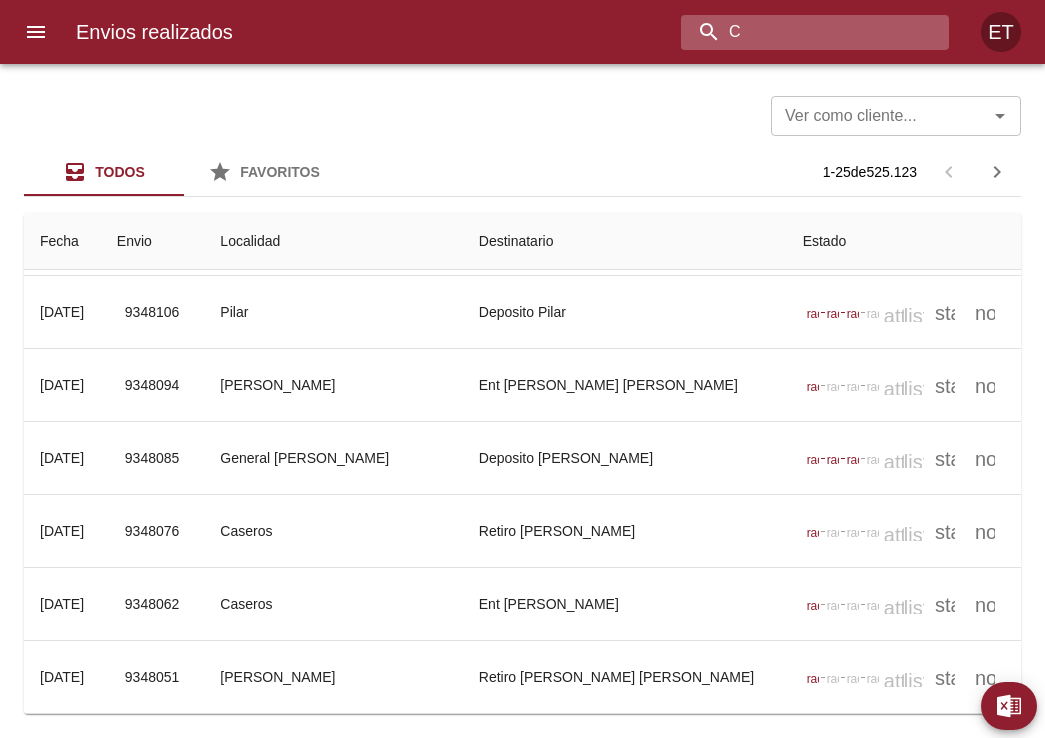 scroll, scrollTop: 0, scrollLeft: 0, axis: both 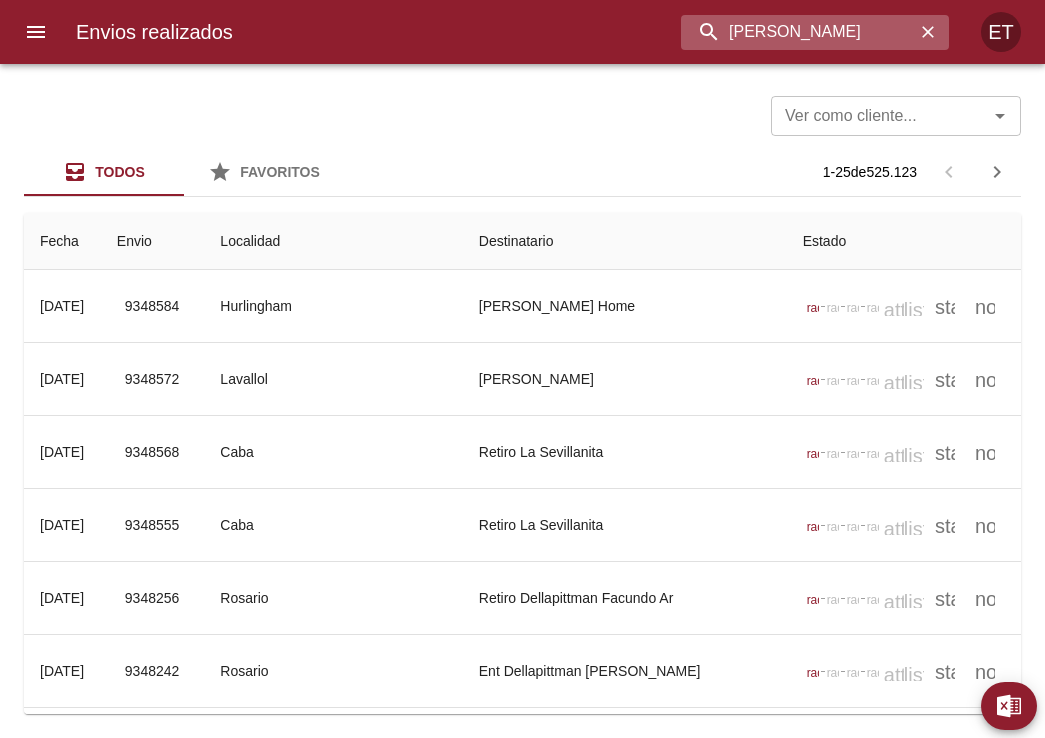 type on "[PERSON_NAME]" 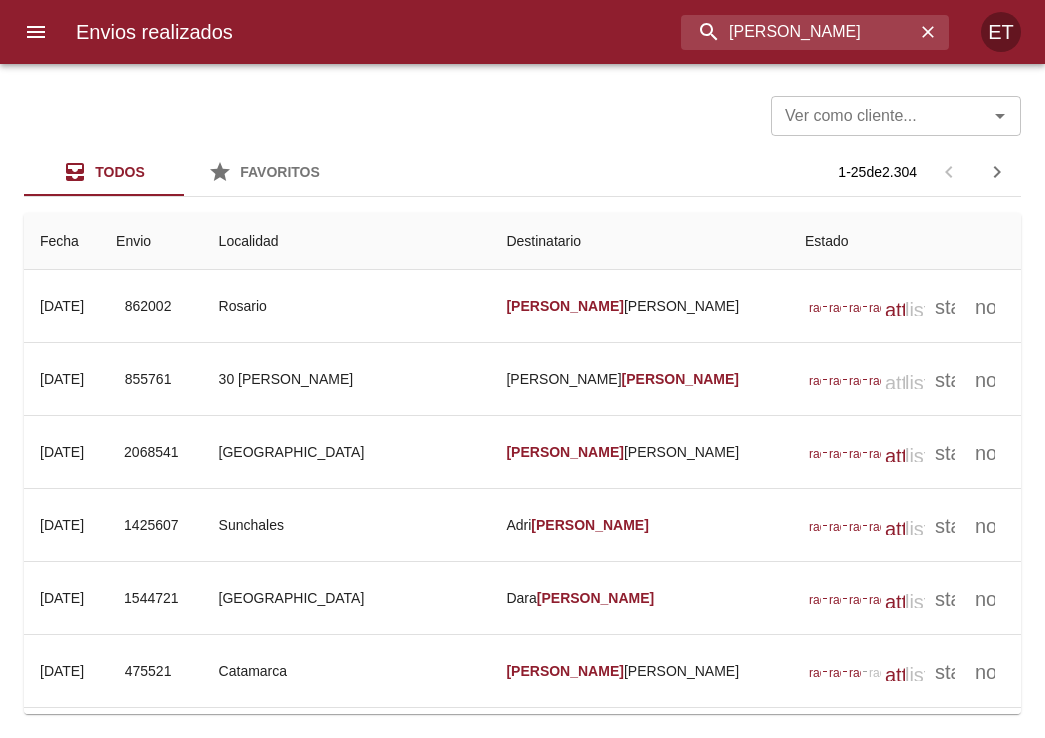 scroll, scrollTop: 1493, scrollLeft: 0, axis: vertical 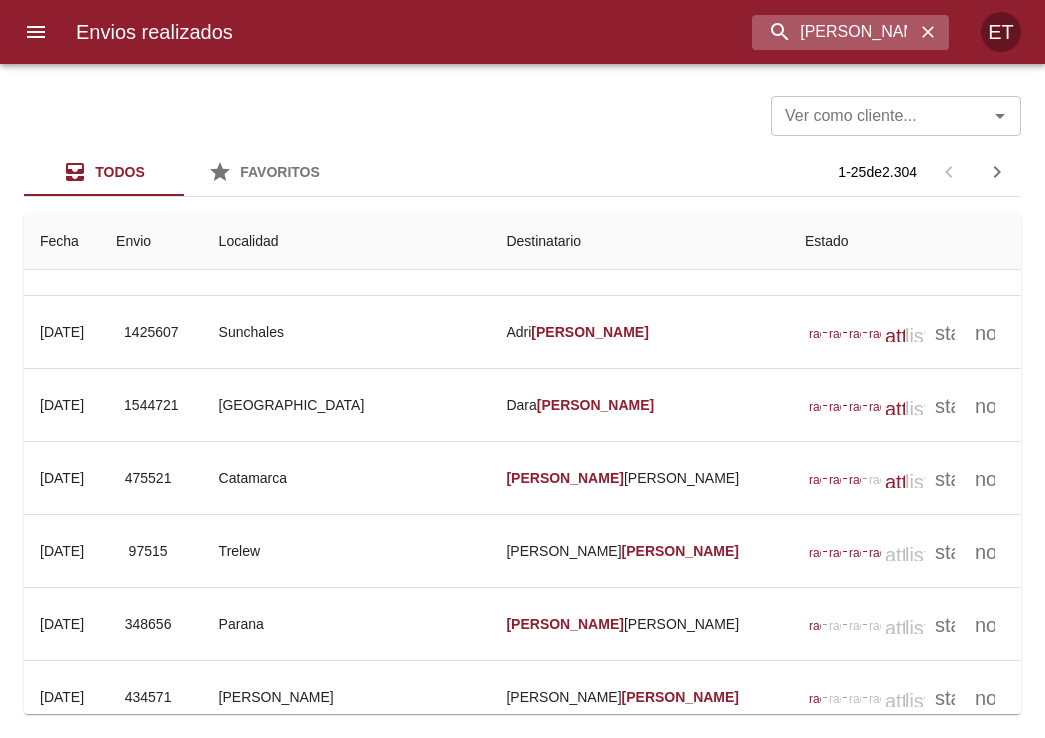 click 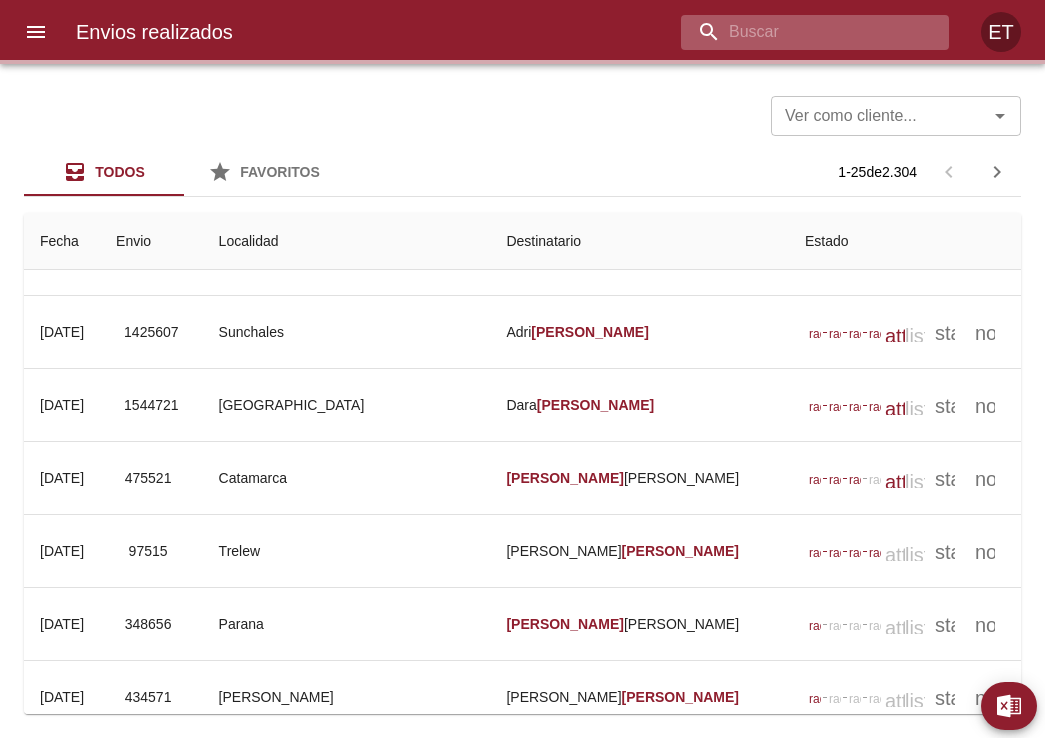 click at bounding box center [798, 32] 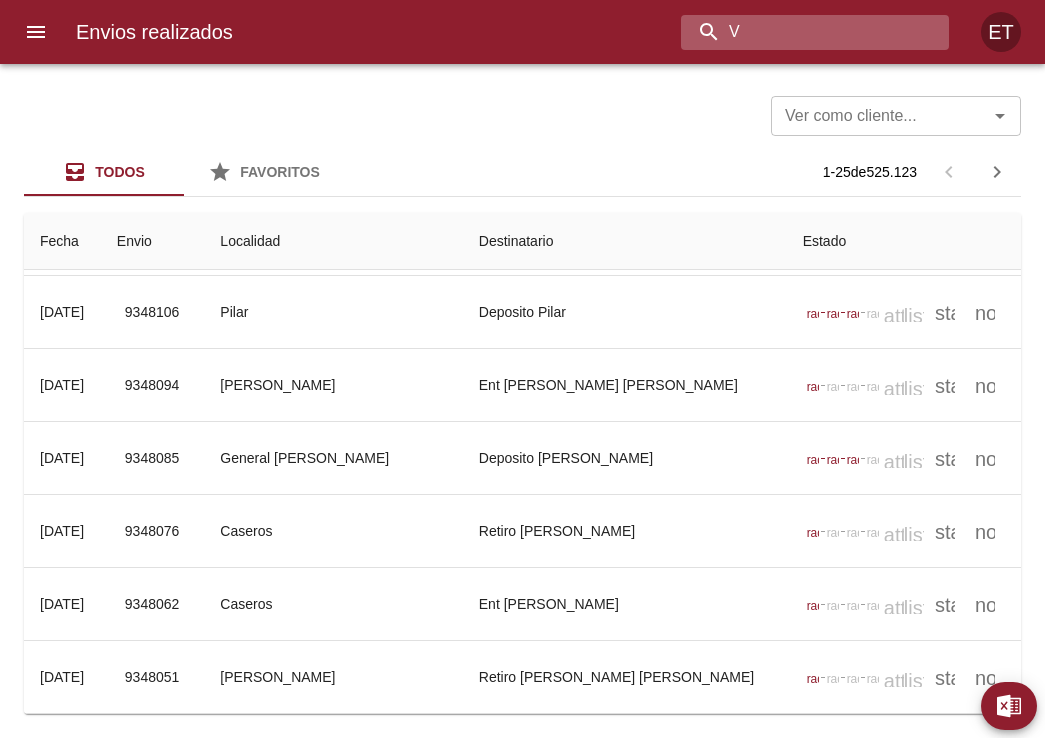 scroll, scrollTop: 0, scrollLeft: 0, axis: both 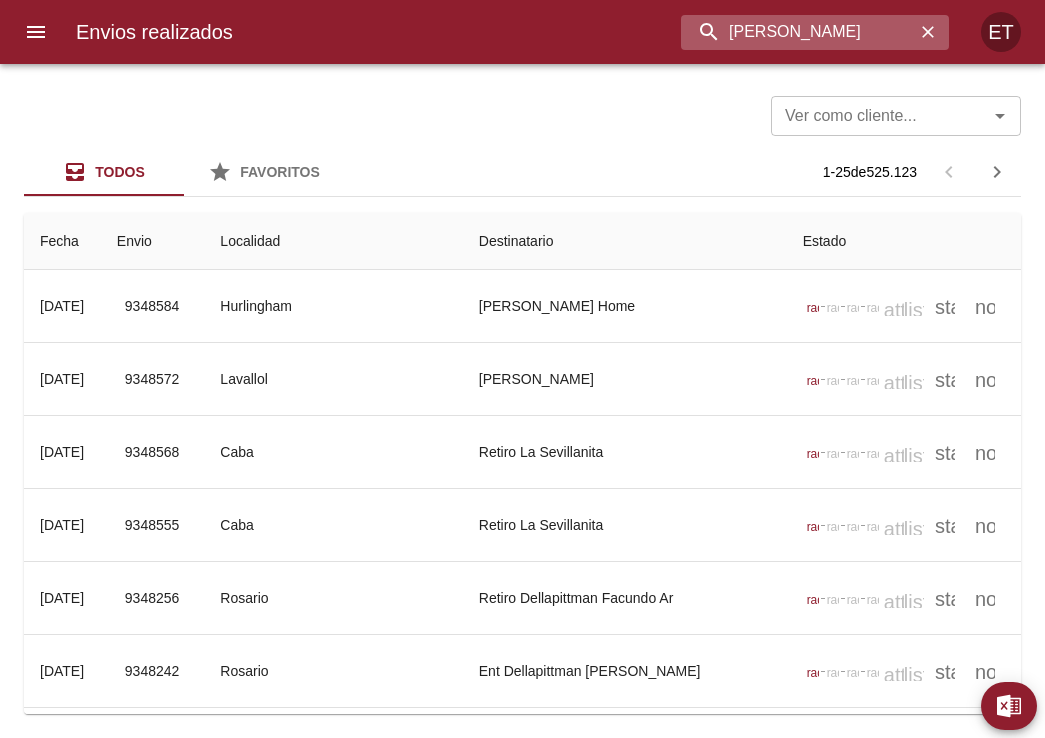 type on "[PERSON_NAME]" 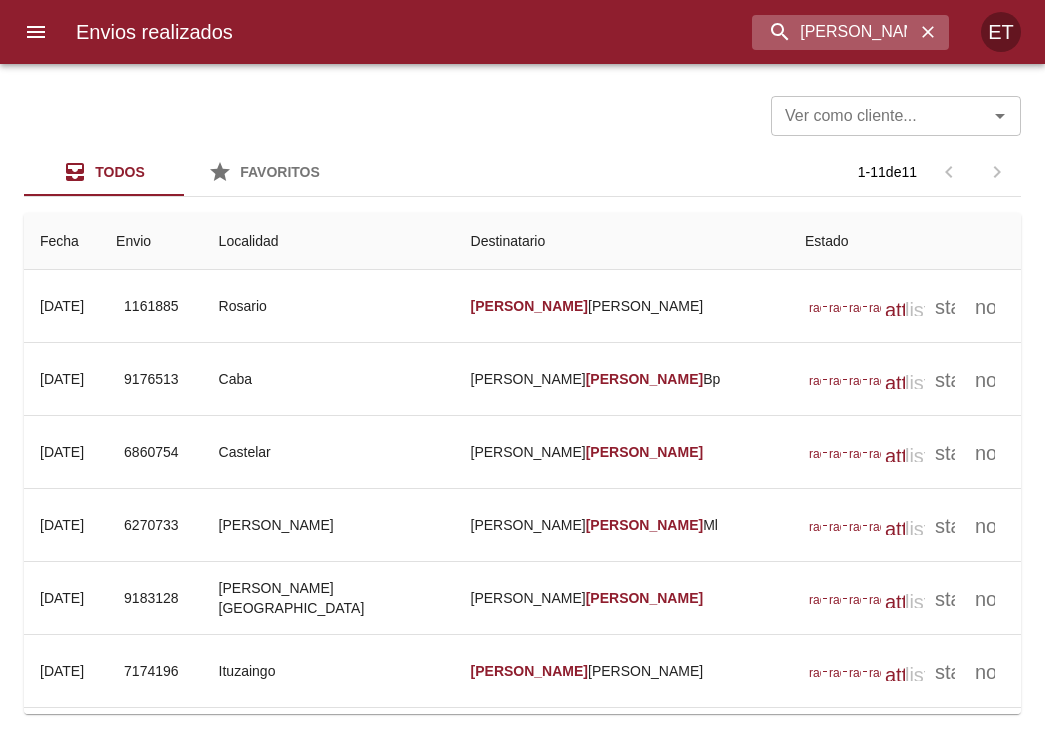 click at bounding box center [928, 32] 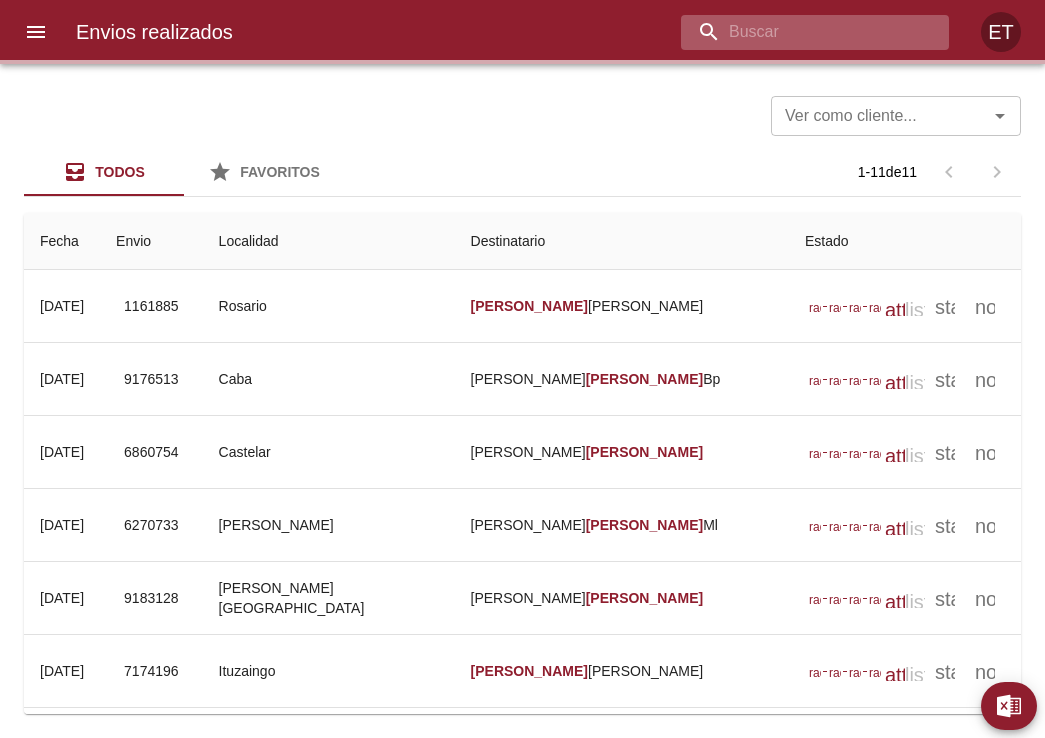 click at bounding box center [798, 32] 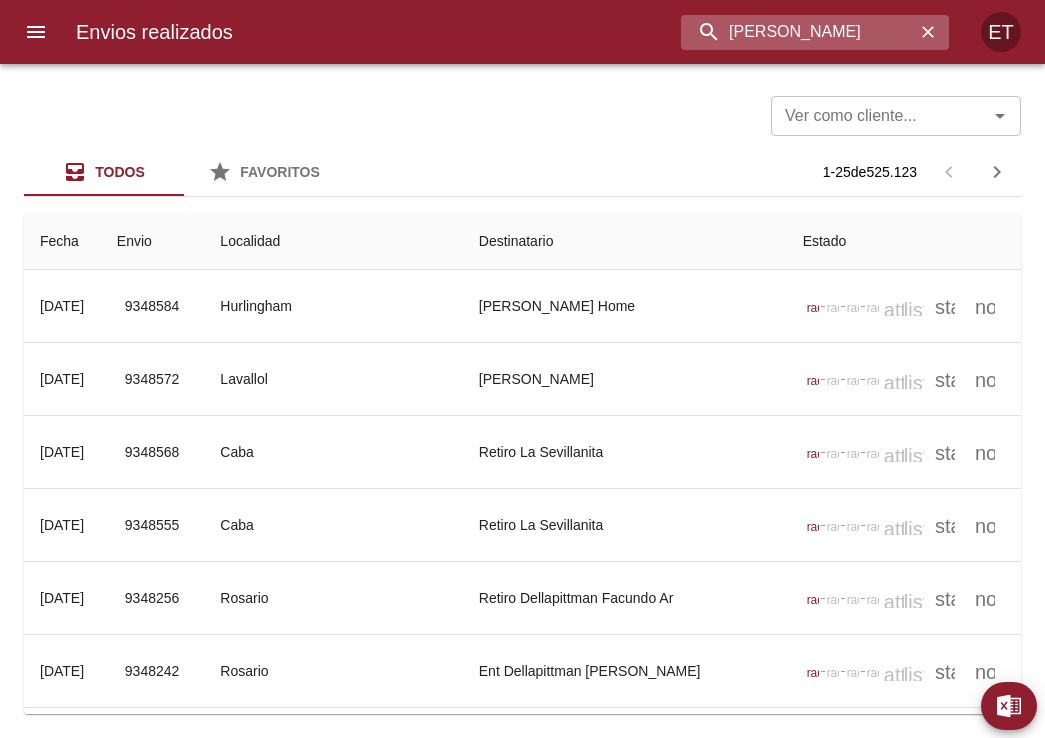 type on "[PERSON_NAME]" 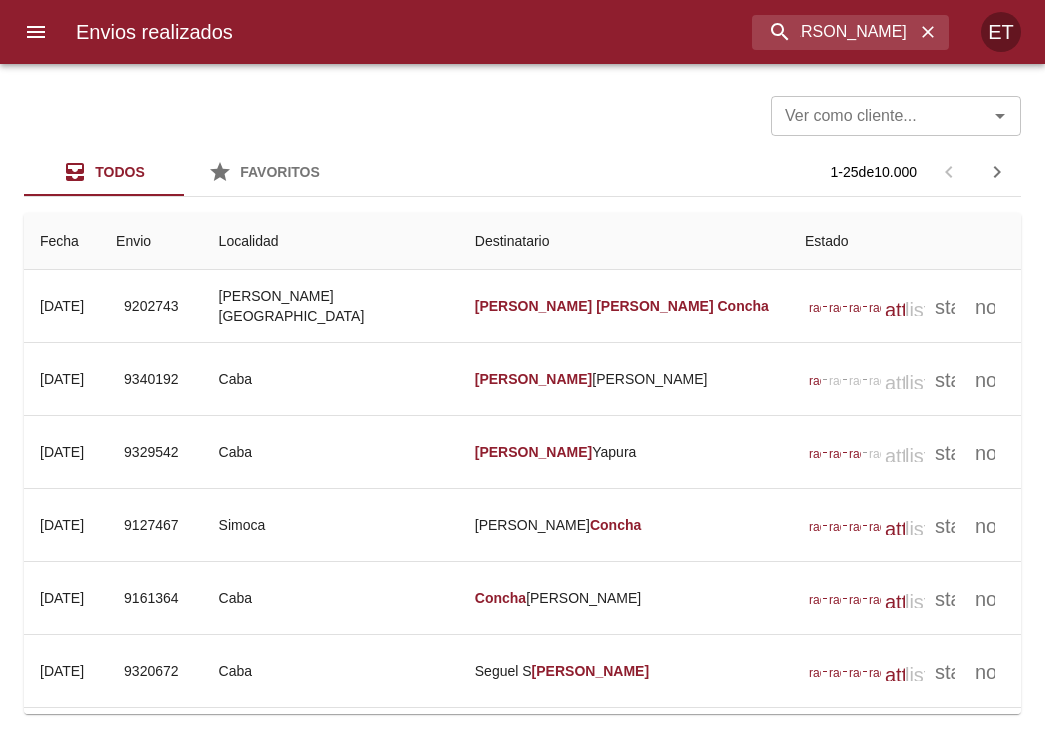 scroll, scrollTop: 0, scrollLeft: 0, axis: both 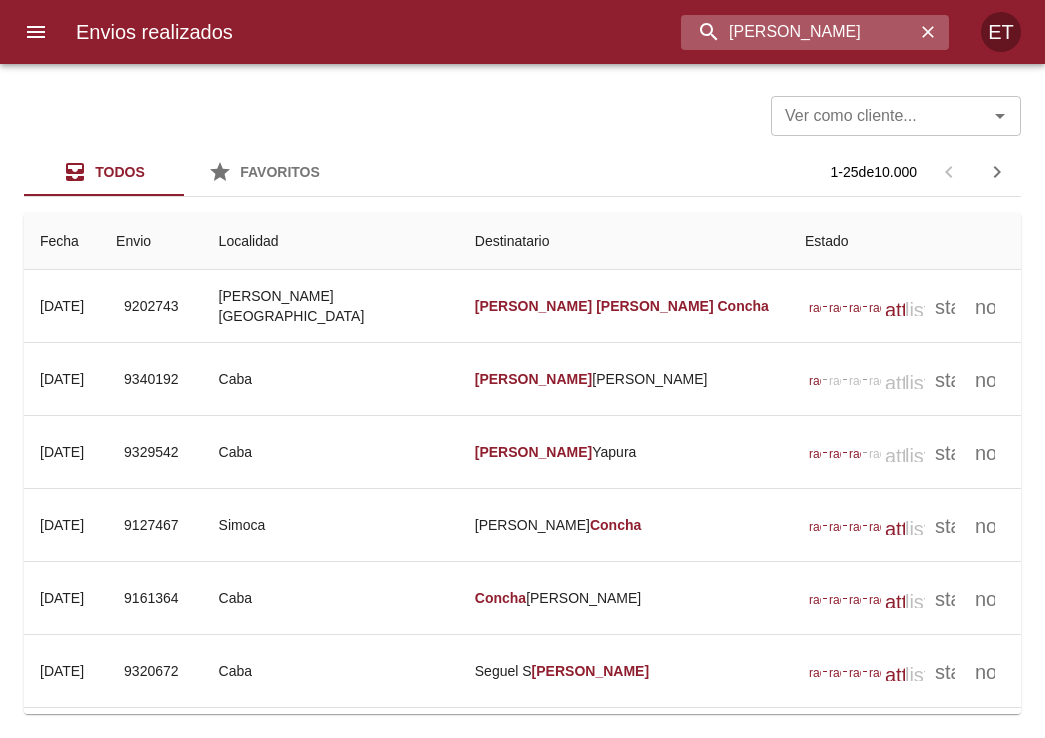 click on "[PERSON_NAME]" at bounding box center (798, 32) 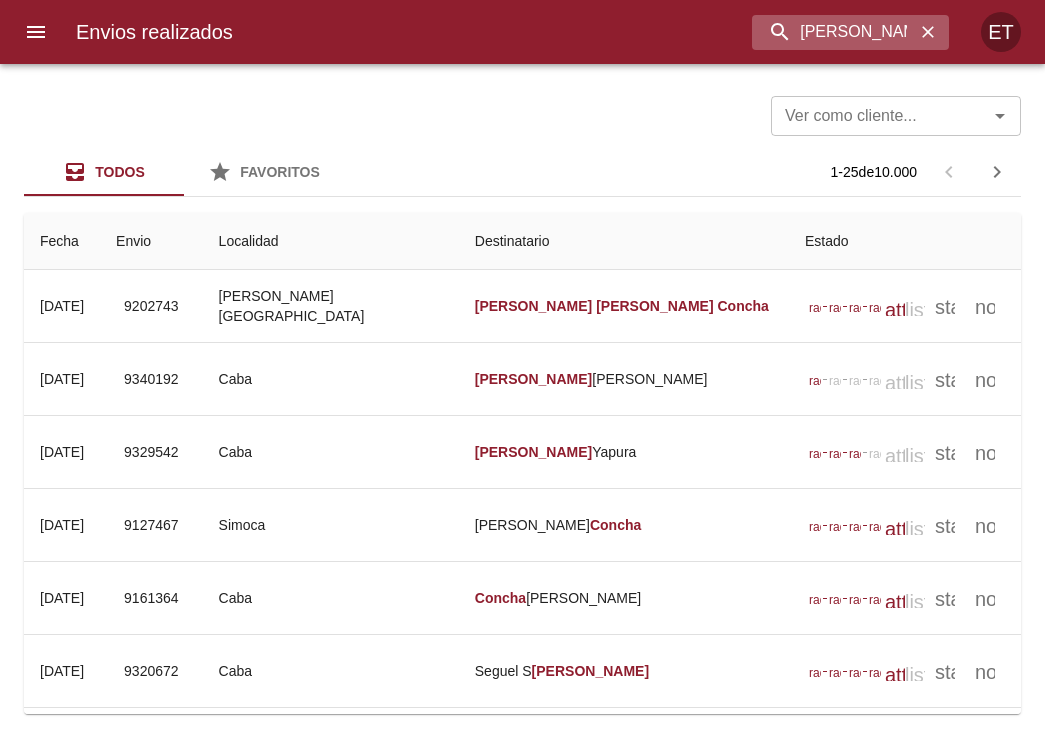 click 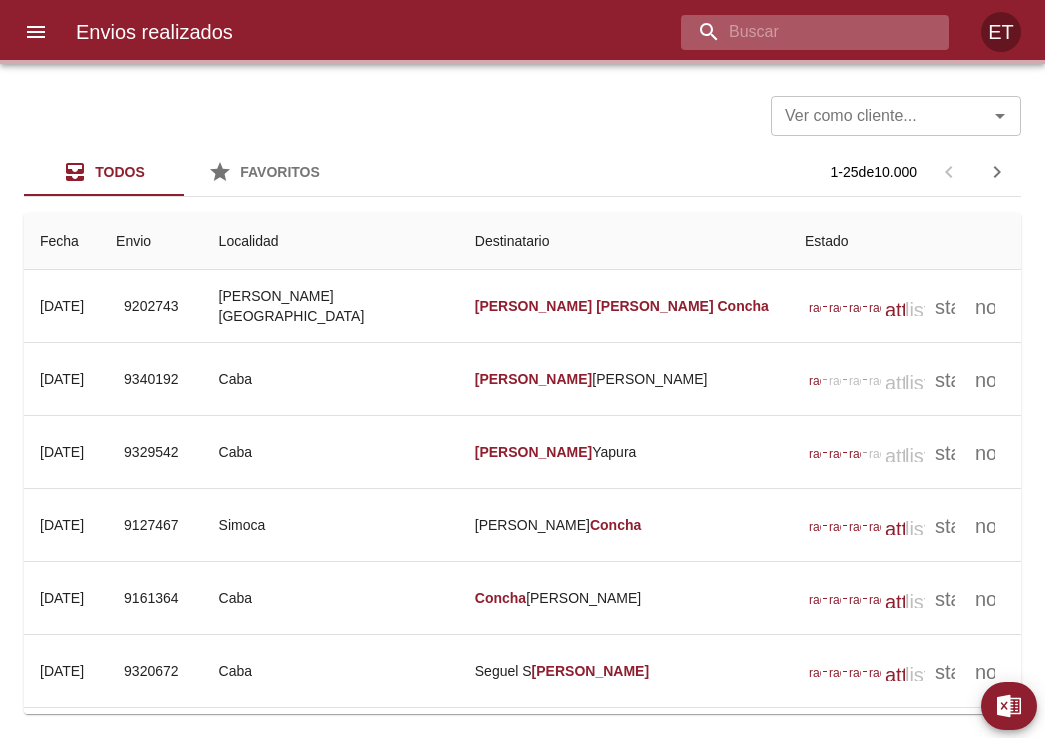 click at bounding box center (798, 32) 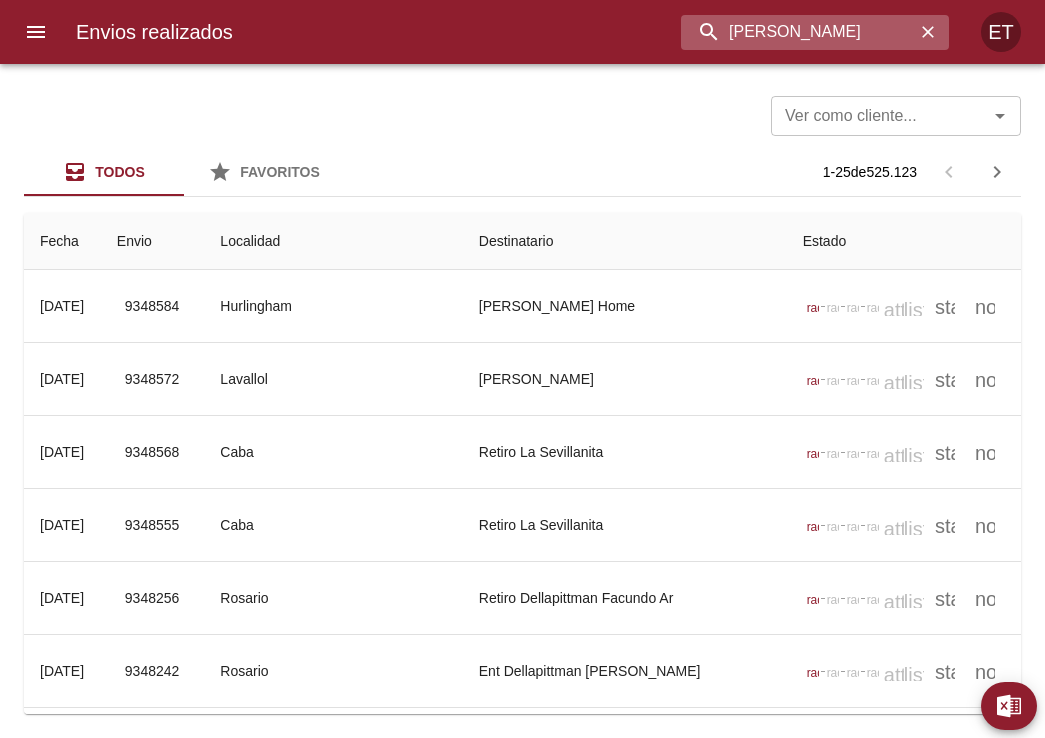 type on "[PERSON_NAME]" 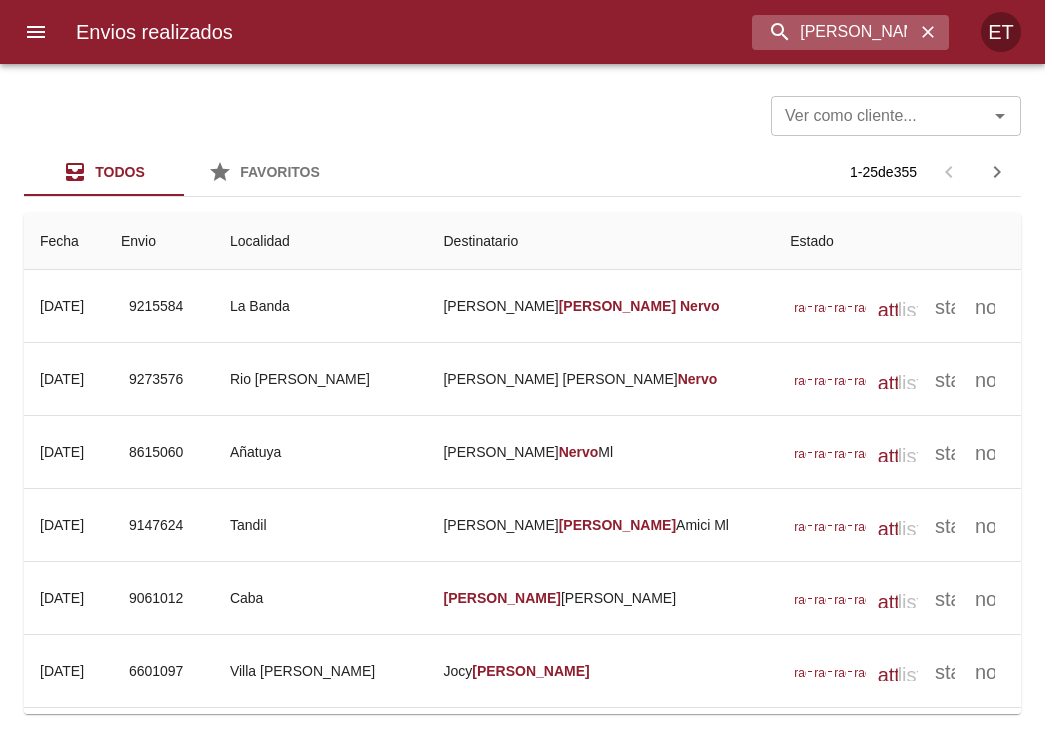drag, startPoint x: 925, startPoint y: 26, endPoint x: 873, endPoint y: 33, distance: 52.46904 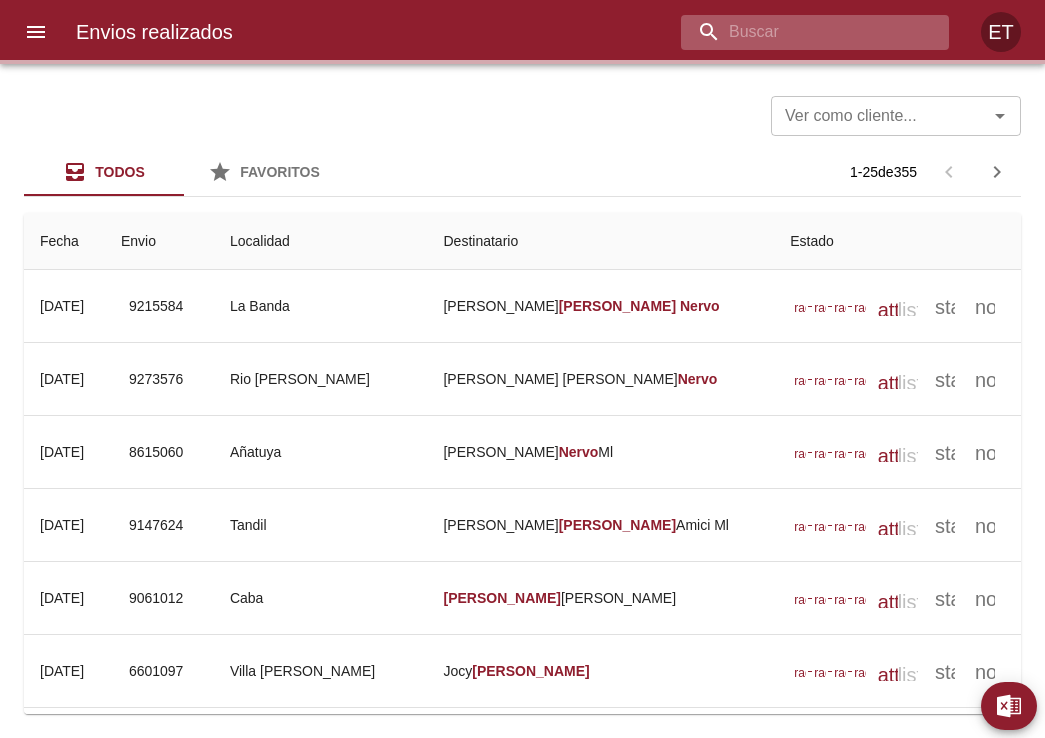 click at bounding box center (798, 32) 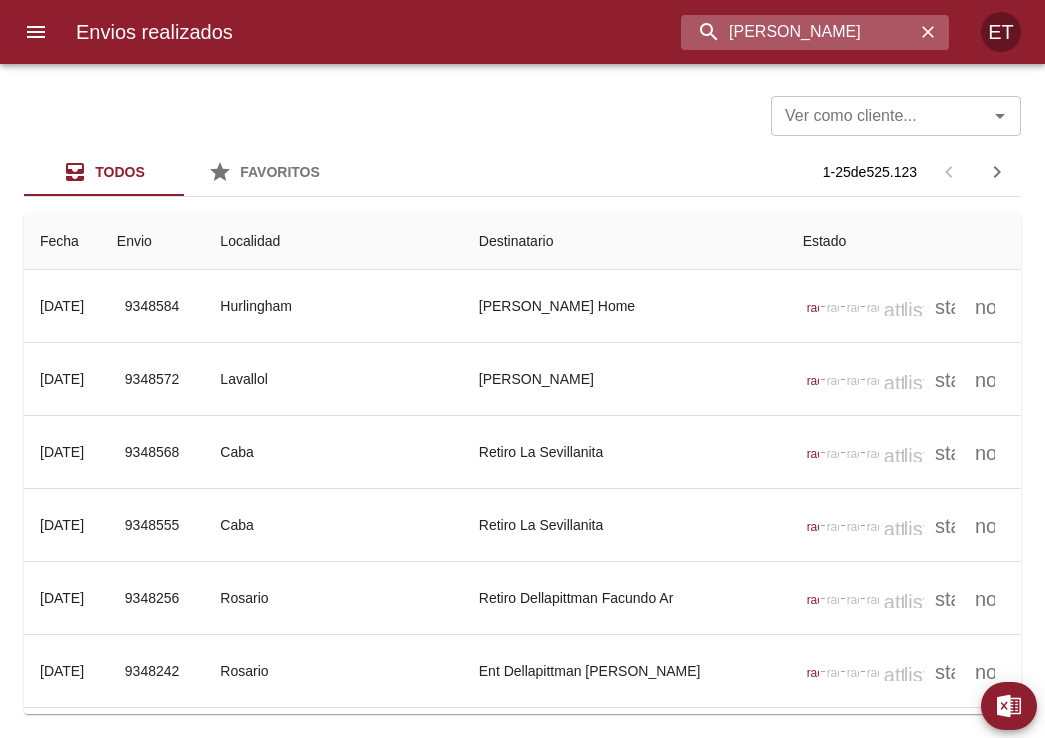 type on "[PERSON_NAME]" 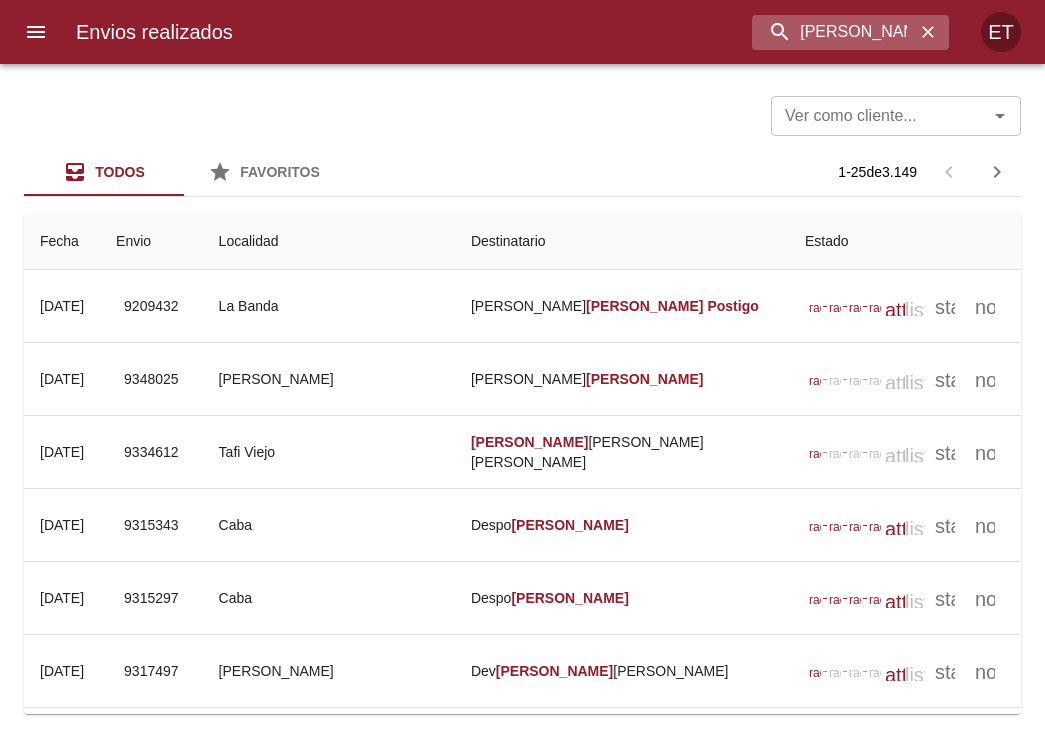 drag, startPoint x: 934, startPoint y: 28, endPoint x: 877, endPoint y: 34, distance: 57.31492 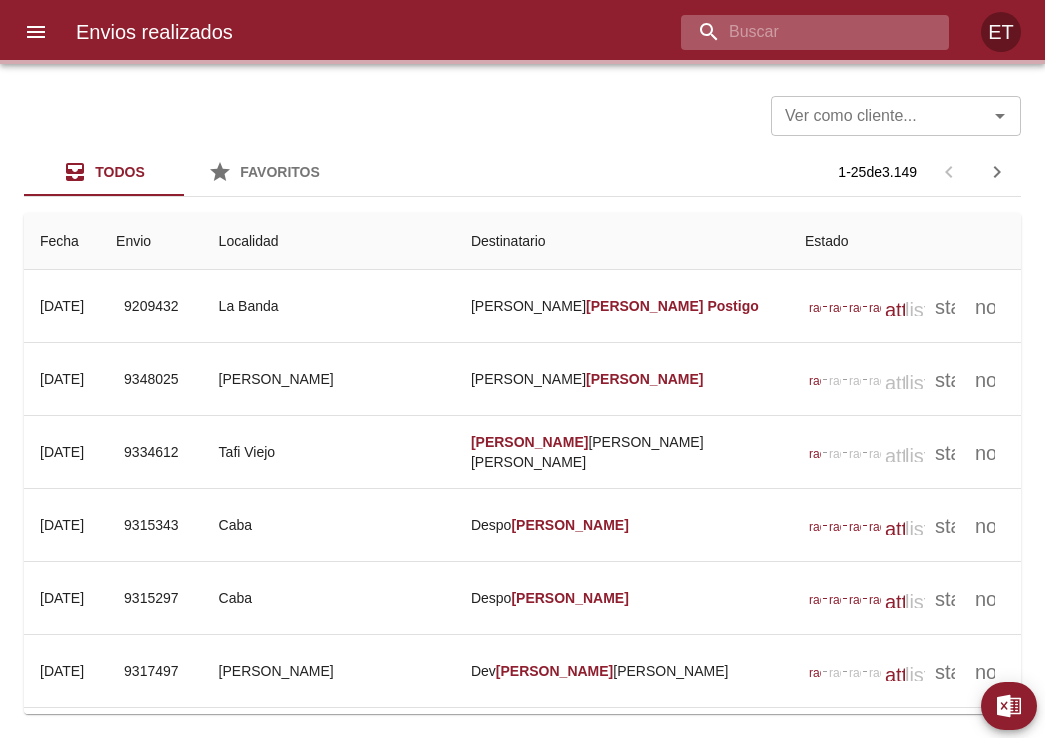 click at bounding box center [798, 32] 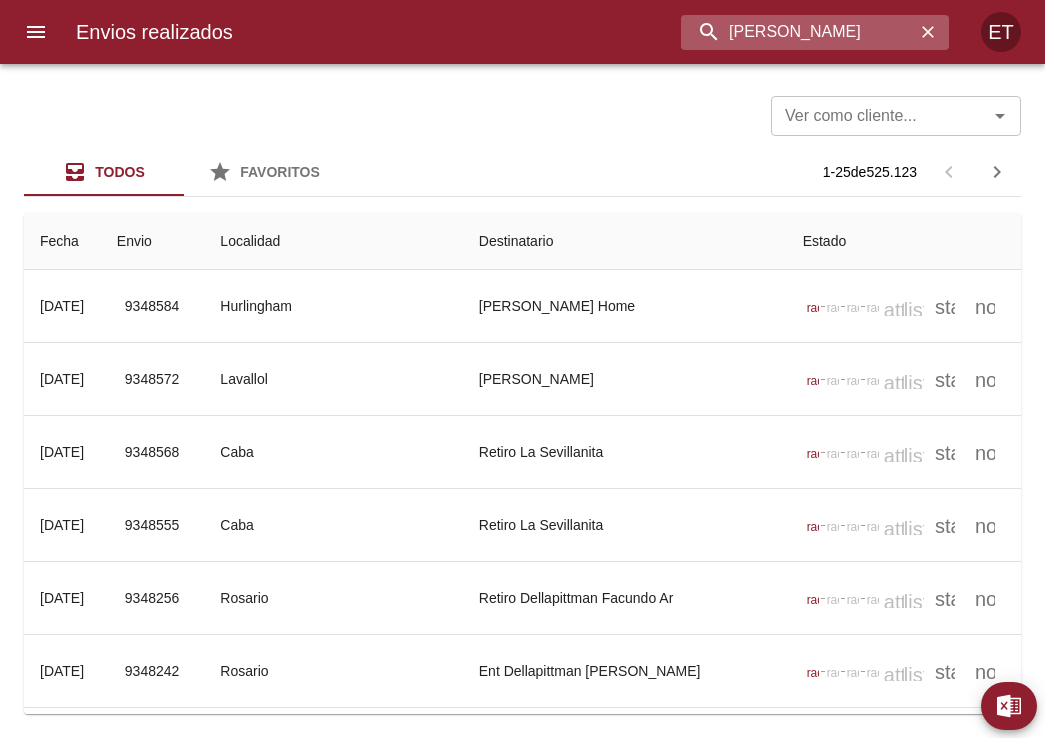 type on "[PERSON_NAME]" 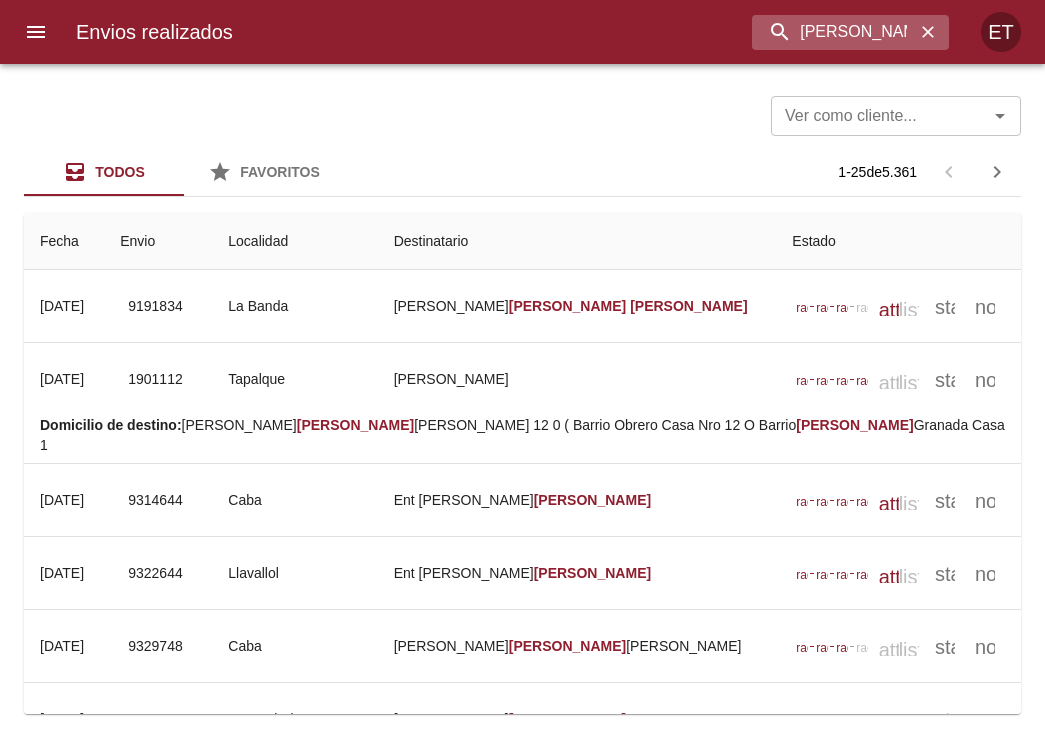 drag, startPoint x: 930, startPoint y: 33, endPoint x: 912, endPoint y: 32, distance: 18.027756 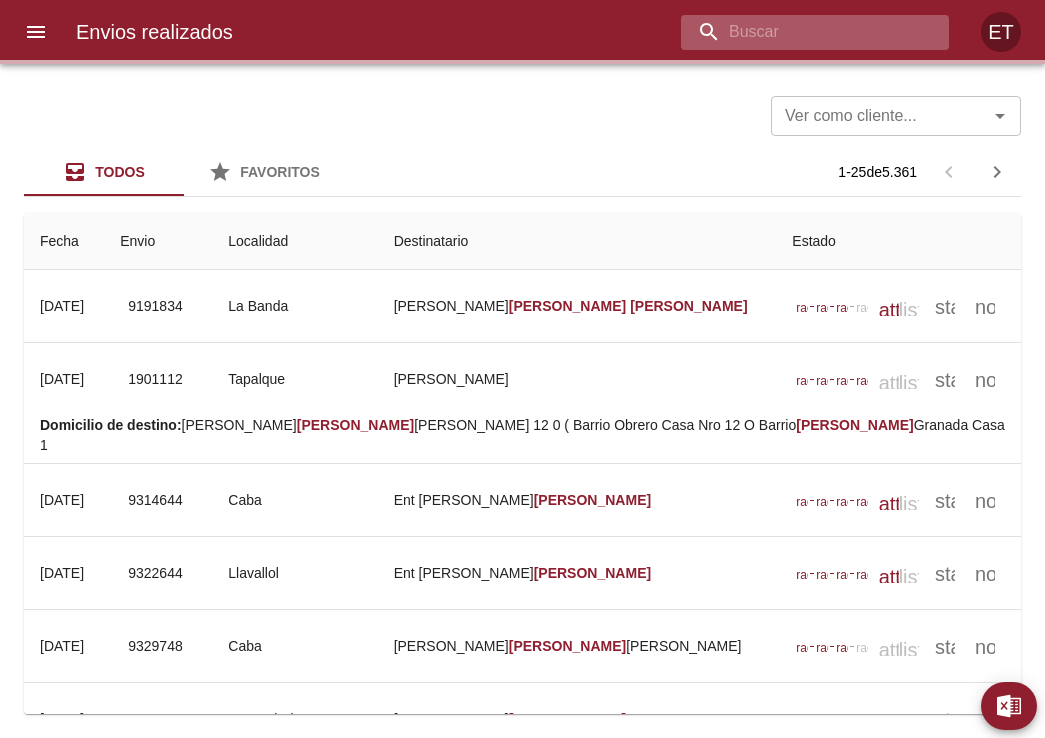click at bounding box center [798, 32] 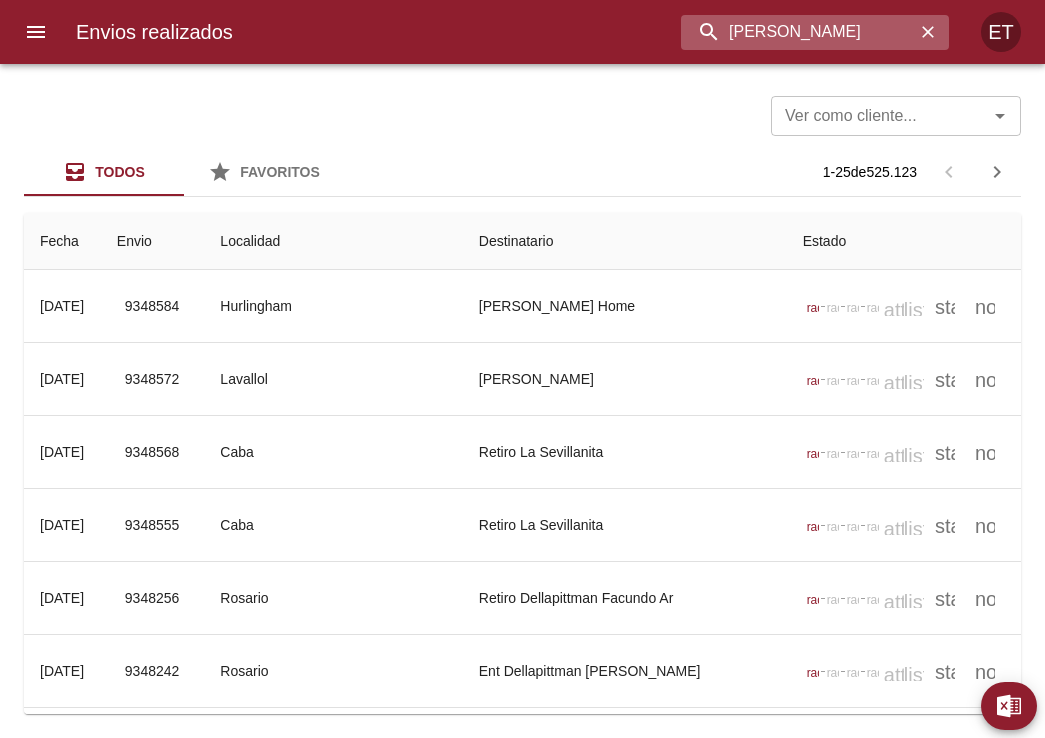 type on "[PERSON_NAME]" 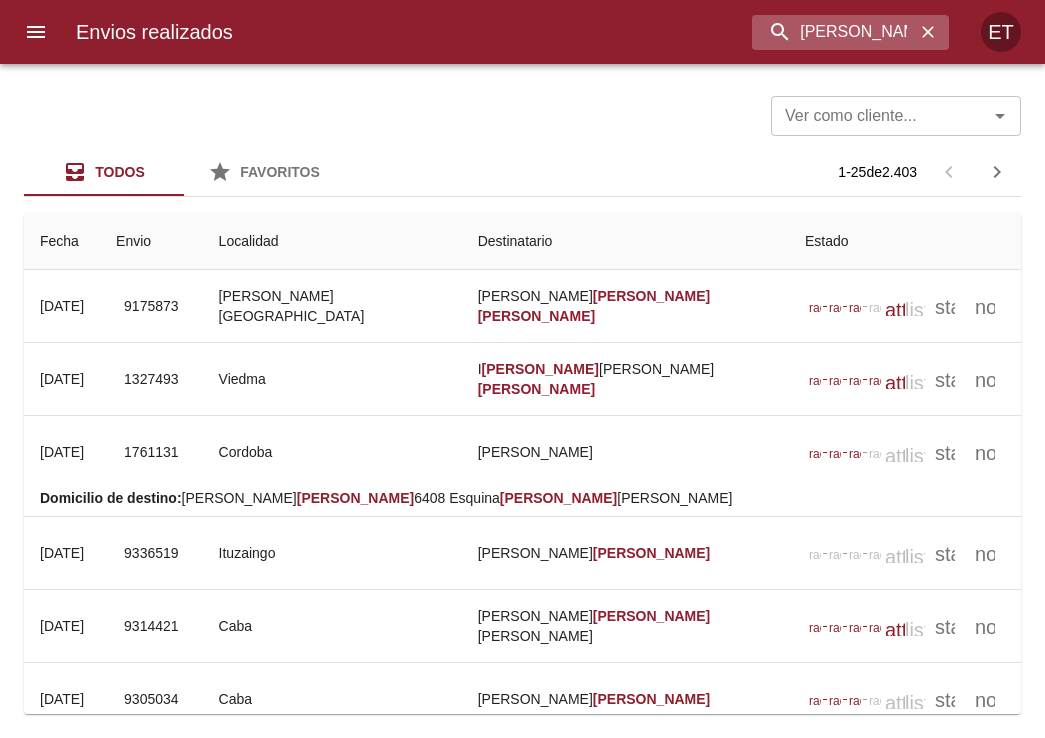 drag, startPoint x: 935, startPoint y: 30, endPoint x: 824, endPoint y: 31, distance: 111.0045 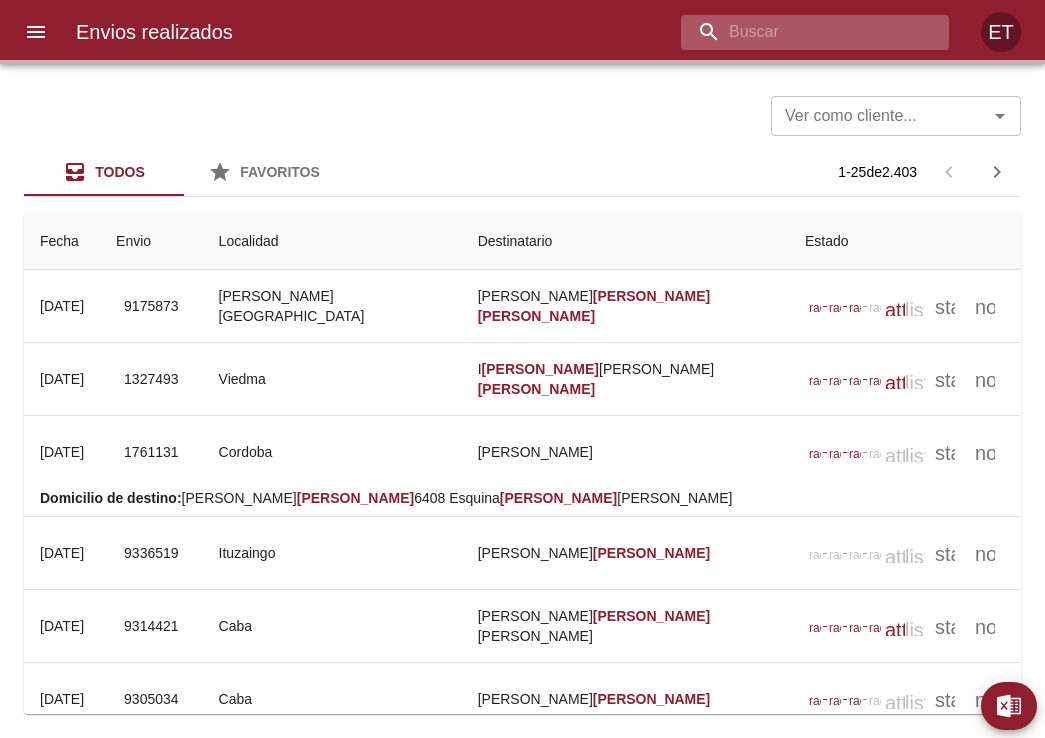 click at bounding box center (798, 32) 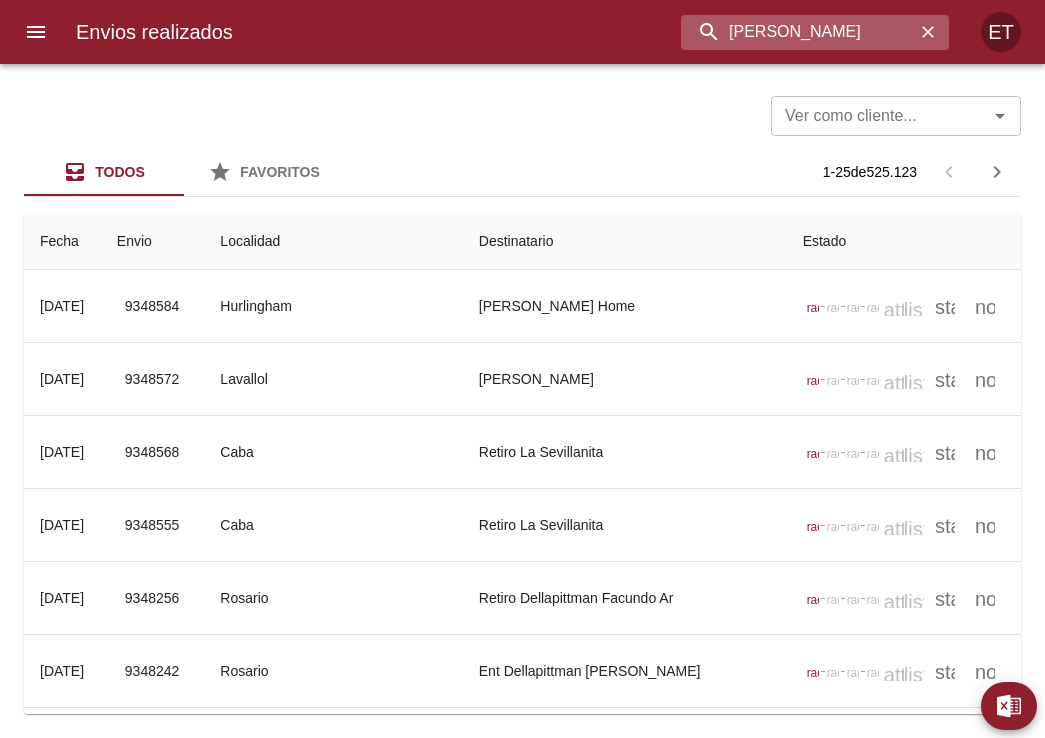 type on "[PERSON_NAME]" 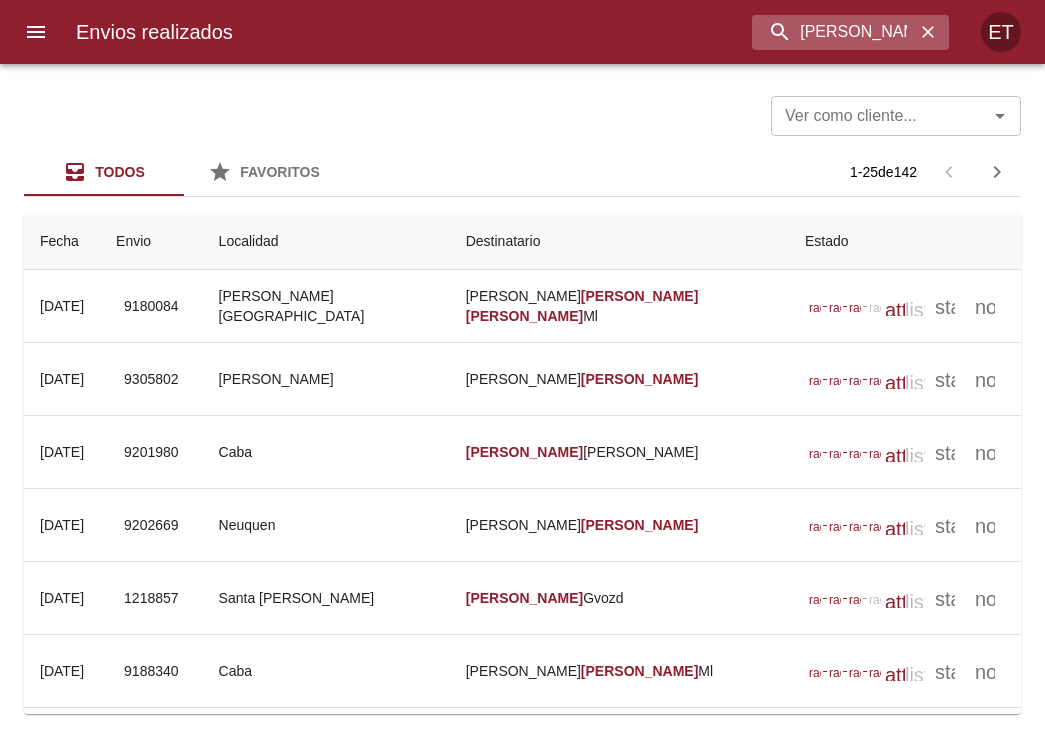 click 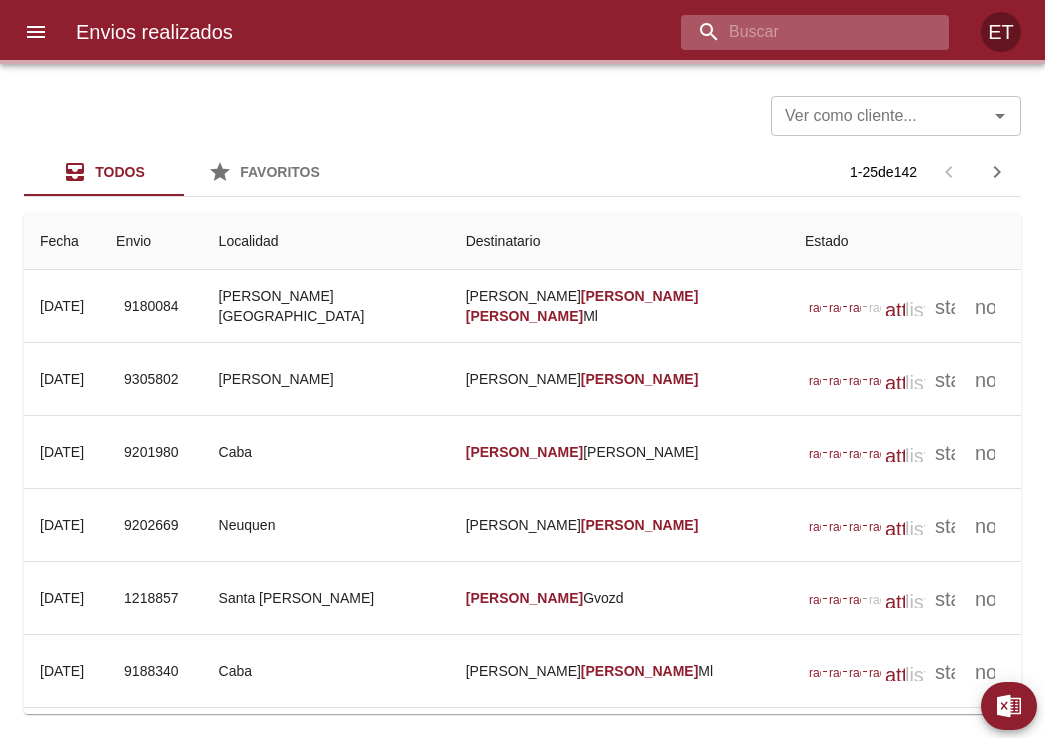 click at bounding box center [798, 32] 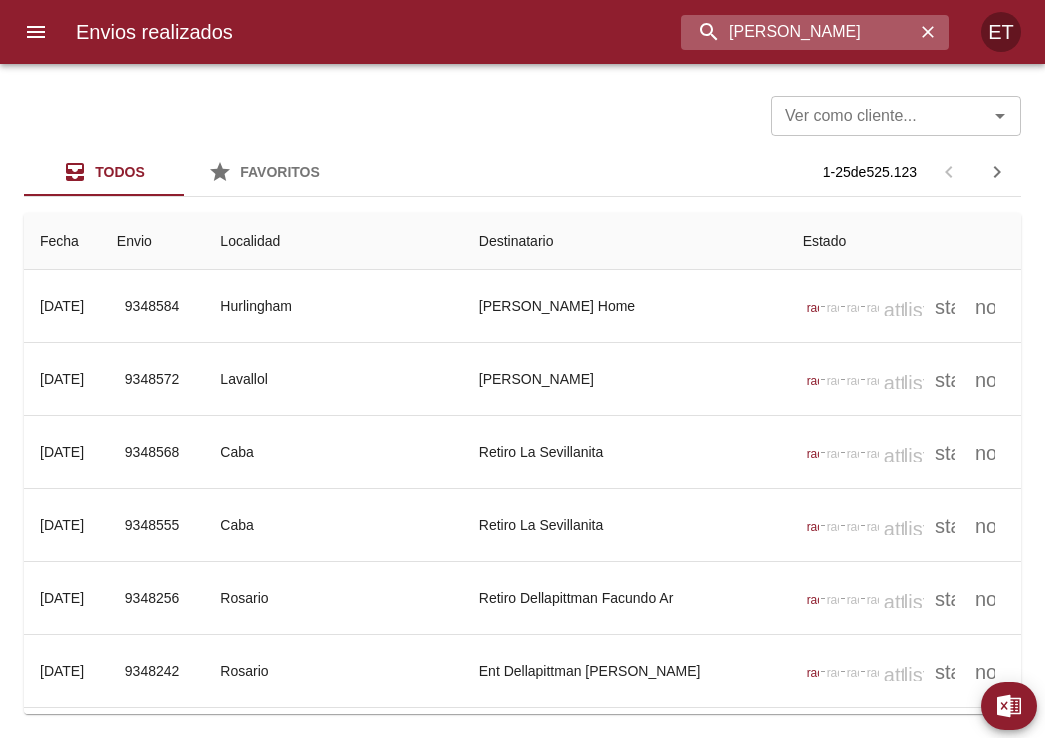 type on "[PERSON_NAME]" 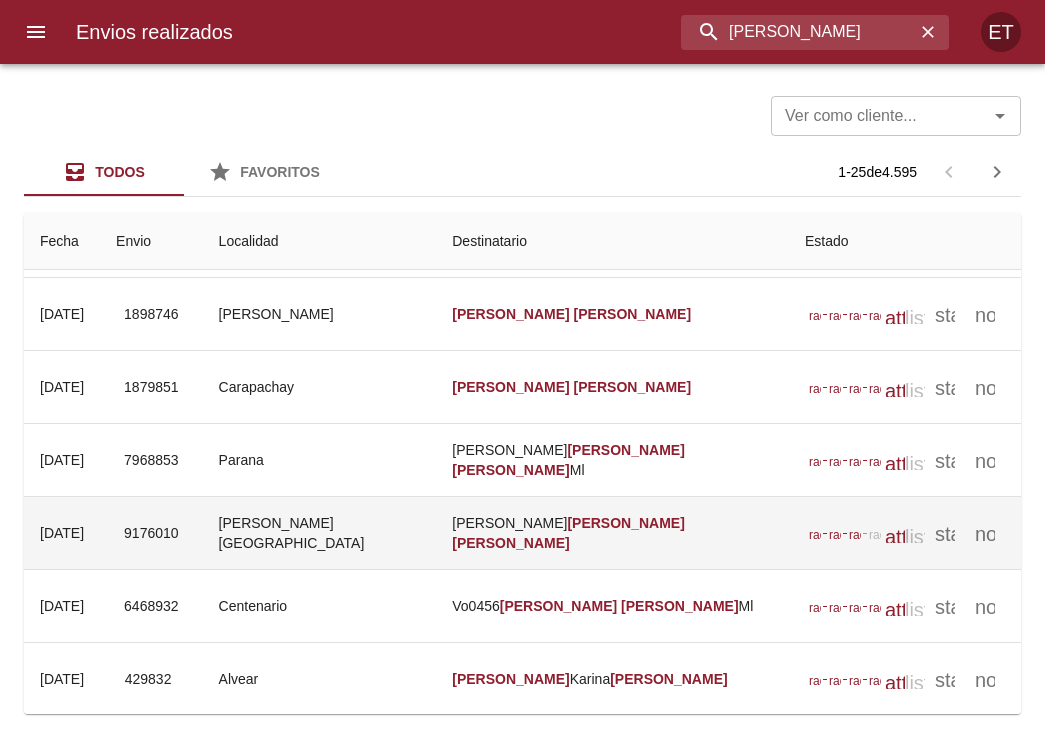 scroll, scrollTop: 100, scrollLeft: 0, axis: vertical 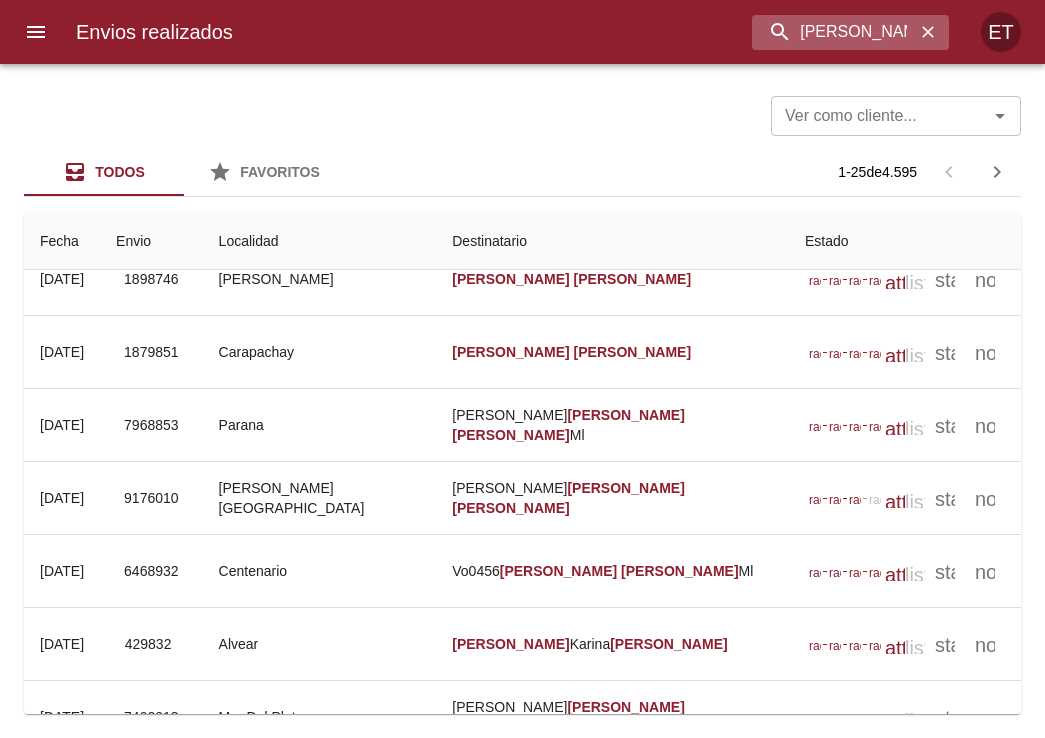 click 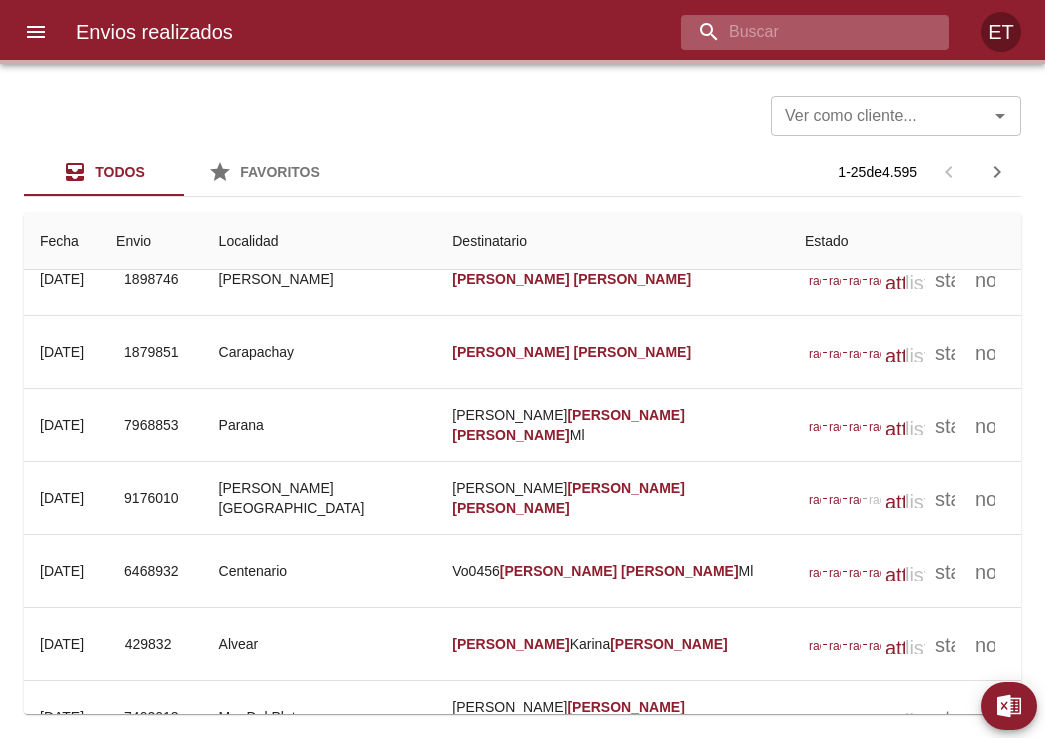 click at bounding box center (798, 32) 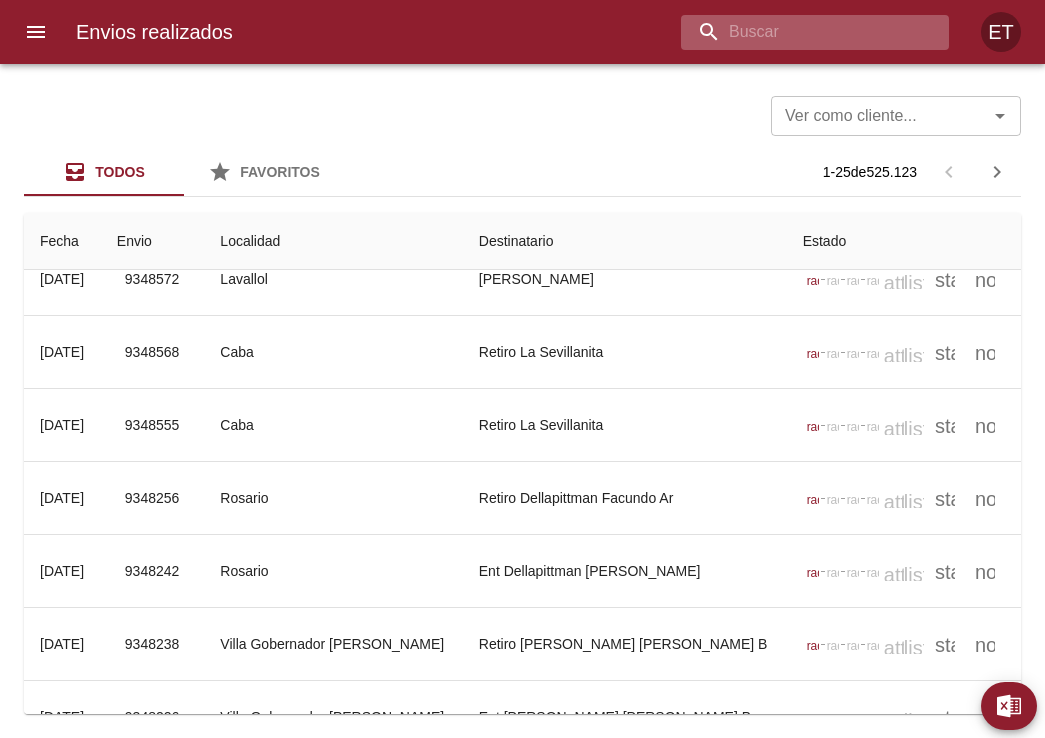 scroll, scrollTop: 0, scrollLeft: 0, axis: both 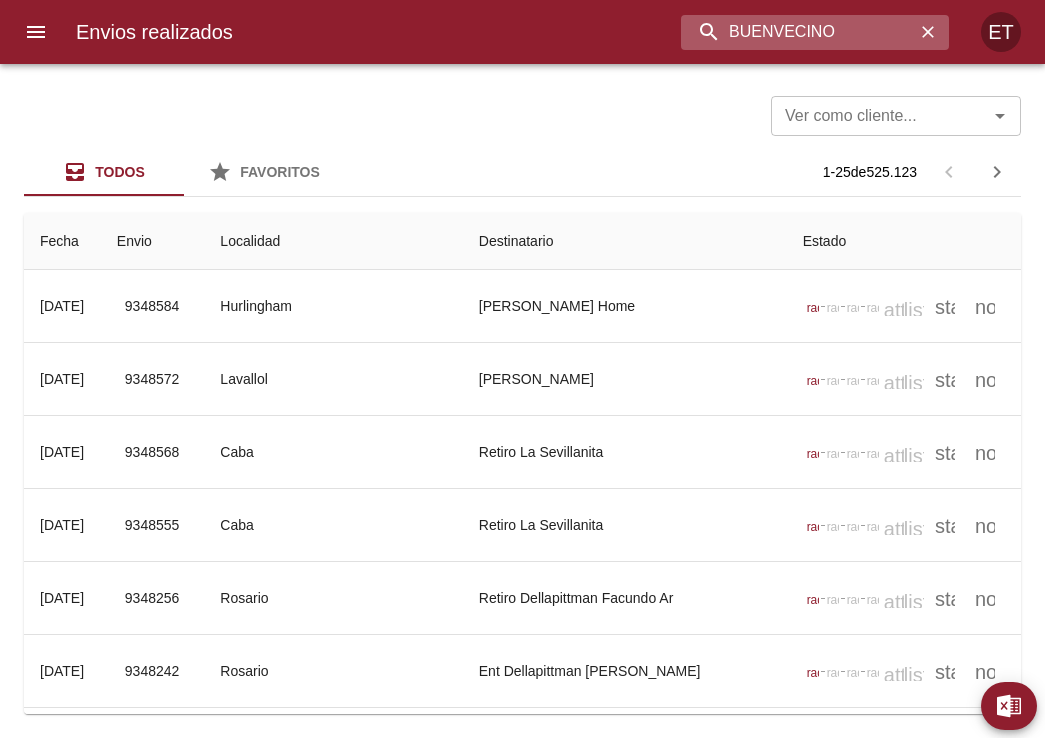 type on "BUENVECINO" 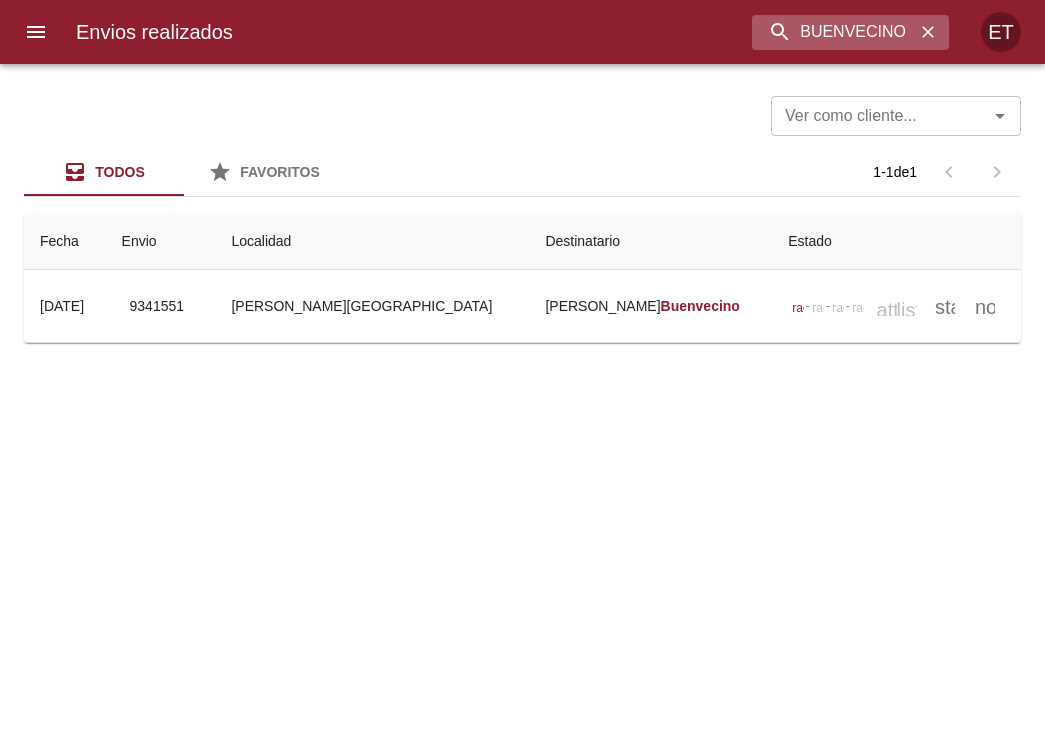 click 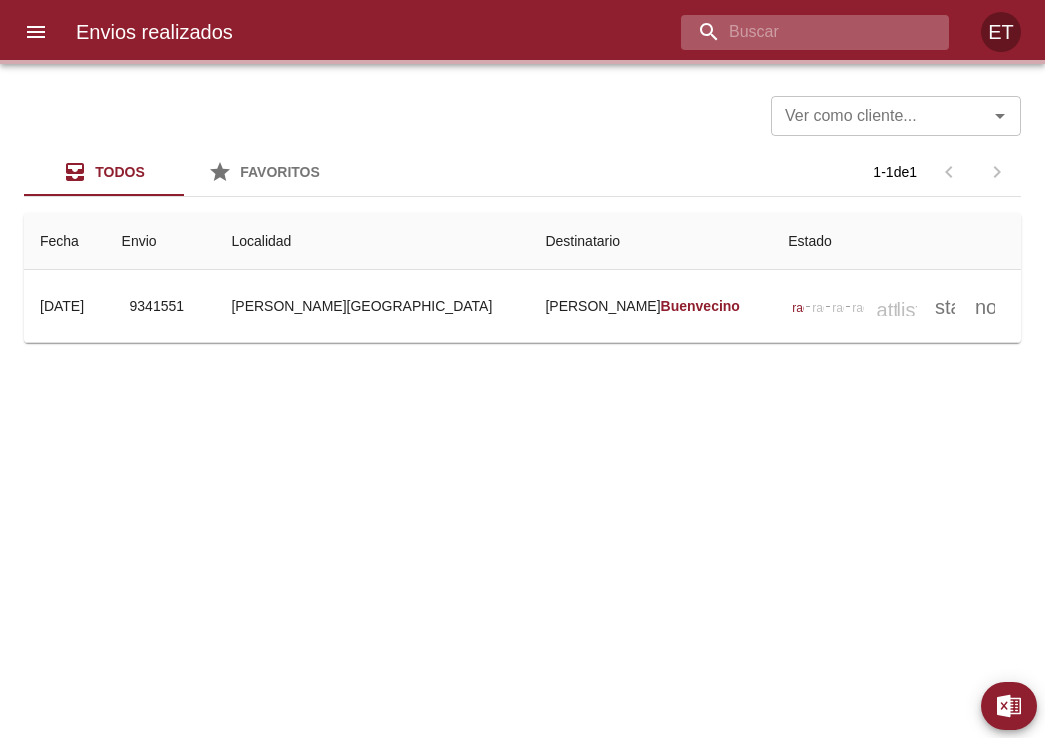 click at bounding box center [798, 32] 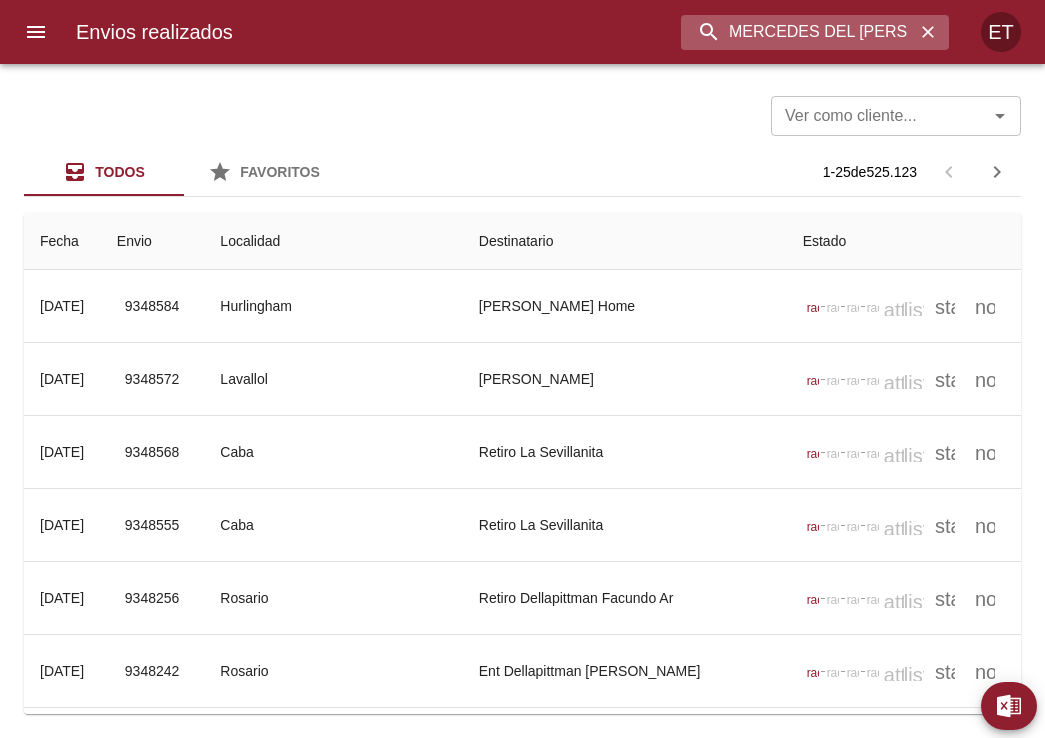 type on "MERCEDES DEL [PERSON_NAME]" 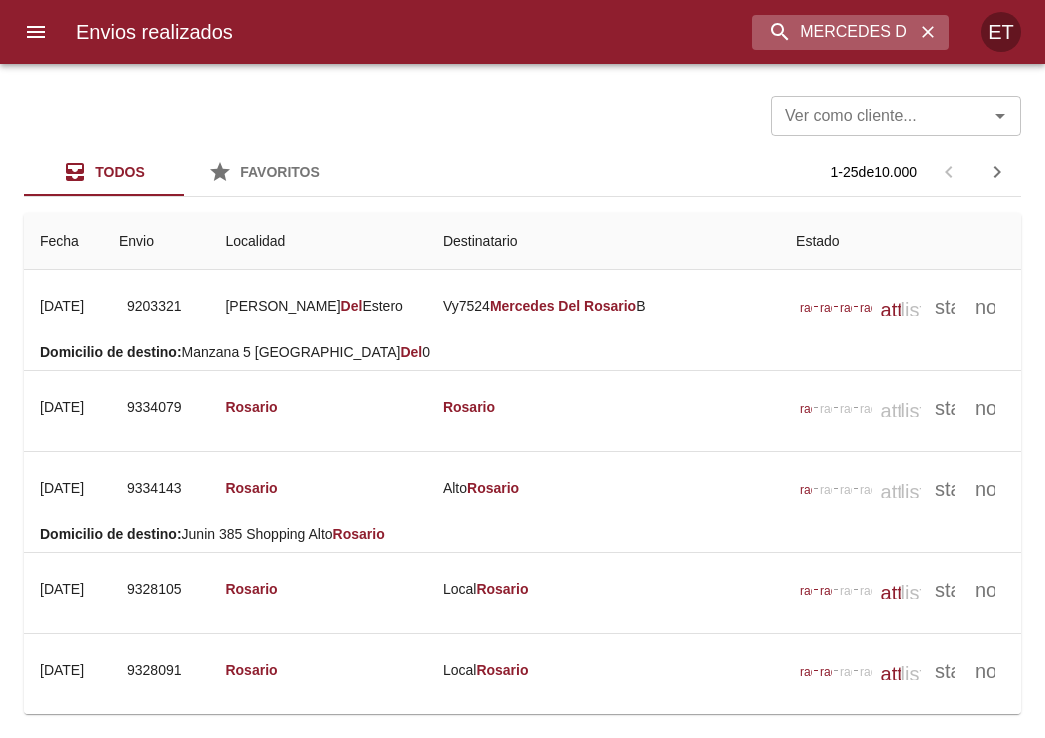 click 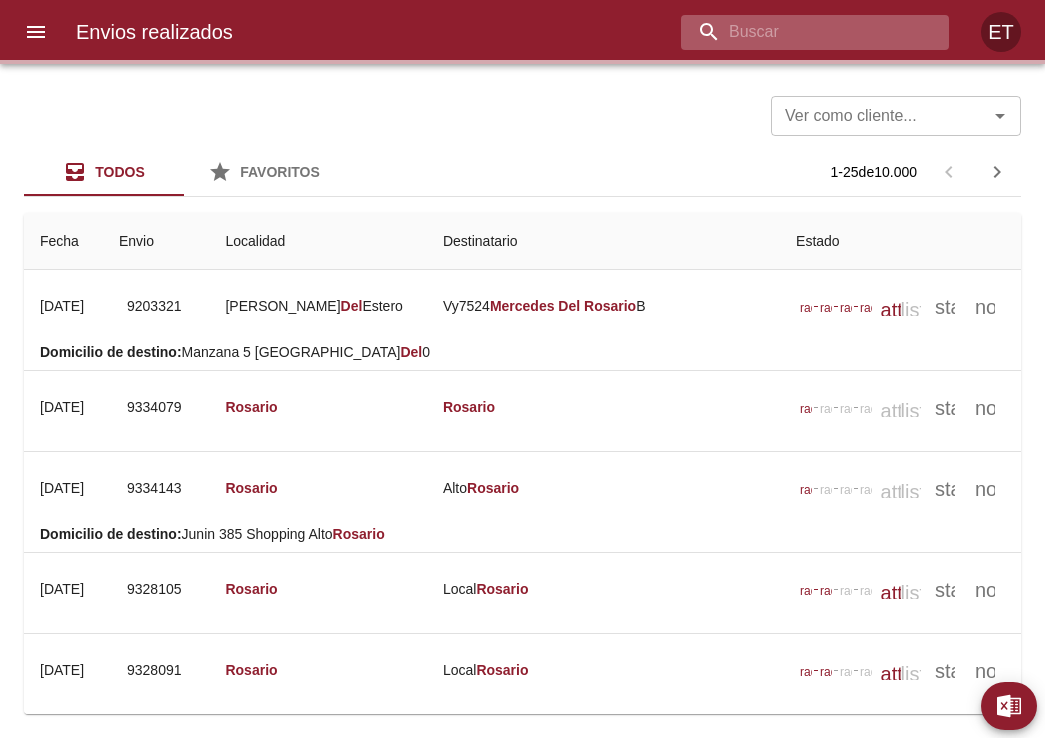 click at bounding box center (798, 32) 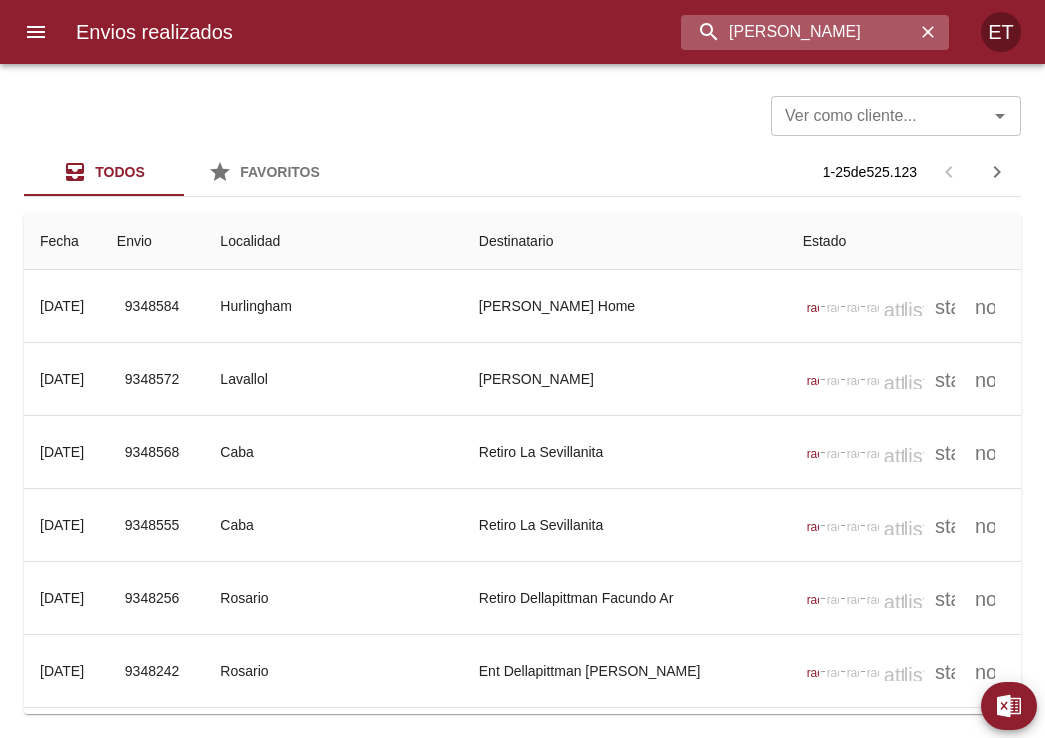 type on "[PERSON_NAME]" 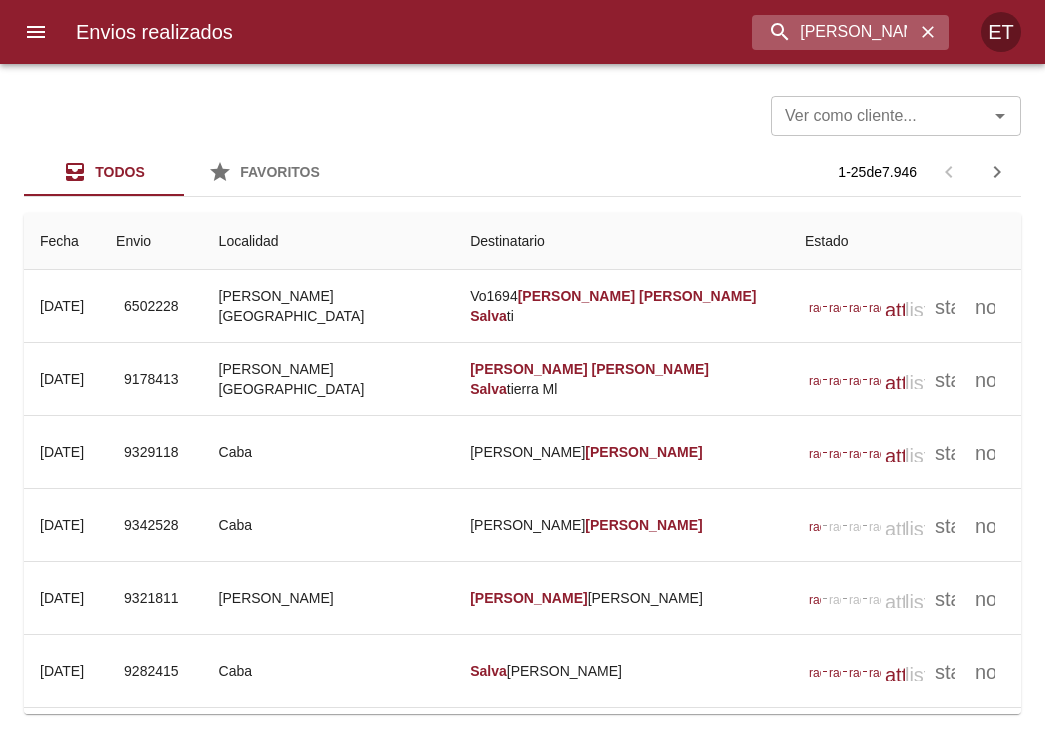 drag, startPoint x: 936, startPoint y: 29, endPoint x: 915, endPoint y: 29, distance: 21 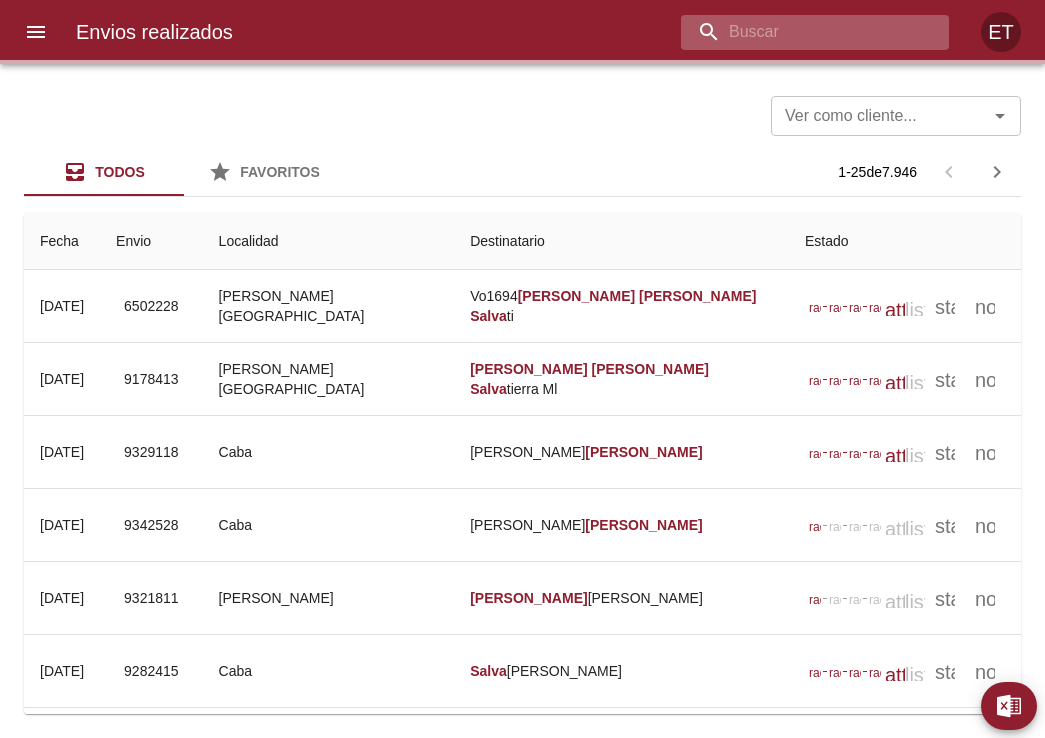 click at bounding box center [798, 32] 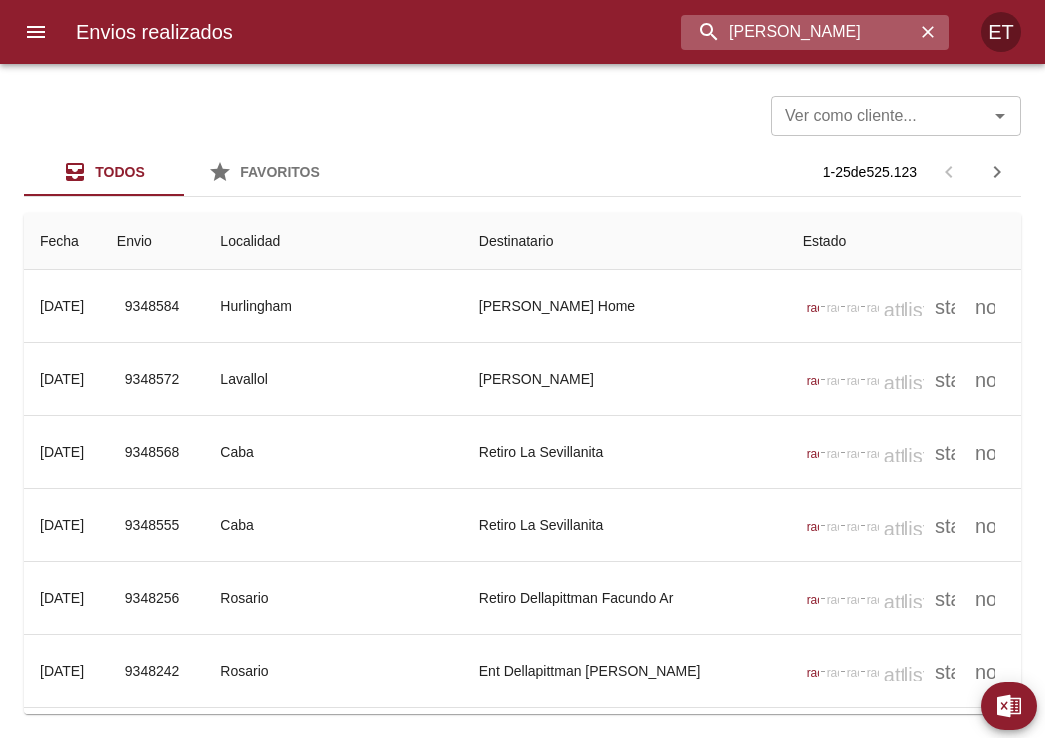 type on "[PERSON_NAME]" 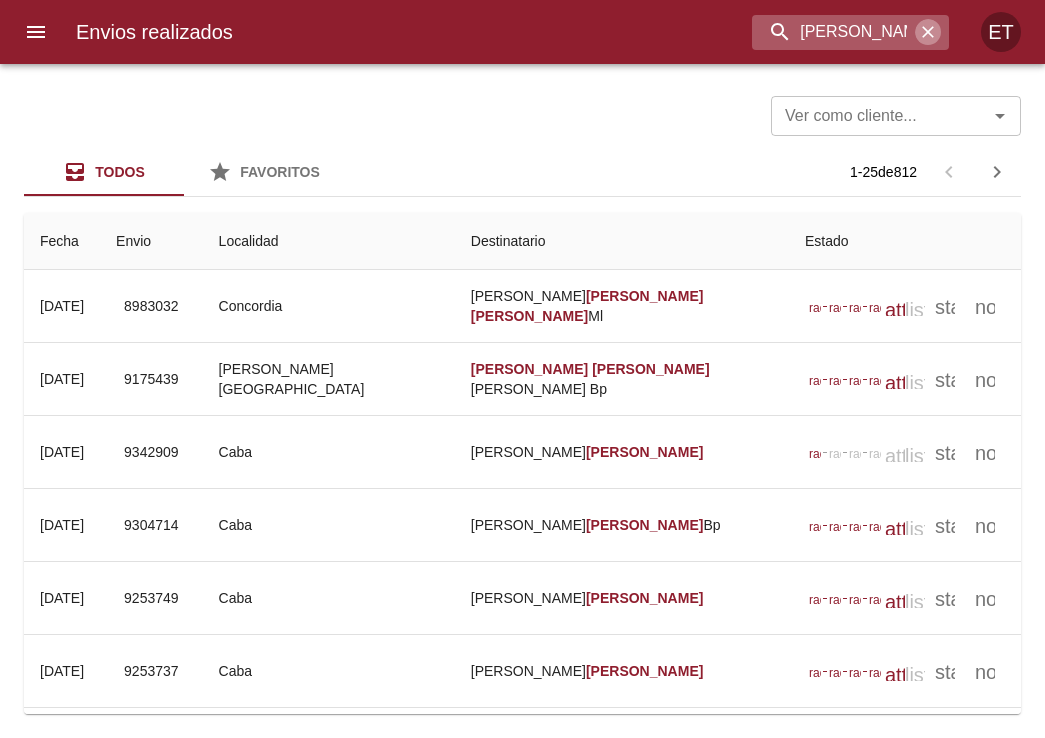 click at bounding box center [928, 32] 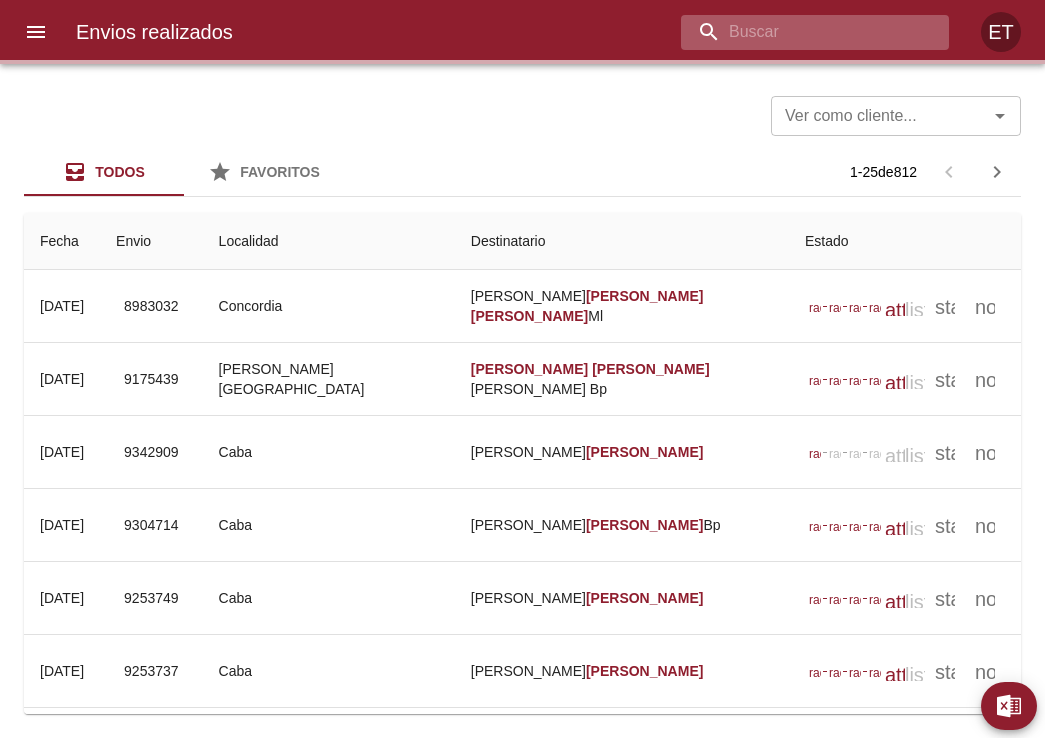 click at bounding box center (798, 32) 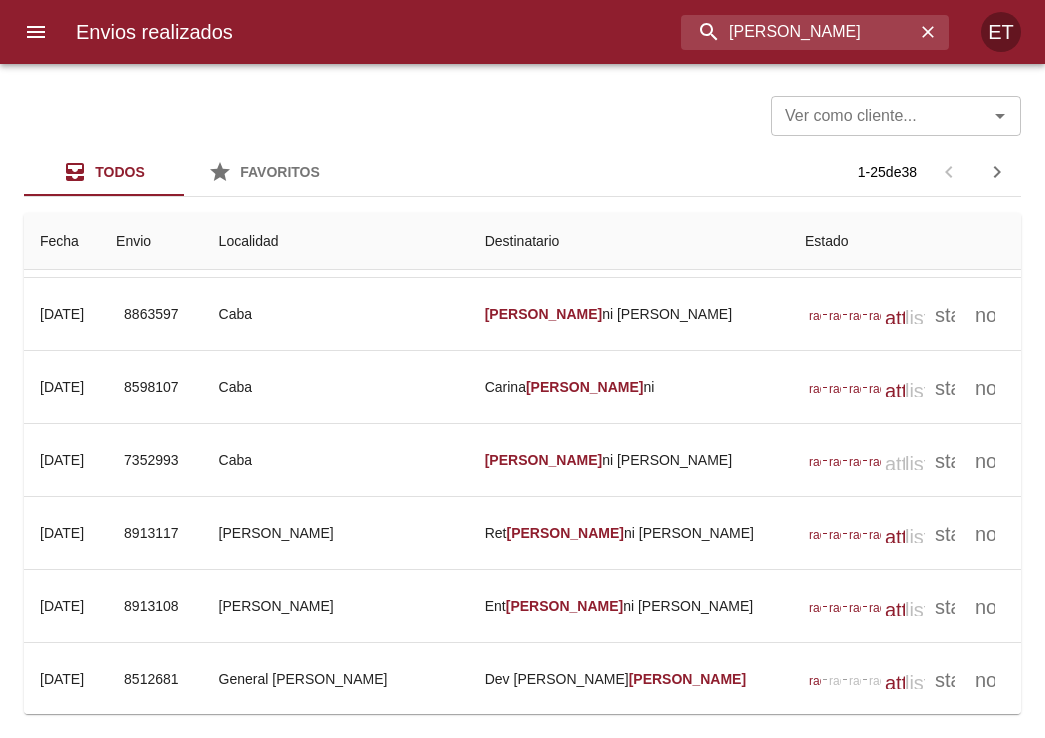 scroll, scrollTop: 1409, scrollLeft: 0, axis: vertical 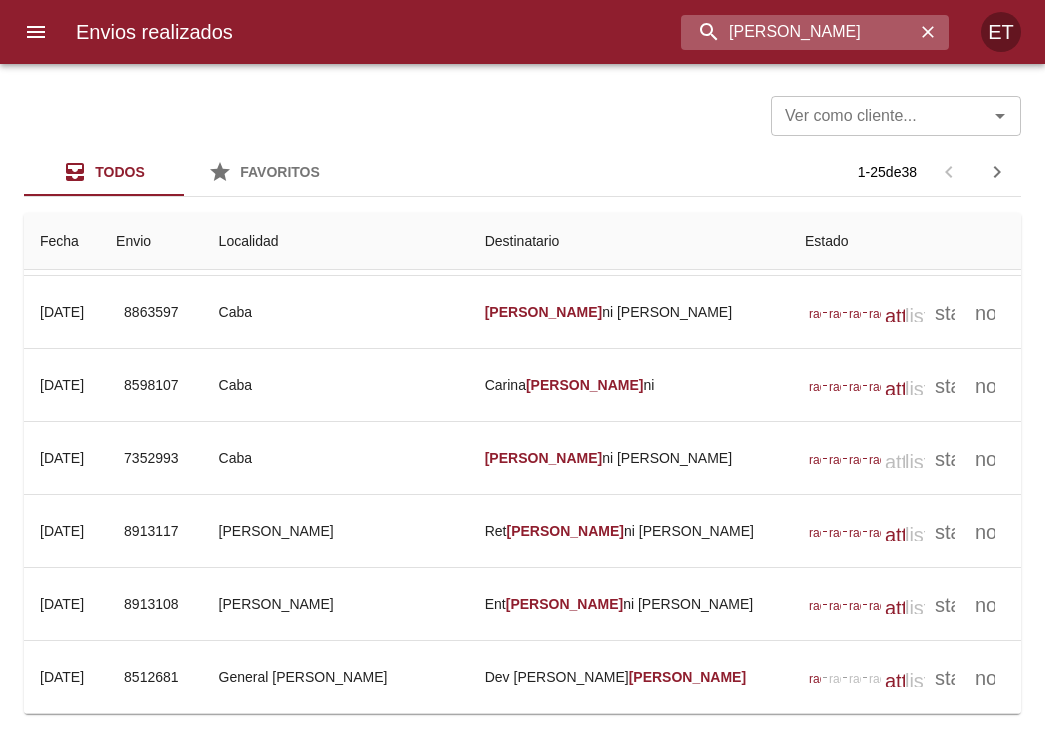 click on "[PERSON_NAME]" at bounding box center [798, 32] 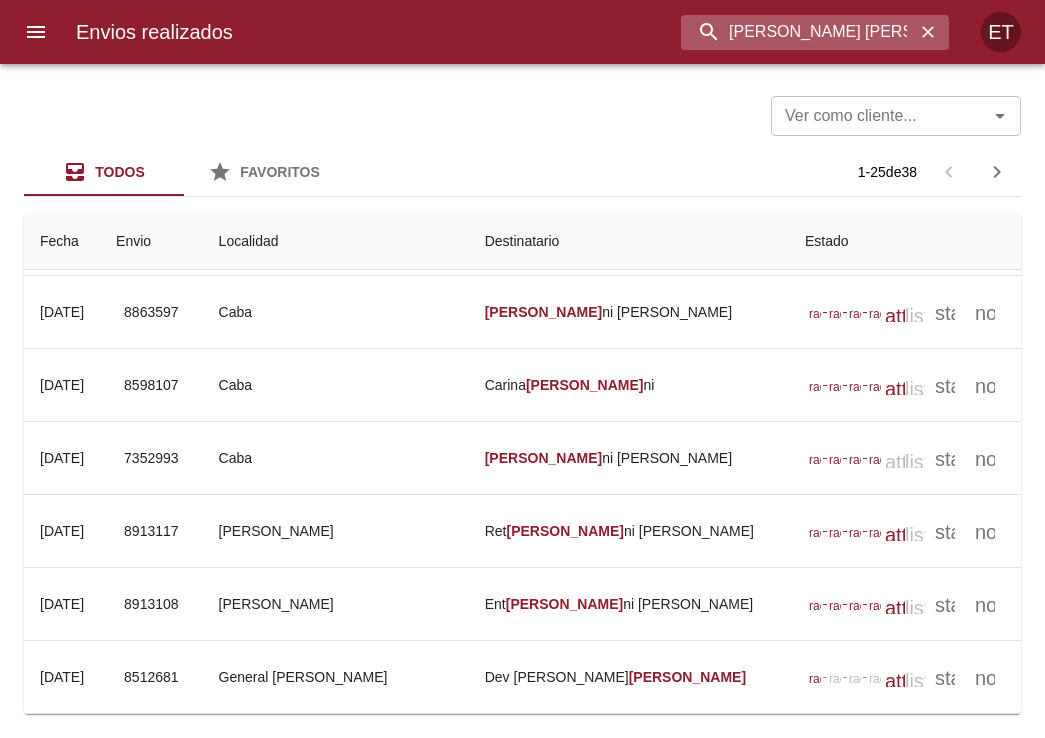 type on "[PERSON_NAME] [PERSON_NAME]" 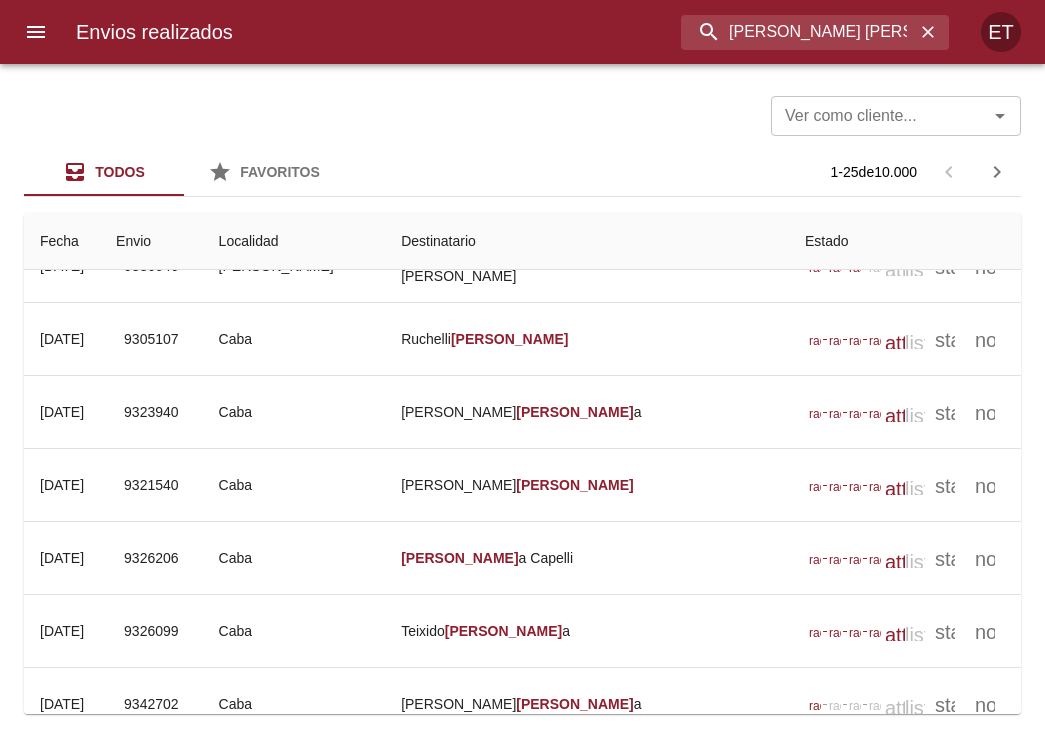 scroll, scrollTop: 1381, scrollLeft: 0, axis: vertical 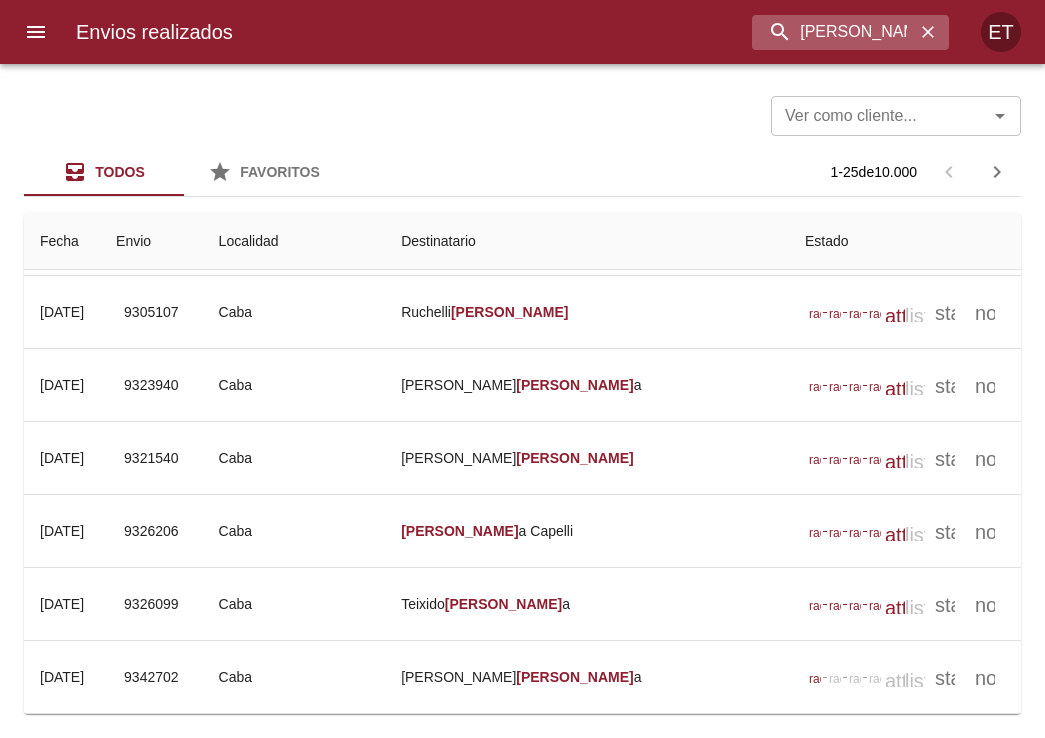 click 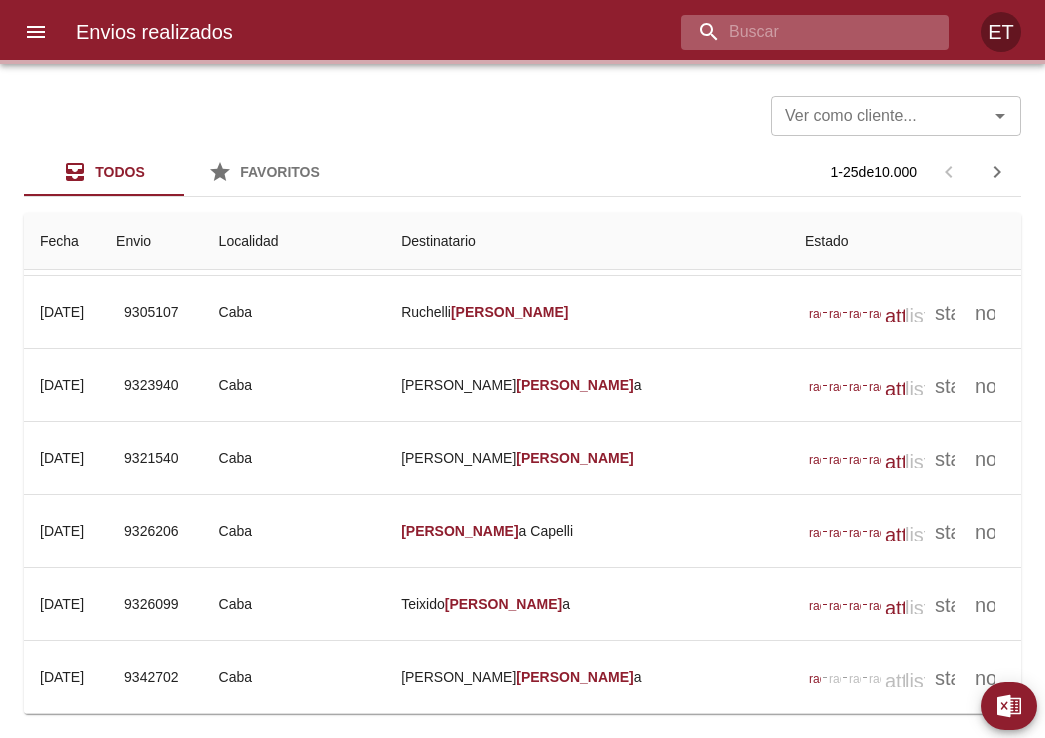 click at bounding box center [798, 32] 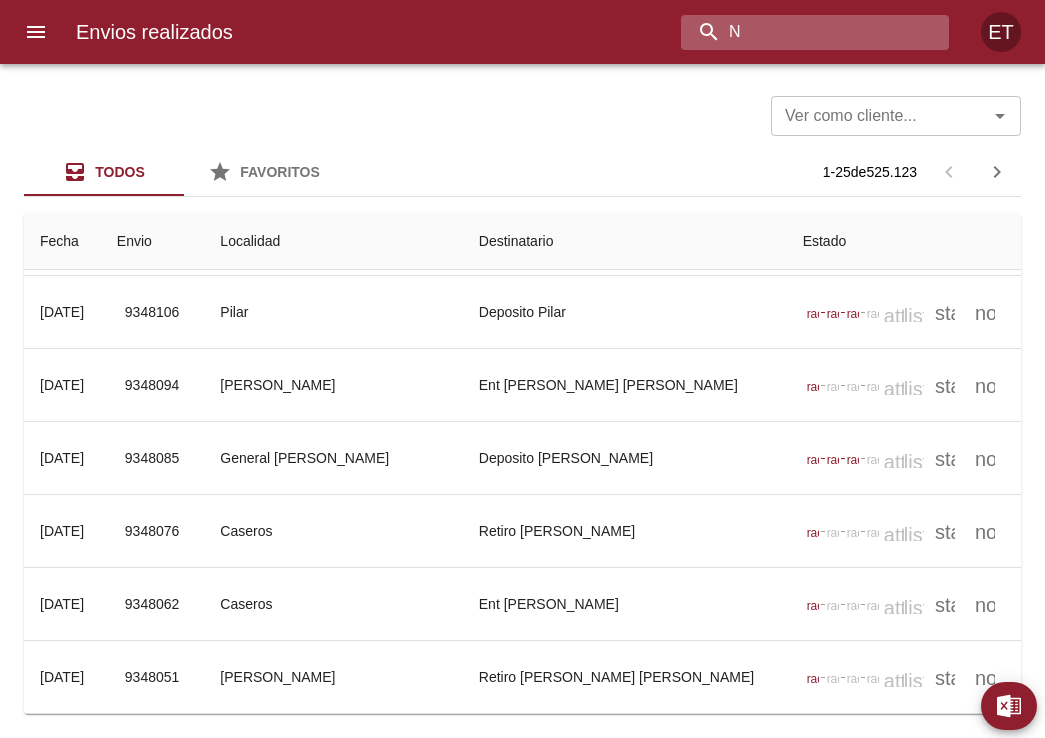 scroll, scrollTop: 0, scrollLeft: 0, axis: both 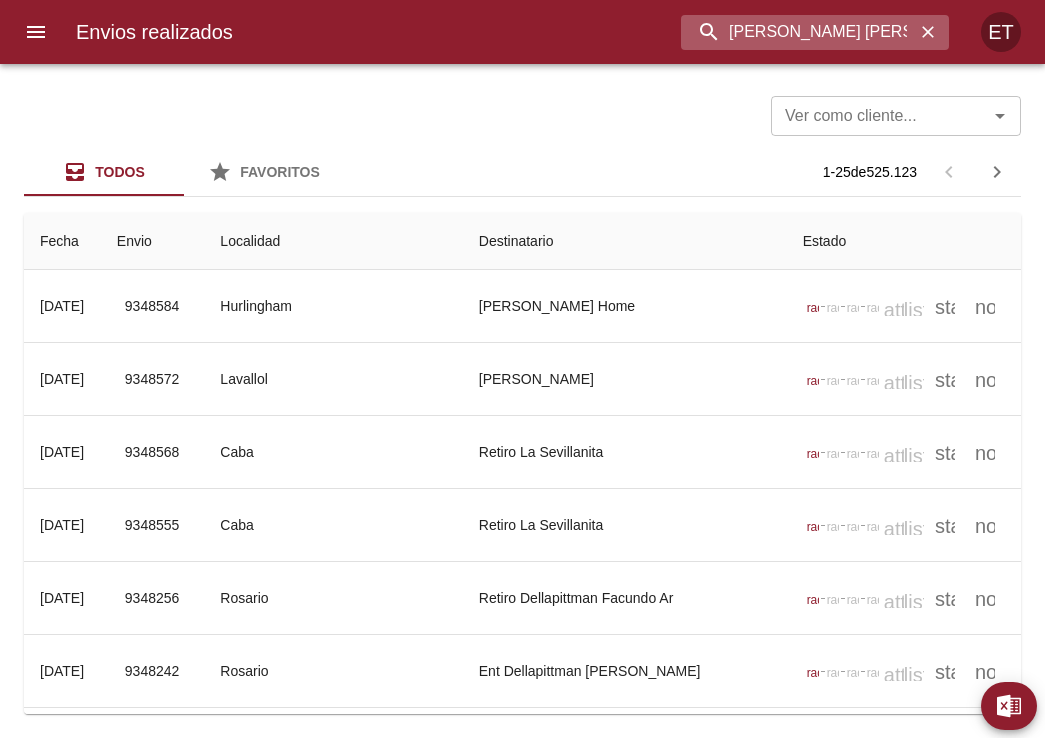 type on "[PERSON_NAME] [PERSON_NAME]" 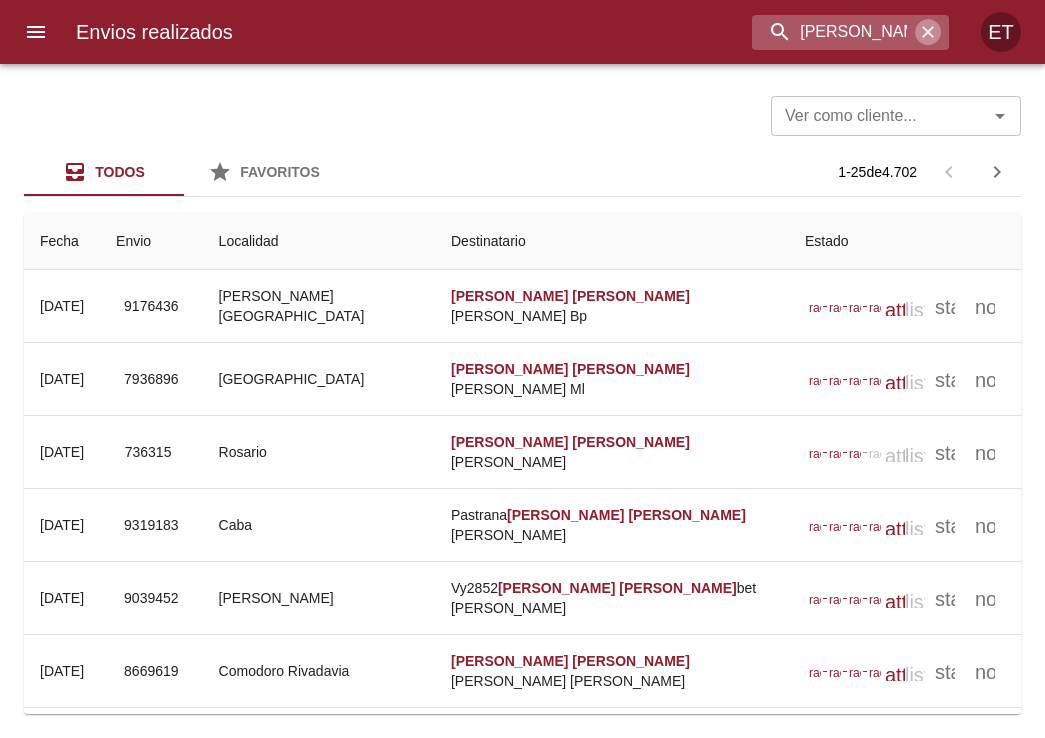click 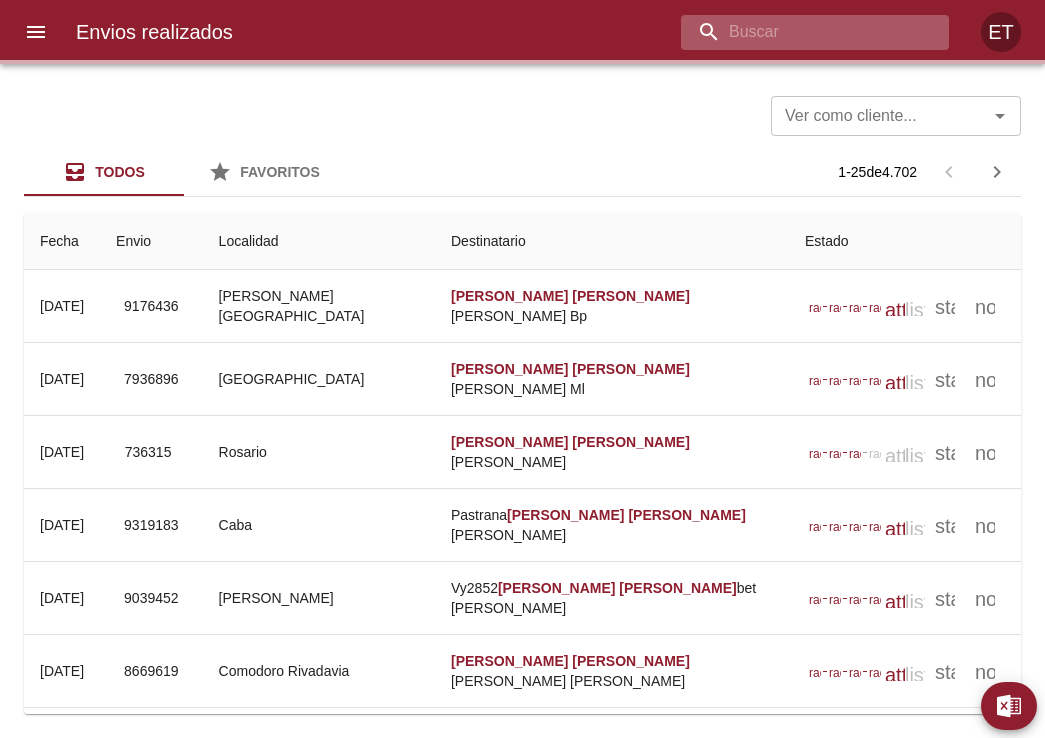click at bounding box center (798, 32) 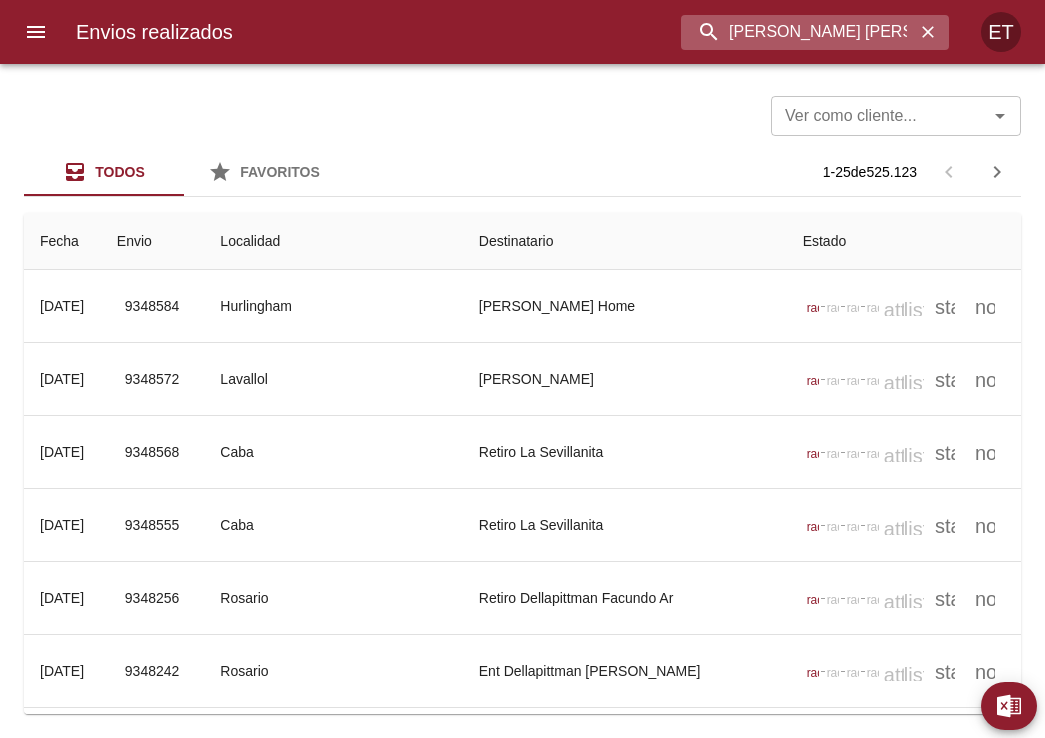 type on "[PERSON_NAME] [PERSON_NAME]" 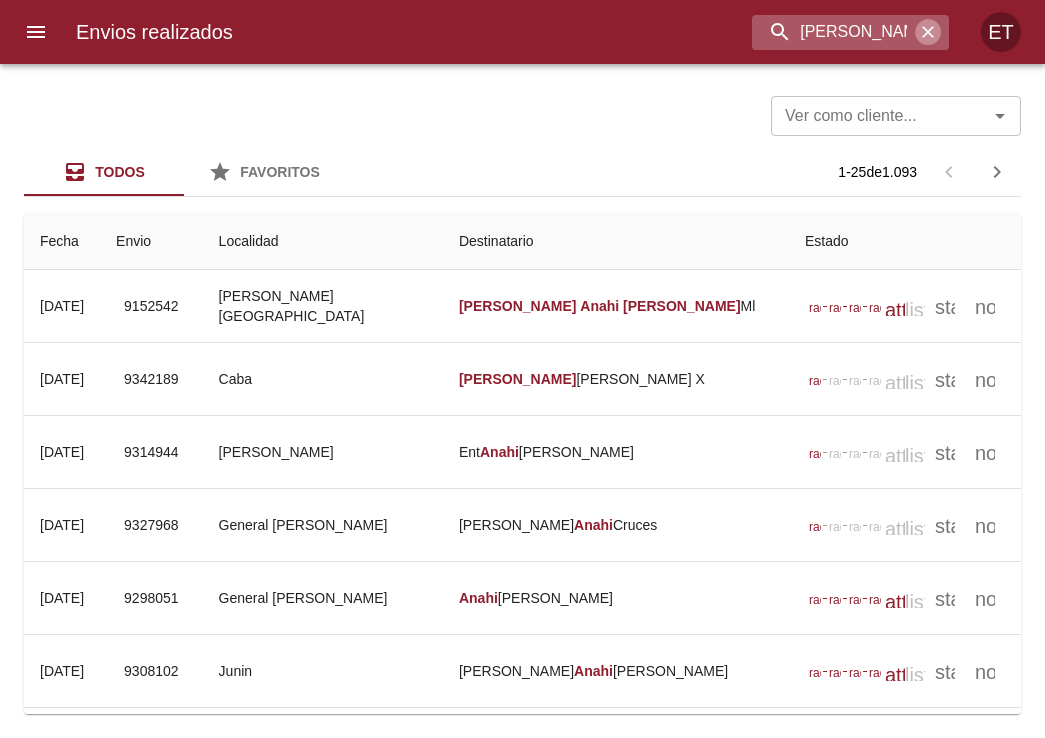 click 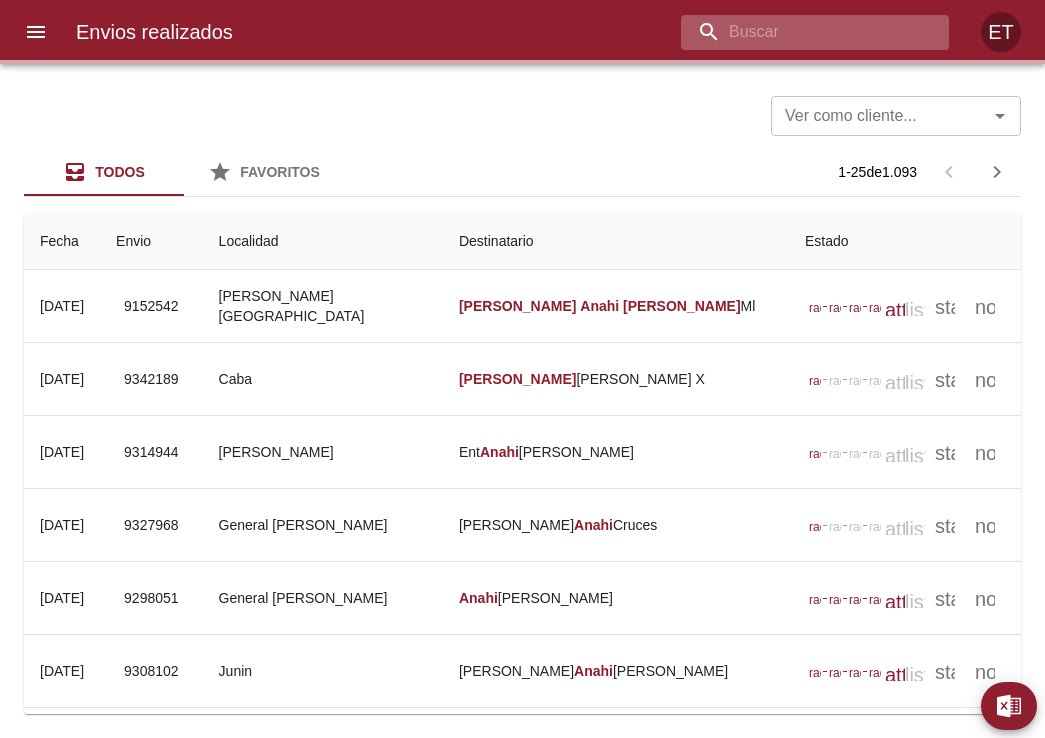 click at bounding box center (798, 32) 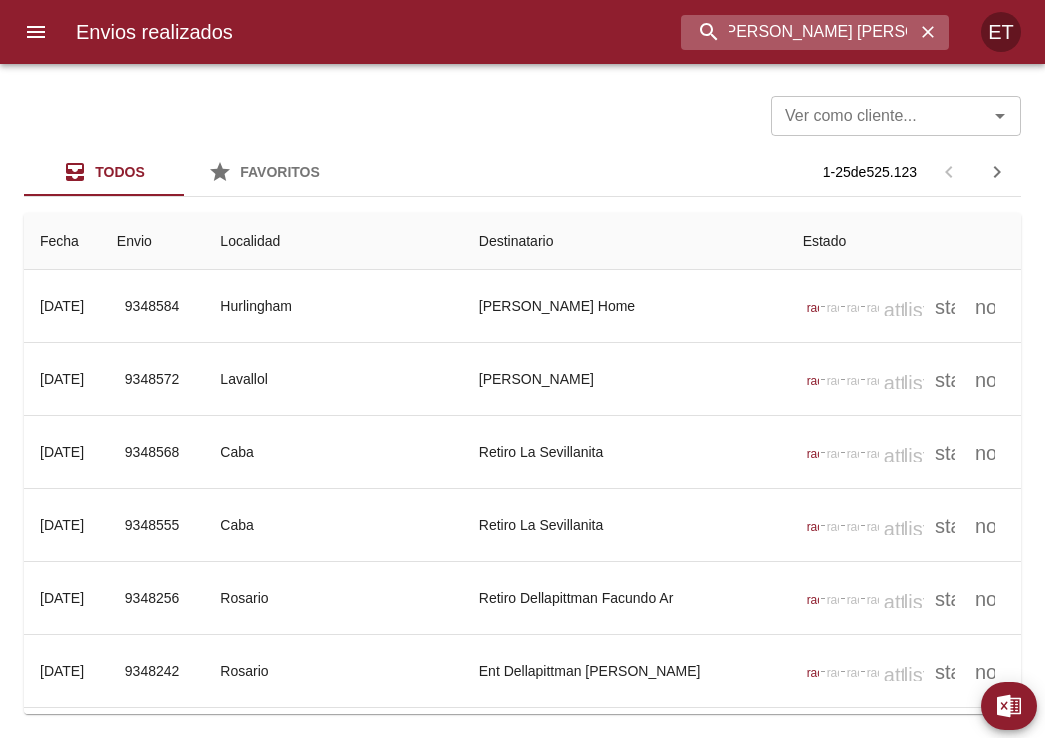 scroll, scrollTop: 0, scrollLeft: 17, axis: horizontal 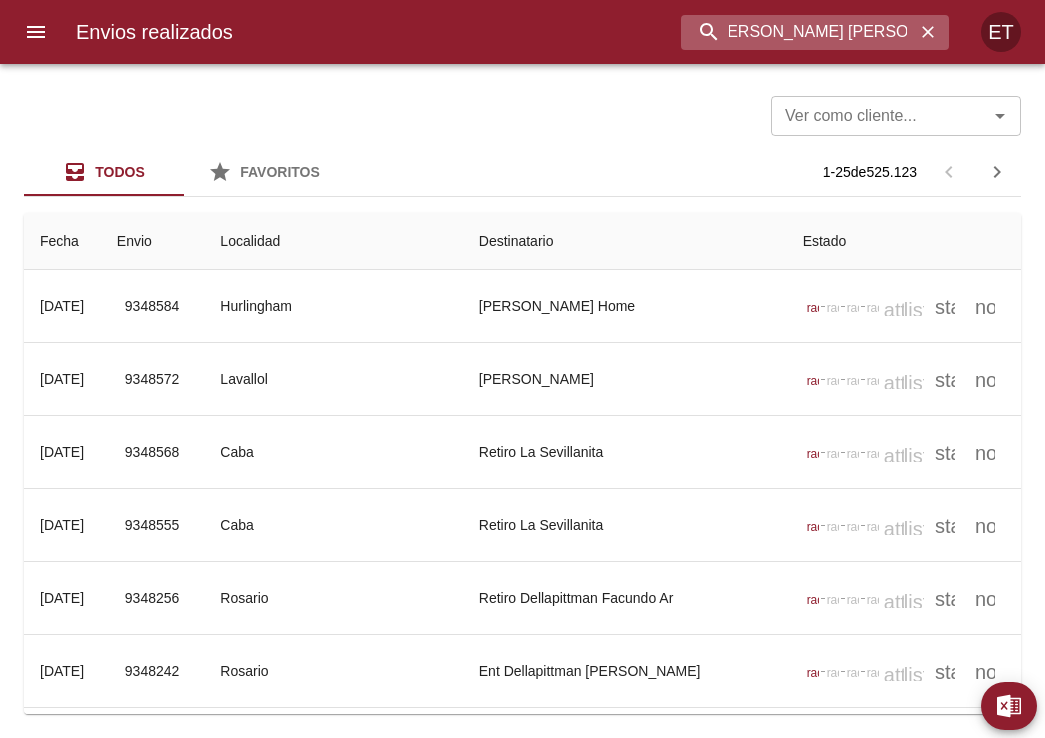 type on "[PERSON_NAME] [PERSON_NAME]" 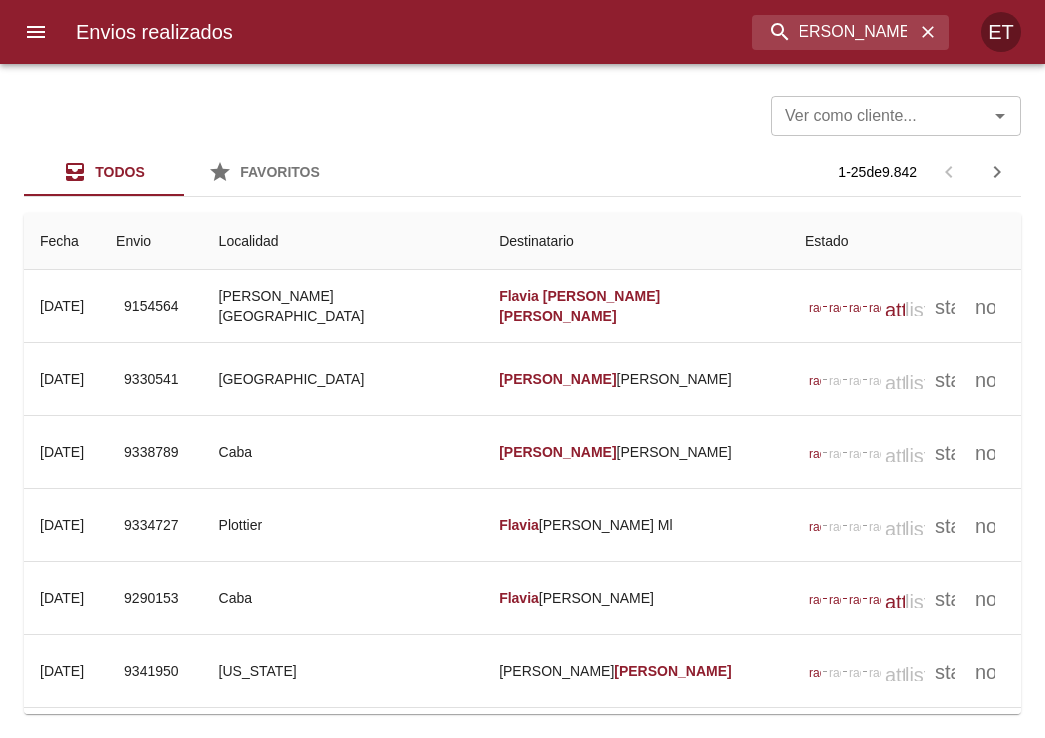 scroll, scrollTop: 0, scrollLeft: 0, axis: both 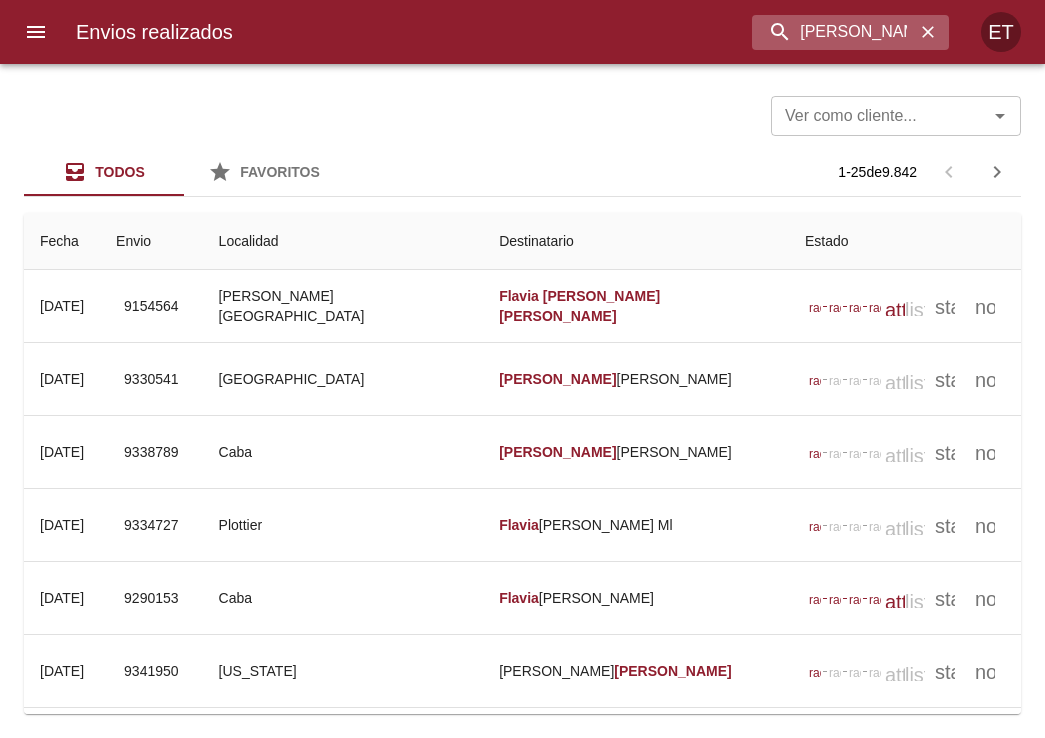 click 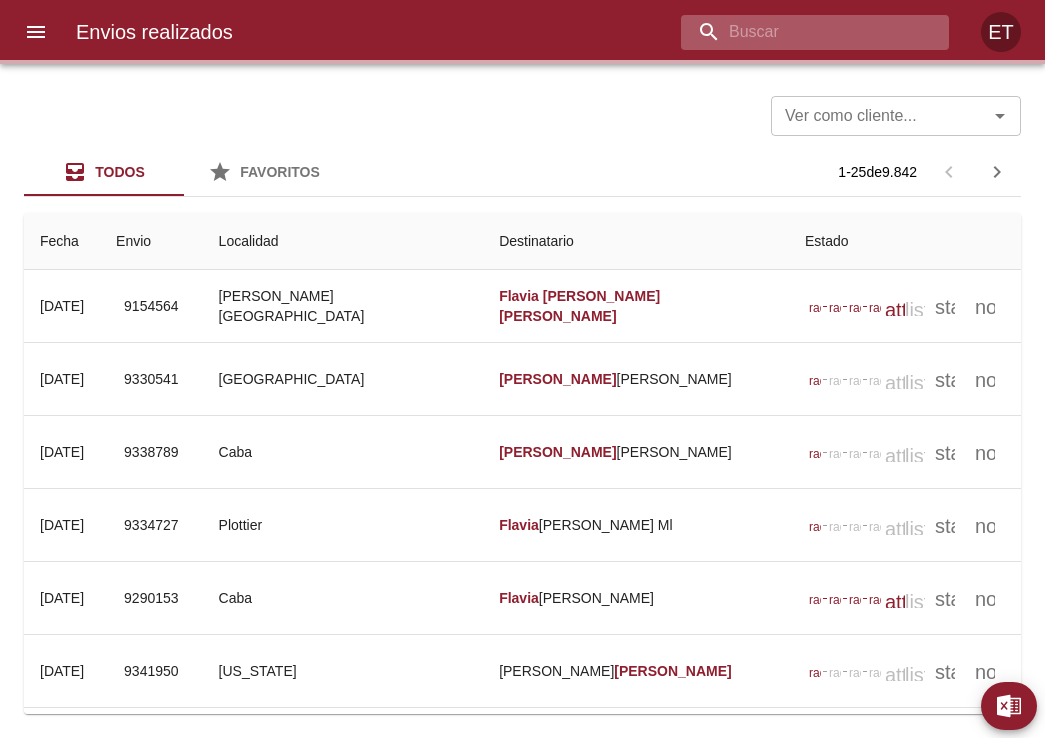 click at bounding box center [798, 32] 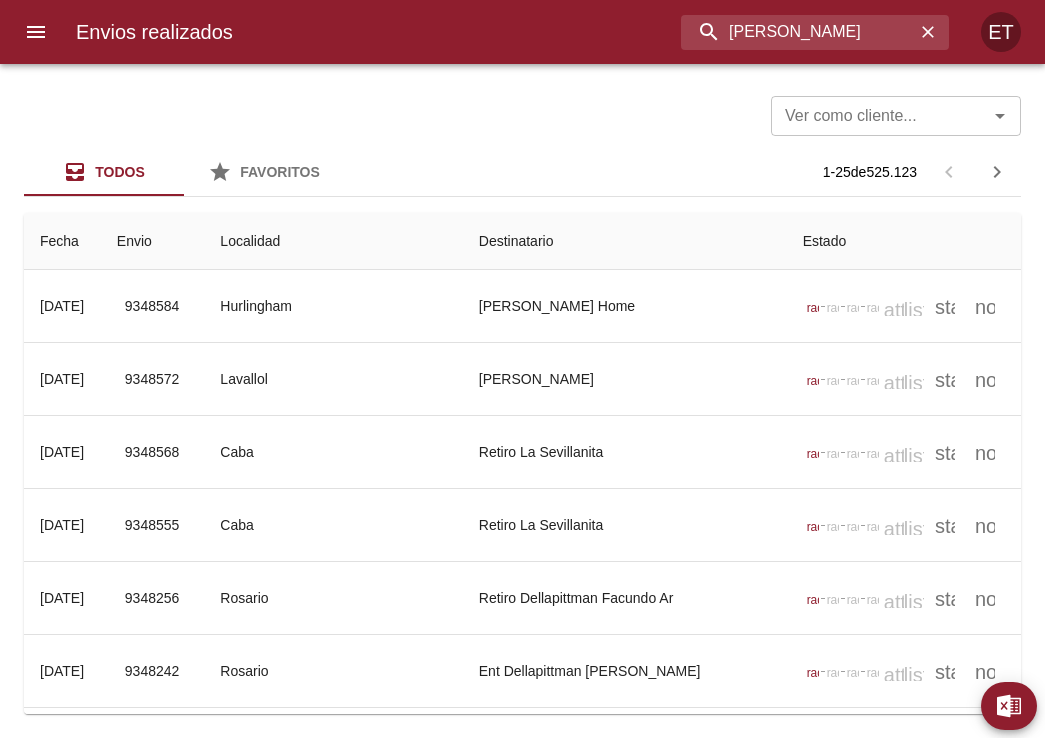 type on "[PERSON_NAME]" 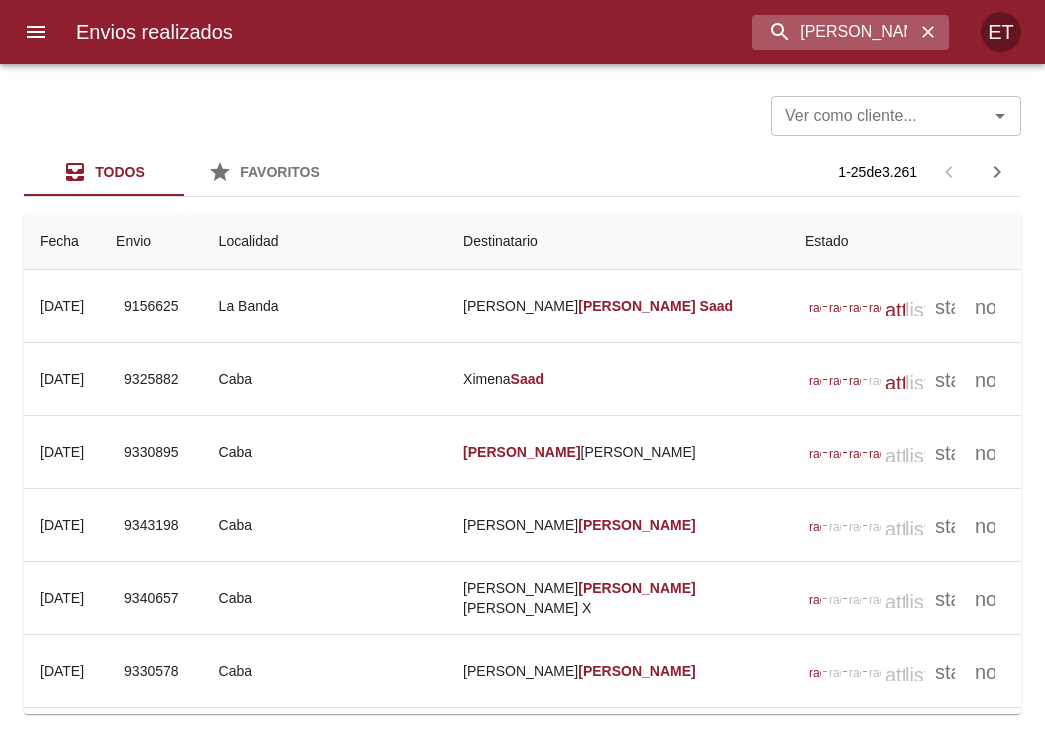 click 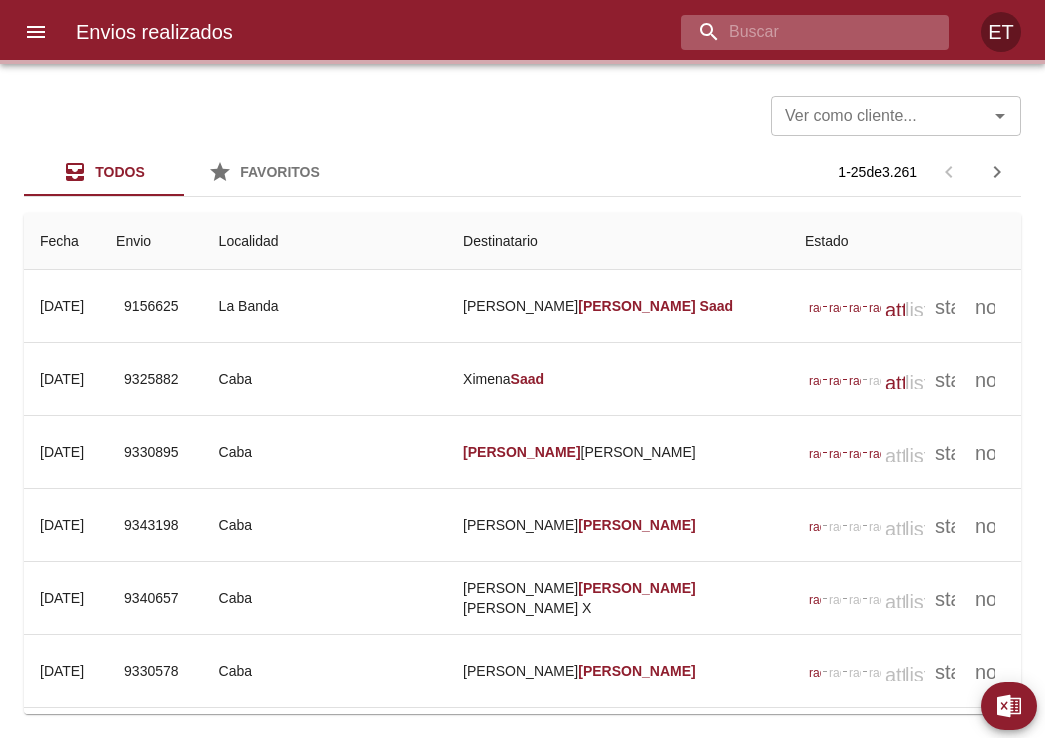 click at bounding box center (798, 32) 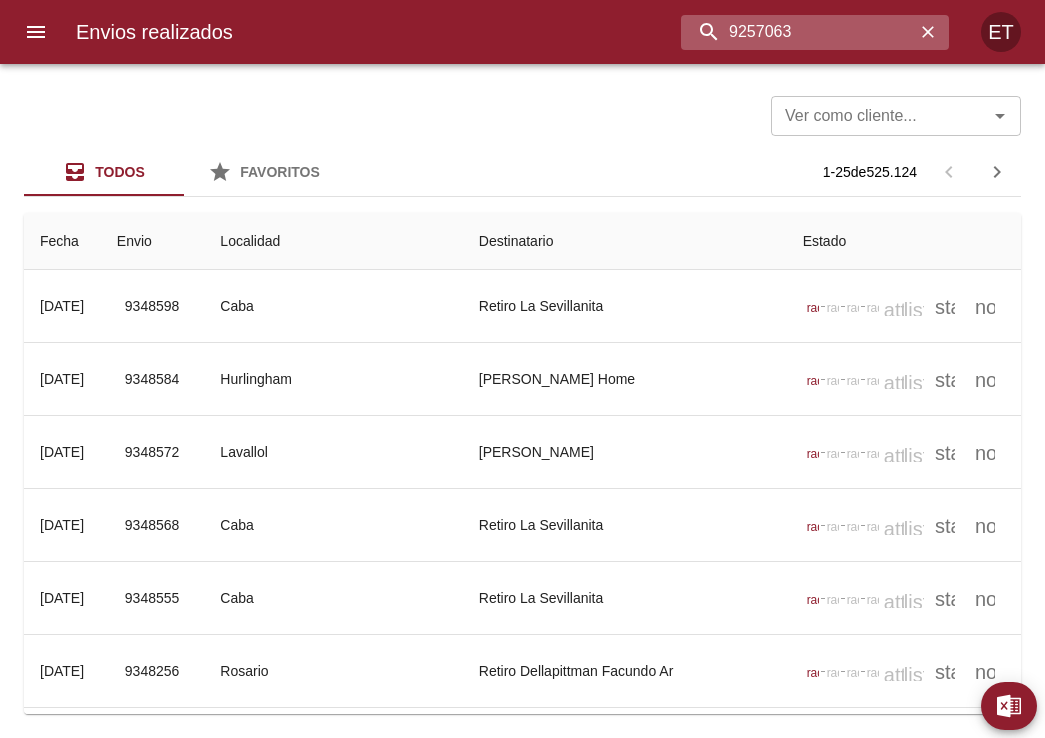 type on "9257063" 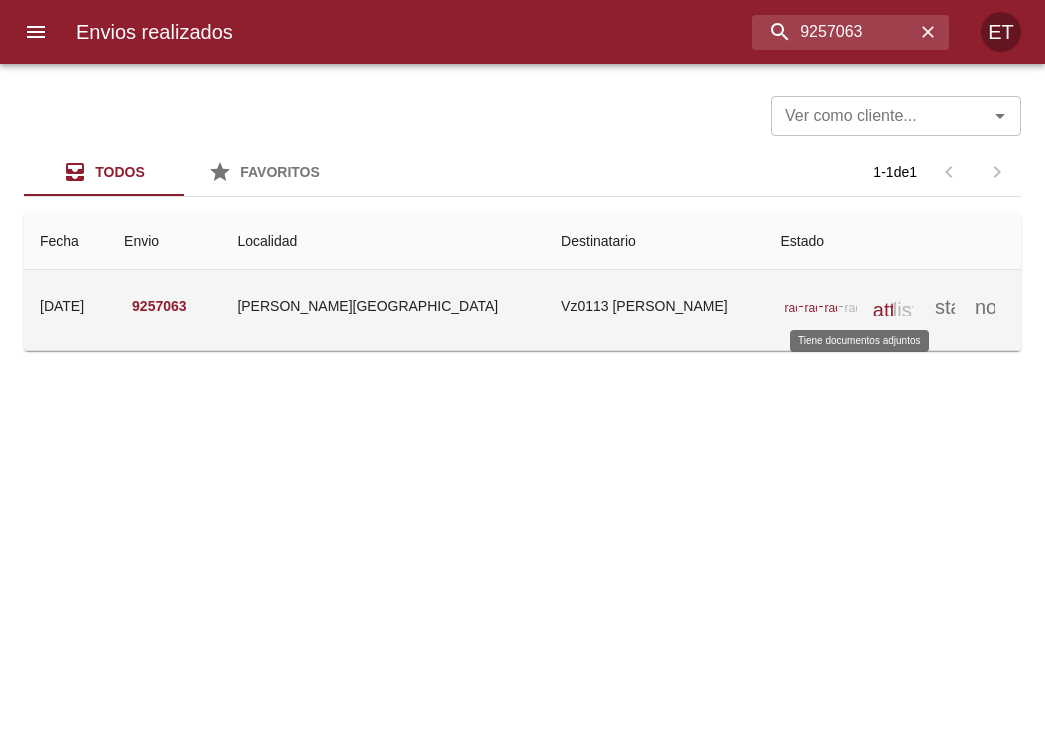 click on "attach_file" at bounding box center [883, 306] 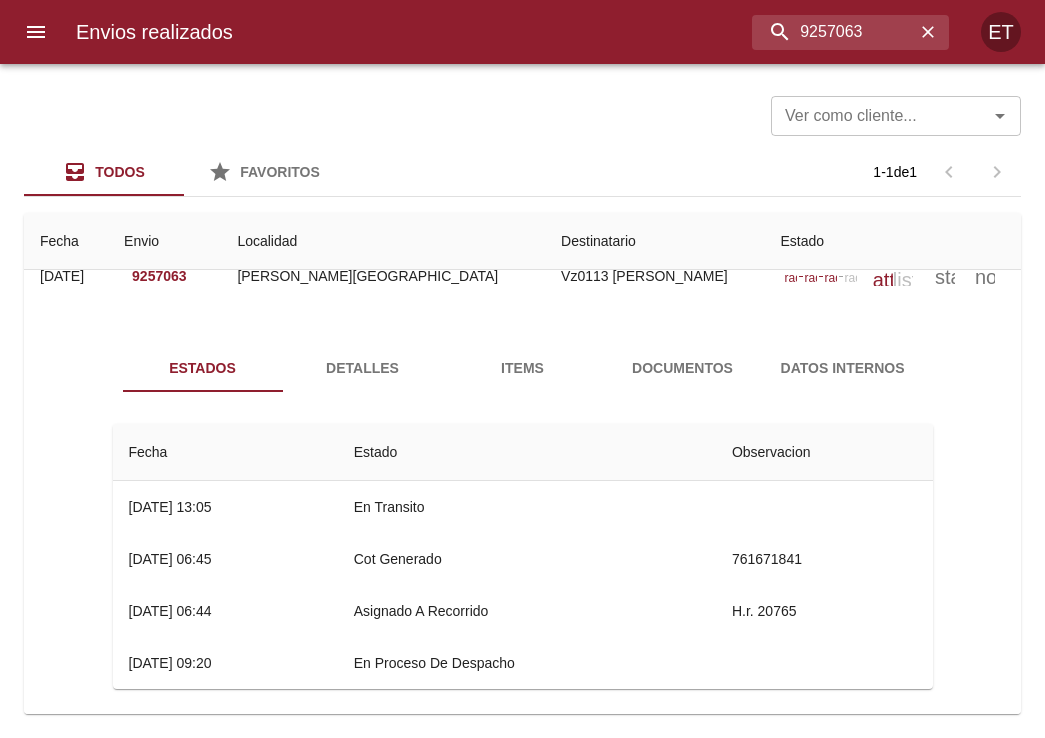 scroll, scrollTop: 46, scrollLeft: 0, axis: vertical 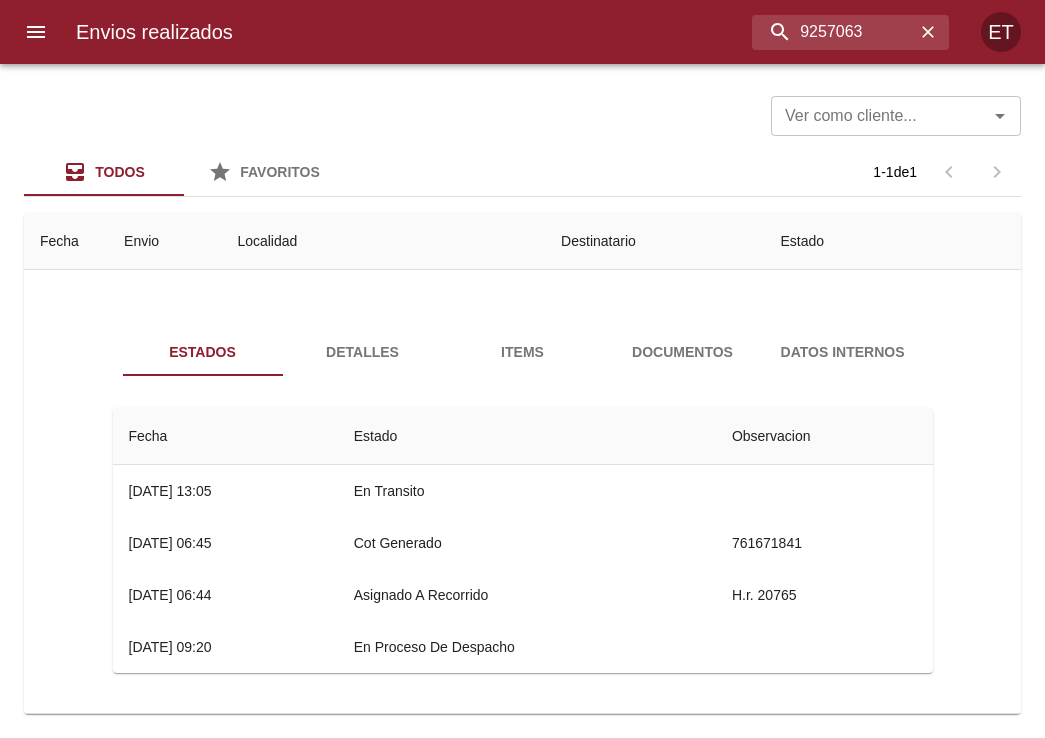 click on "Ver como cliente... Ver como cliente..." at bounding box center (522, 114) 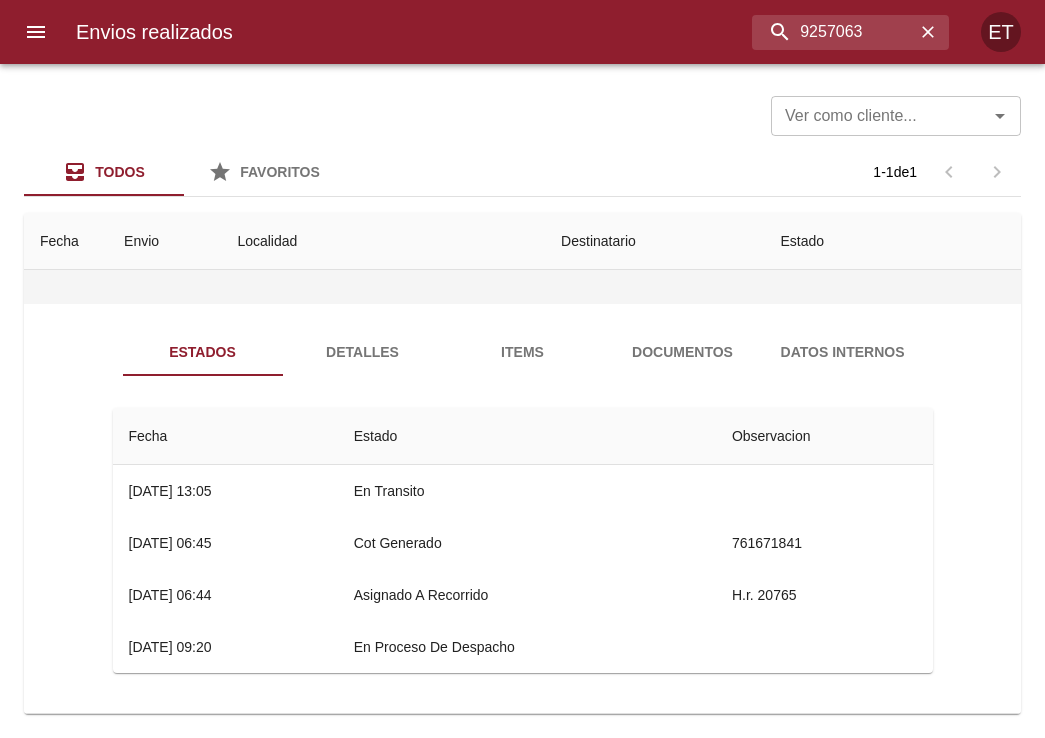 click on "Vz0113 [PERSON_NAME]" at bounding box center [654, 260] 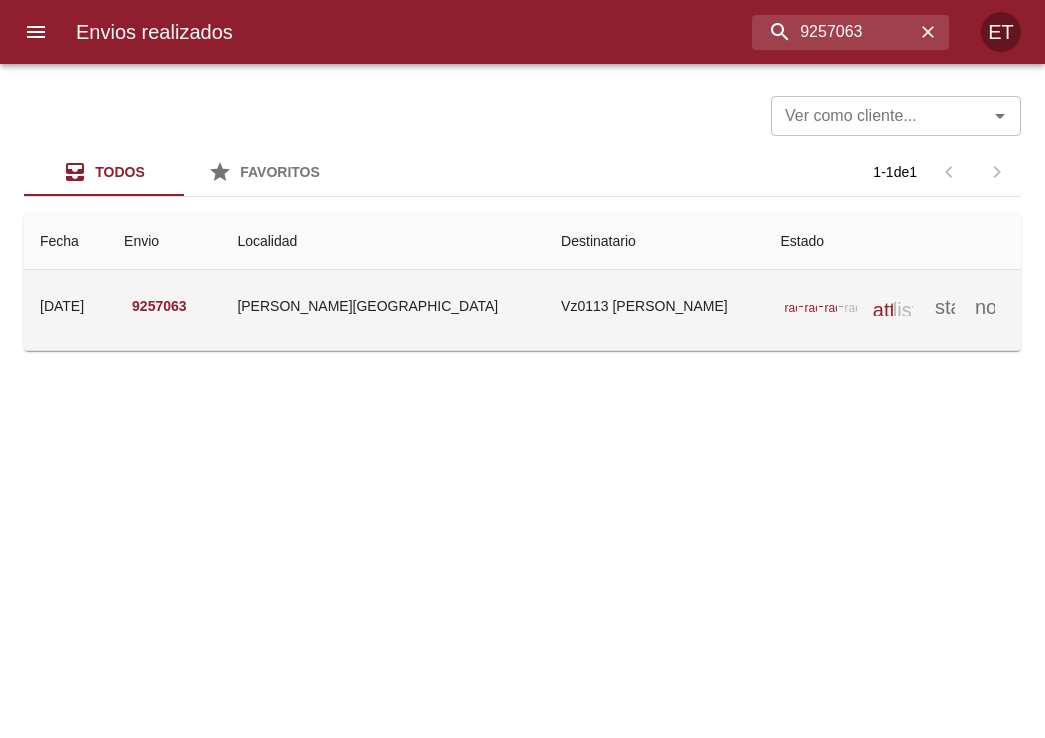 click on "[PERSON_NAME][GEOGRAPHIC_DATA]" at bounding box center [383, 306] 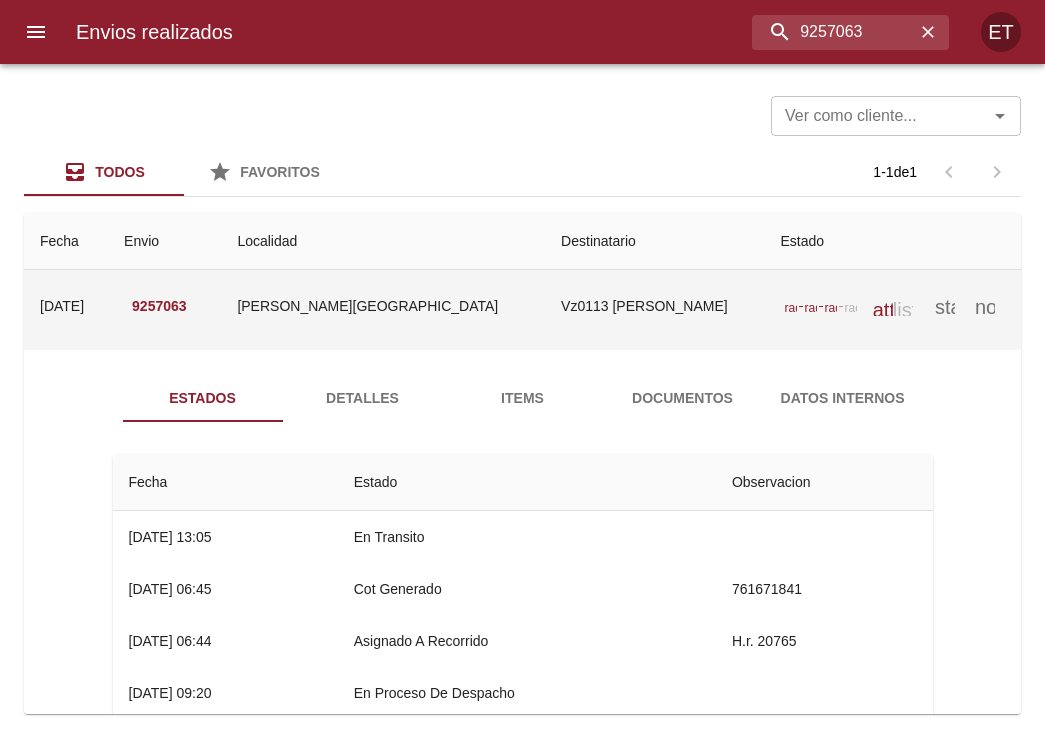 click on "[PERSON_NAME][GEOGRAPHIC_DATA]" at bounding box center [383, 306] 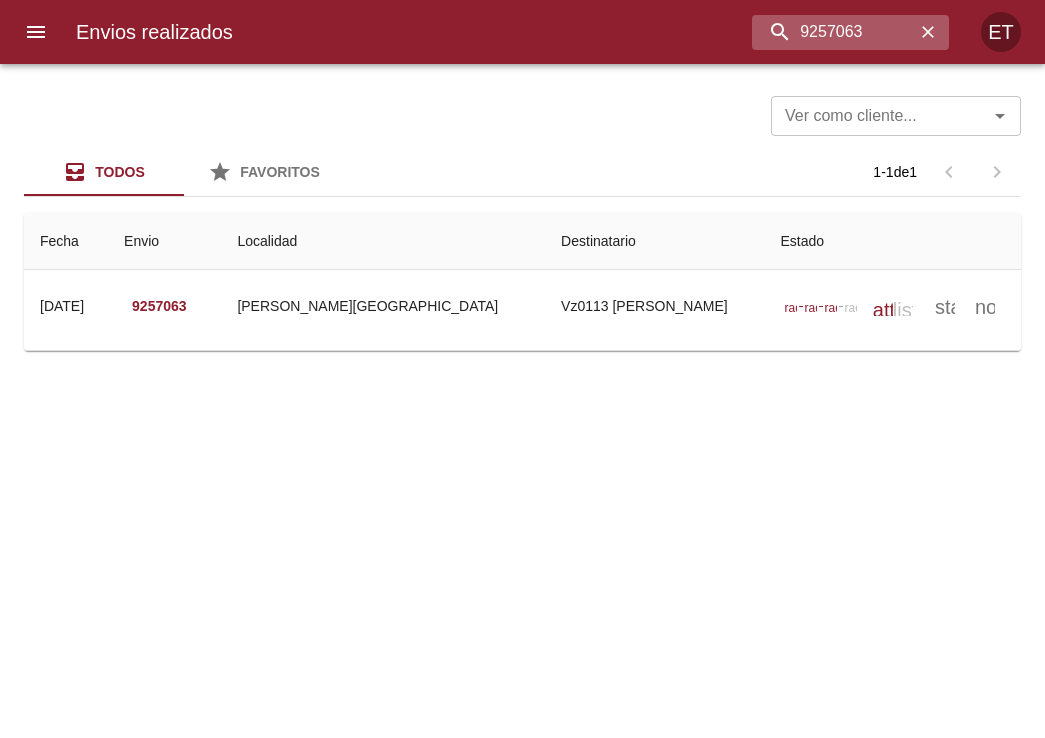 drag, startPoint x: 923, startPoint y: 31, endPoint x: 882, endPoint y: 36, distance: 41.303753 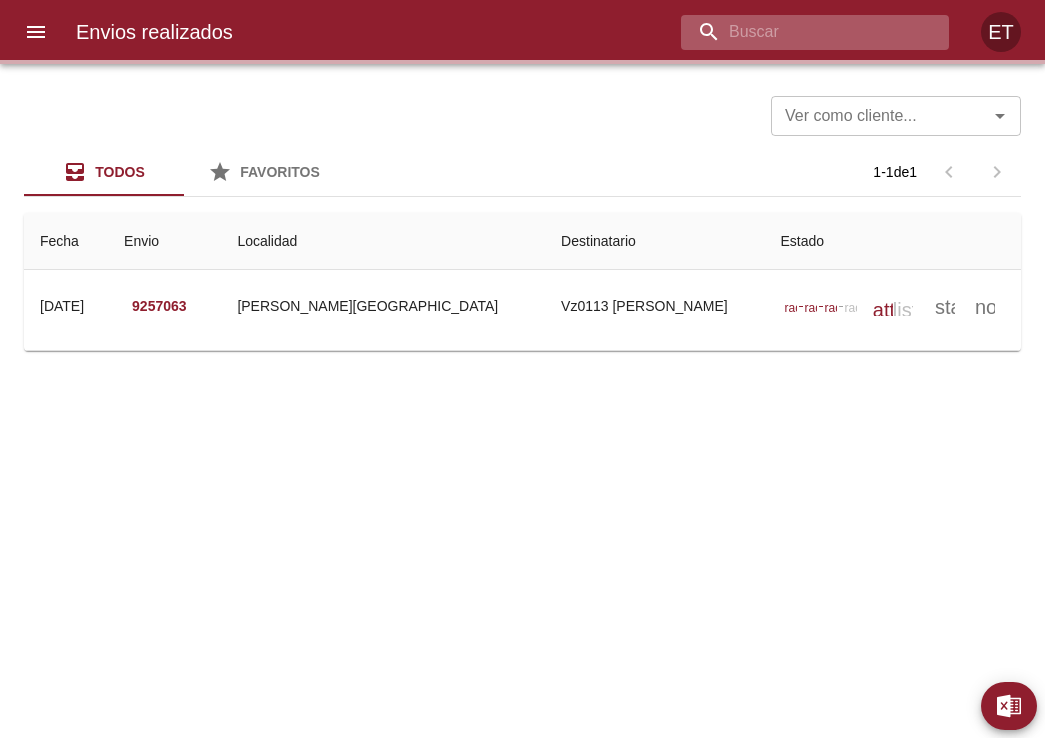 click at bounding box center (798, 32) 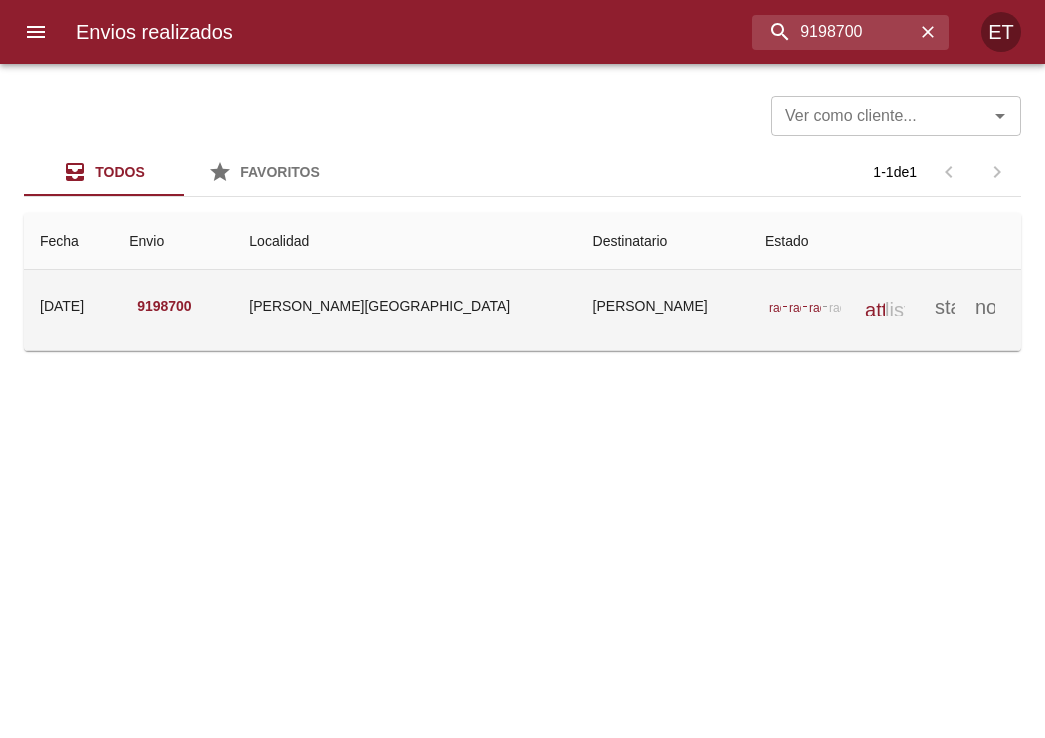 click on "radio_button_checked radio_button_checked radio_button_checked radio_button_unchecked attach_file list star_border notifications_none" at bounding box center [885, 306] 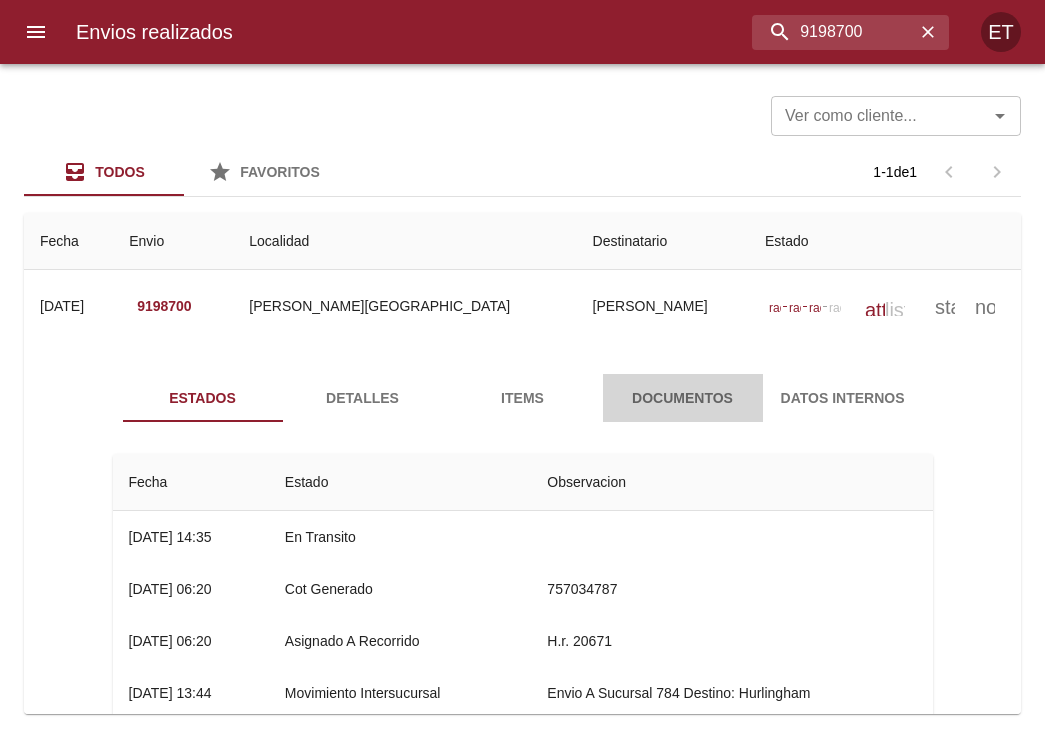 click on "Documentos" at bounding box center [683, 398] 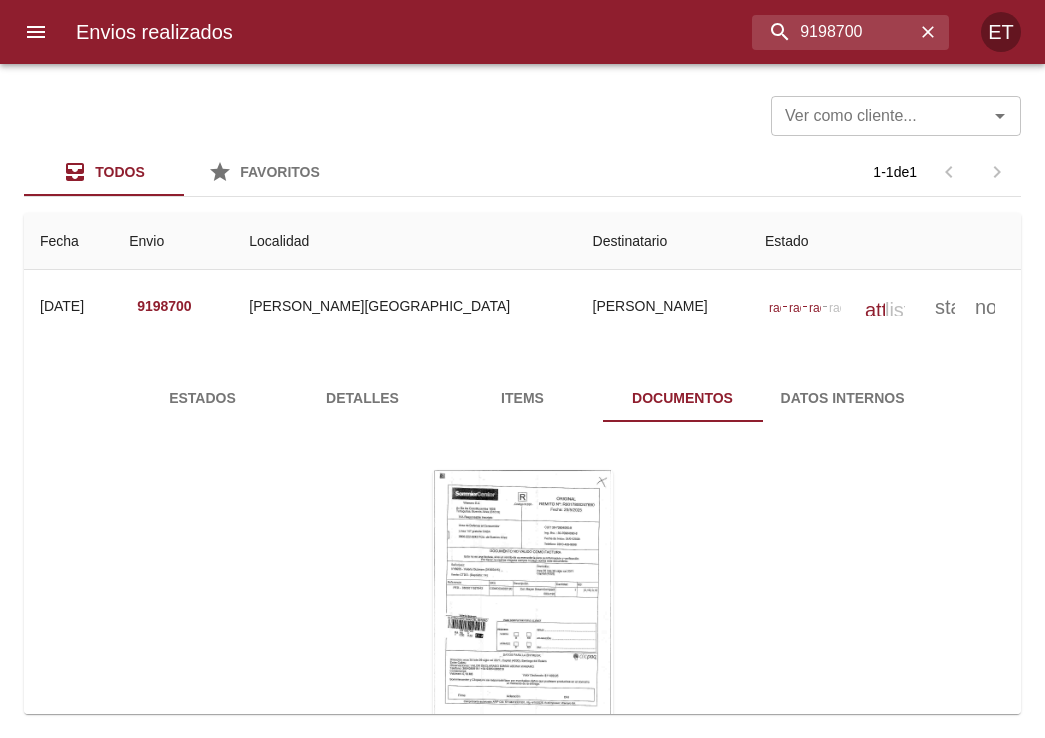 click on "Detalles" at bounding box center [363, 398] 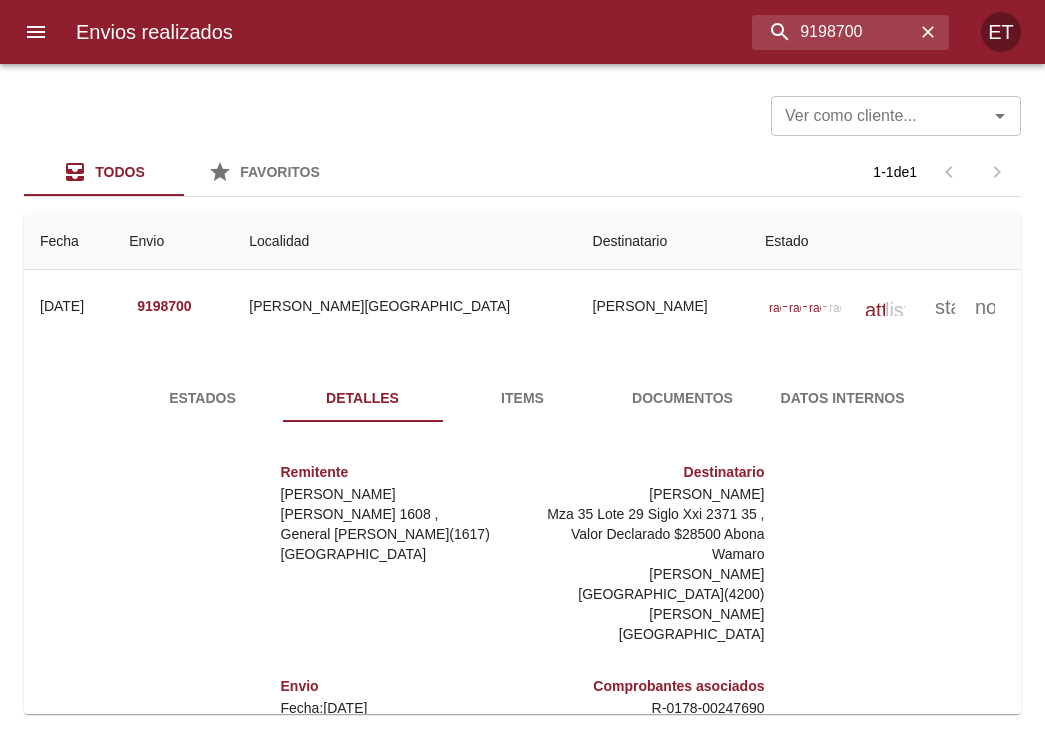click on "Estados Detalles Items Documentos Datos Internos Remitente Wamaro Tortuguitas [PERSON_NAME] 1608 , General [PERSON_NAME]  ( 1617 ) [GEOGRAPHIC_DATA] Destinatario [PERSON_NAME] Mza 35 Lote 29 Siglo Xxi 2371 35 , Valor Declarado $28500 Abona Wamaro [PERSON_NAME][GEOGRAPHIC_DATA]  ( 4200 ) [PERSON_NAME][GEOGRAPHIC_DATA] Envio Fecha:  [DATE] Envío:  9198700 Bultos:  1 Peso:  0 kg Volumen:  0.5 m 3 Valor Declarado: $ 3000 Comprobantes asociados R - 0178 - 00247690 Transporte Transporte:  Clicpaq [PERSON_NAME][GEOGRAPHIC_DATA] Observacion Capital [PERSON_NAME][GEOGRAPHIC_DATA]" at bounding box center [523, 606] 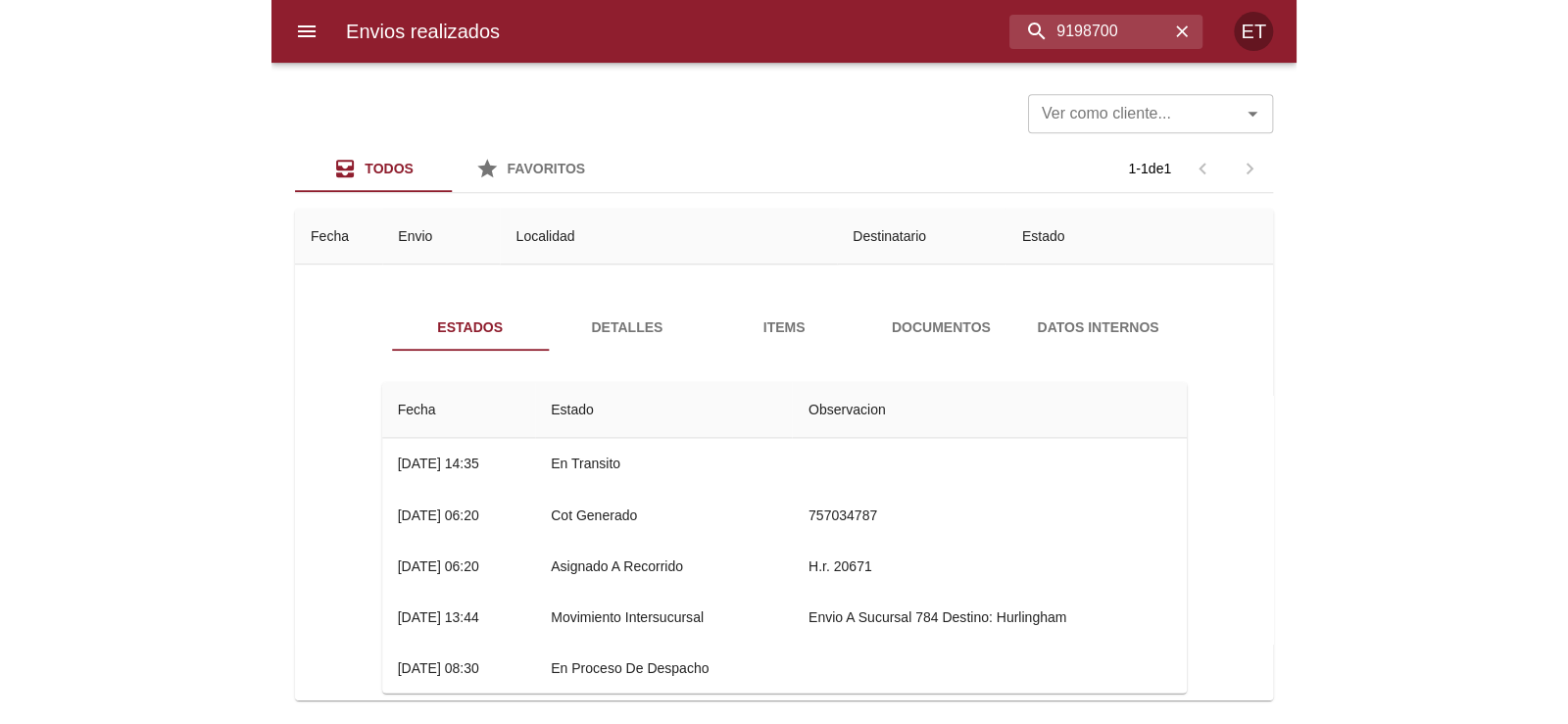 scroll, scrollTop: 96, scrollLeft: 0, axis: vertical 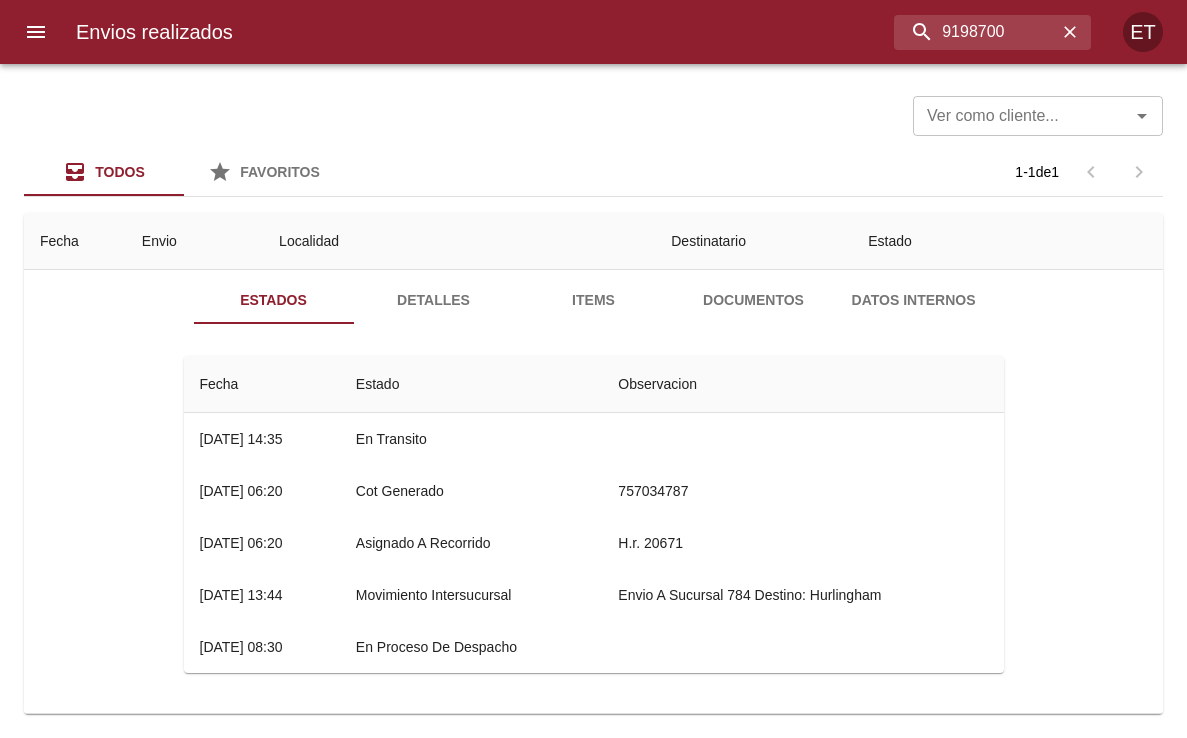 drag, startPoint x: 421, startPoint y: 311, endPoint x: 418, endPoint y: 297, distance: 14.3178215 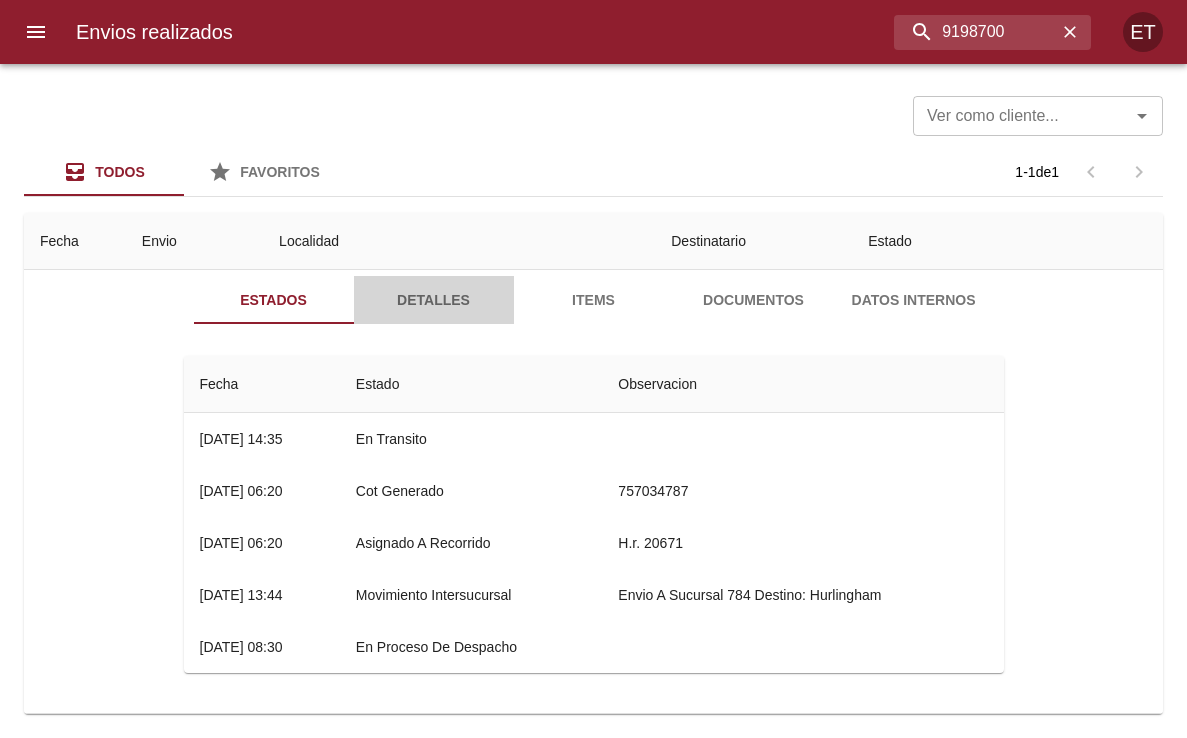 click on "Detalles" at bounding box center [434, 300] 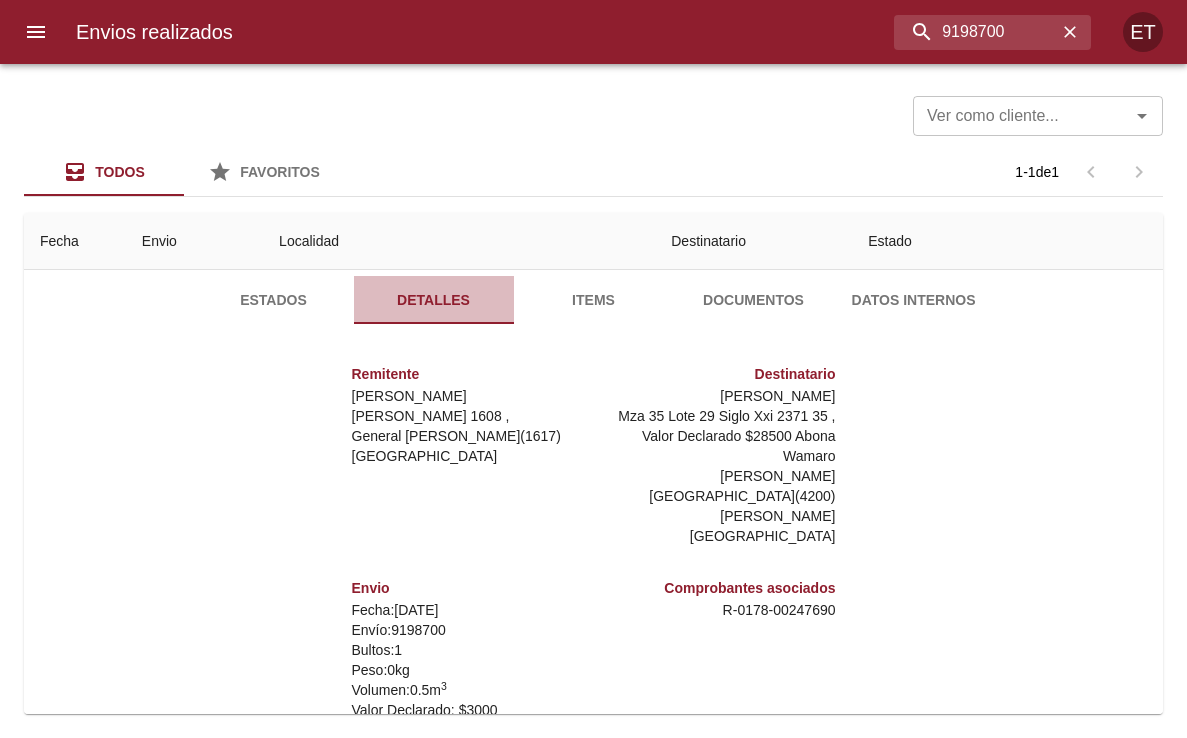 click on "Detalles" at bounding box center (434, 300) 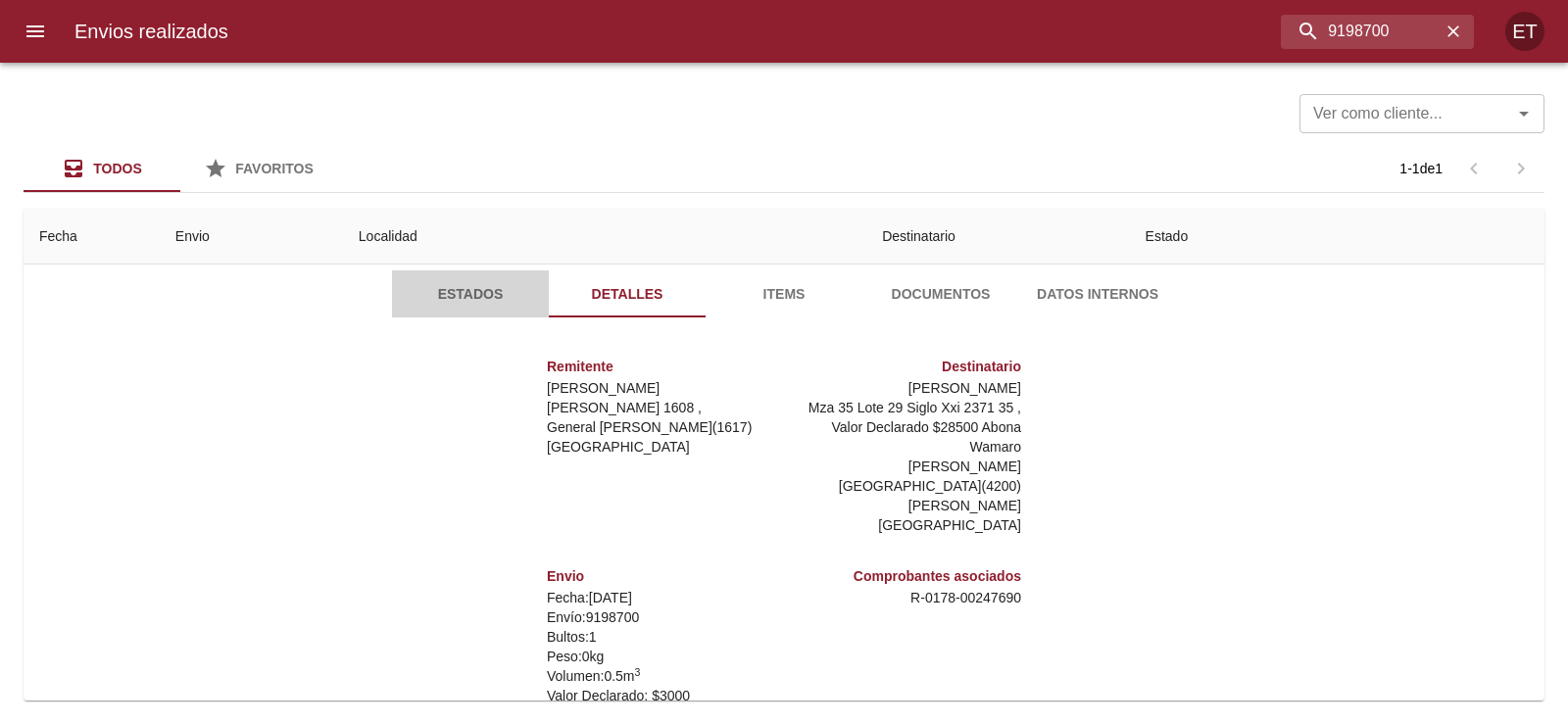 click on "Estados" at bounding box center (470, 294) 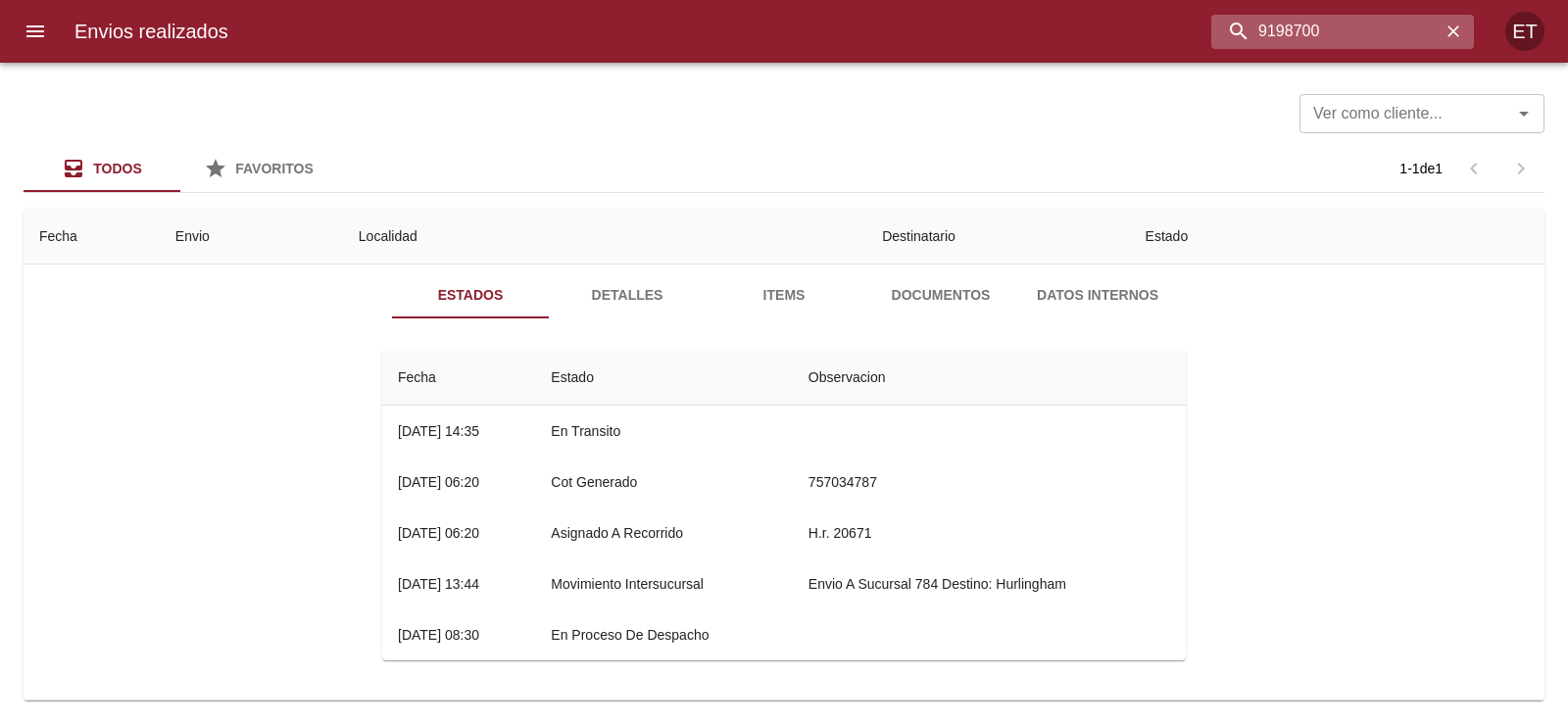 click on "9198700" at bounding box center (1326, 31) 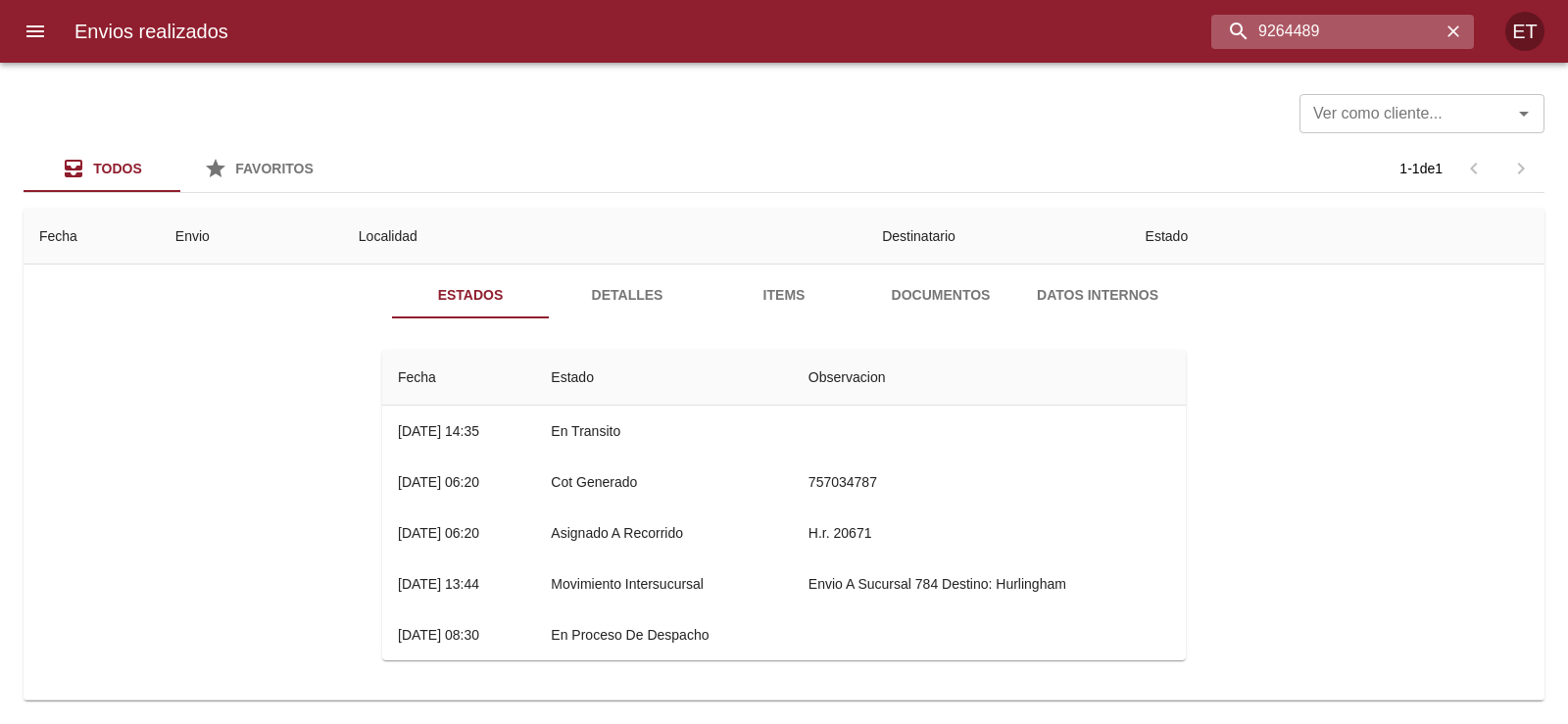 type on "9264489" 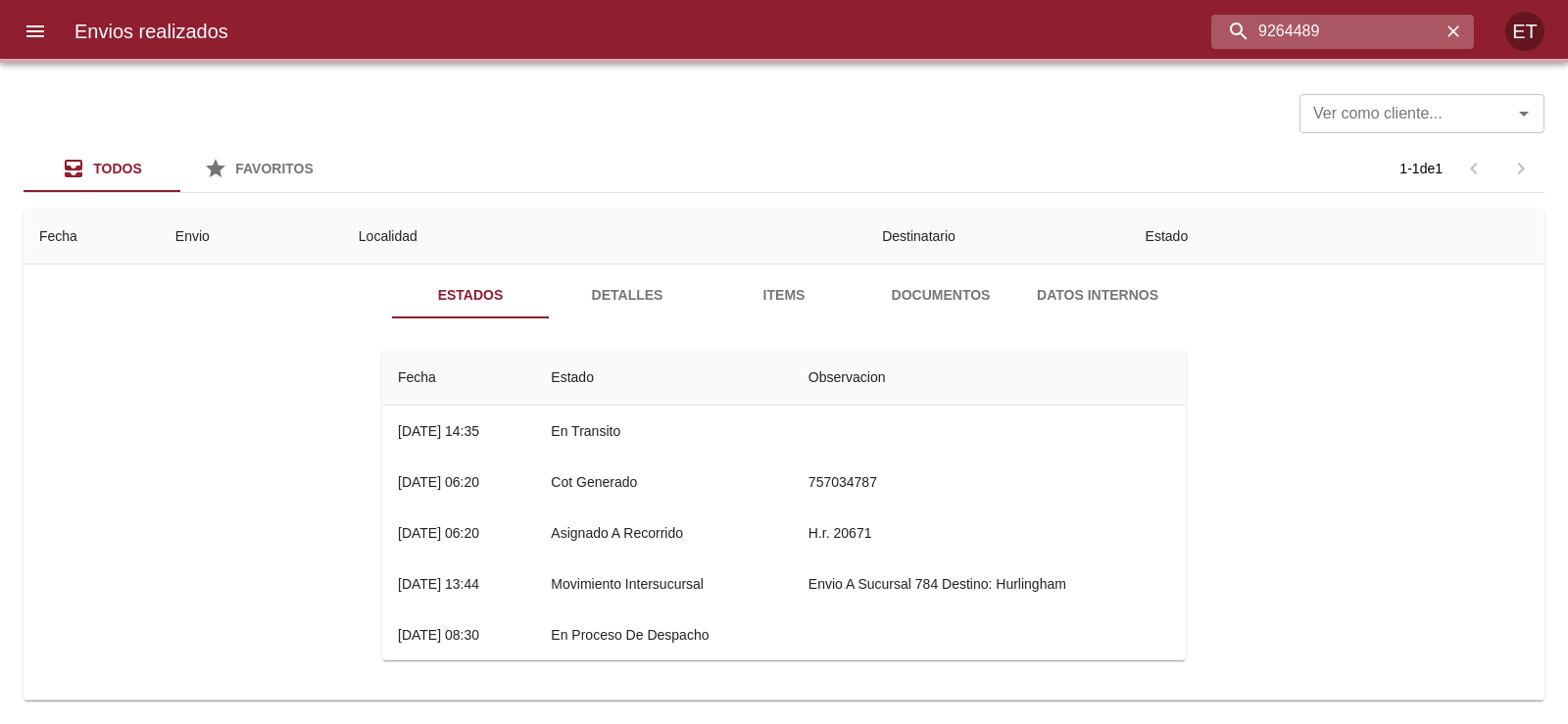 scroll, scrollTop: 0, scrollLeft: 0, axis: both 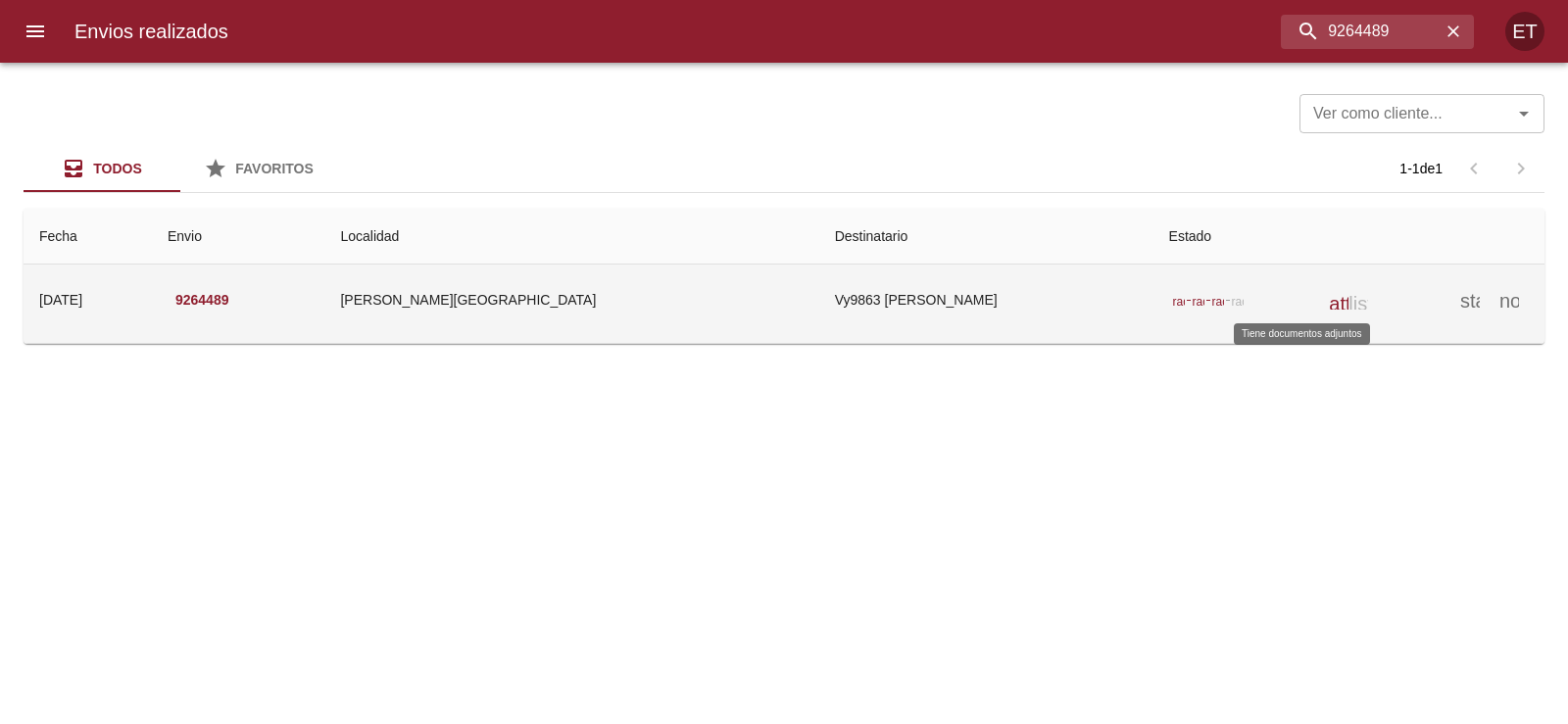 click on "attach_file" at bounding box center (1339, 300) 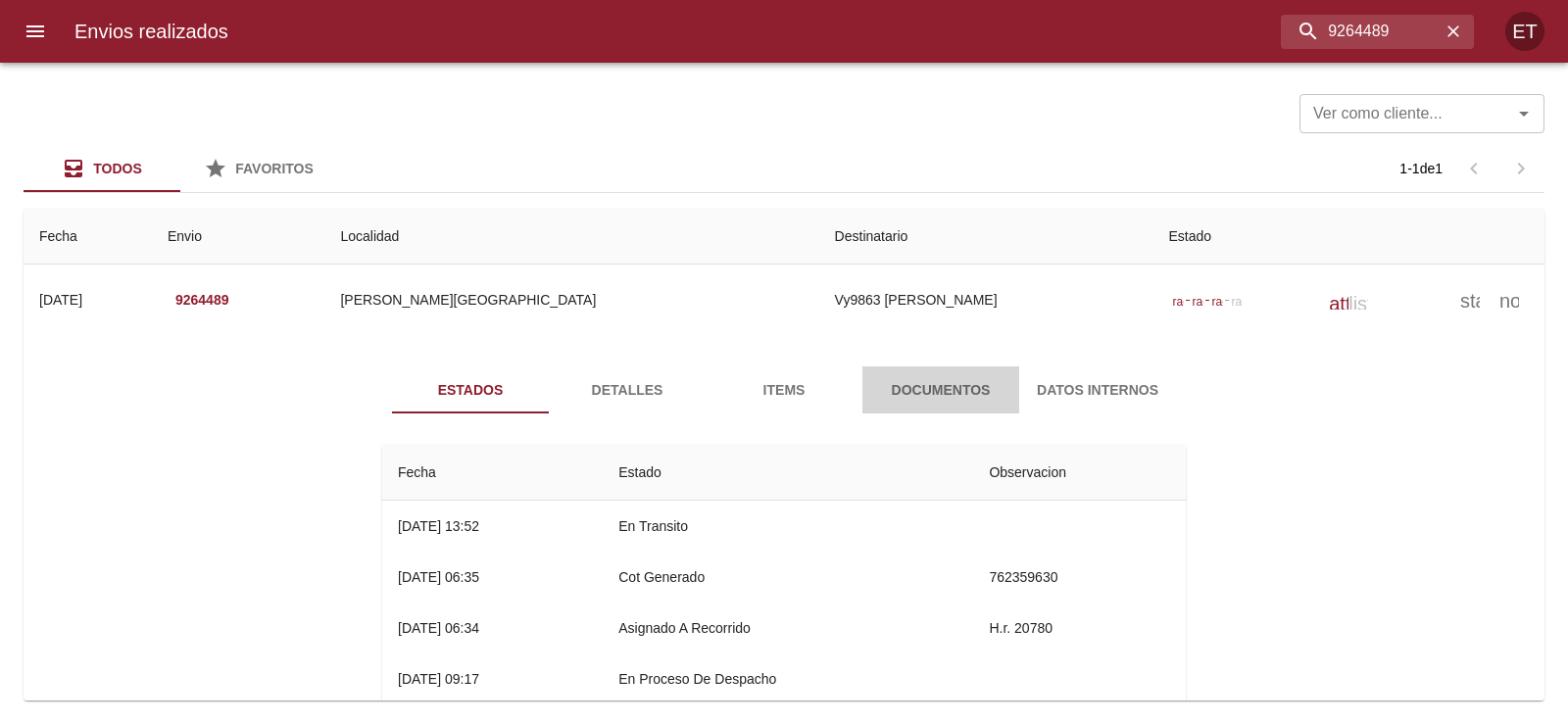 click on "Documentos" at bounding box center [941, 390] 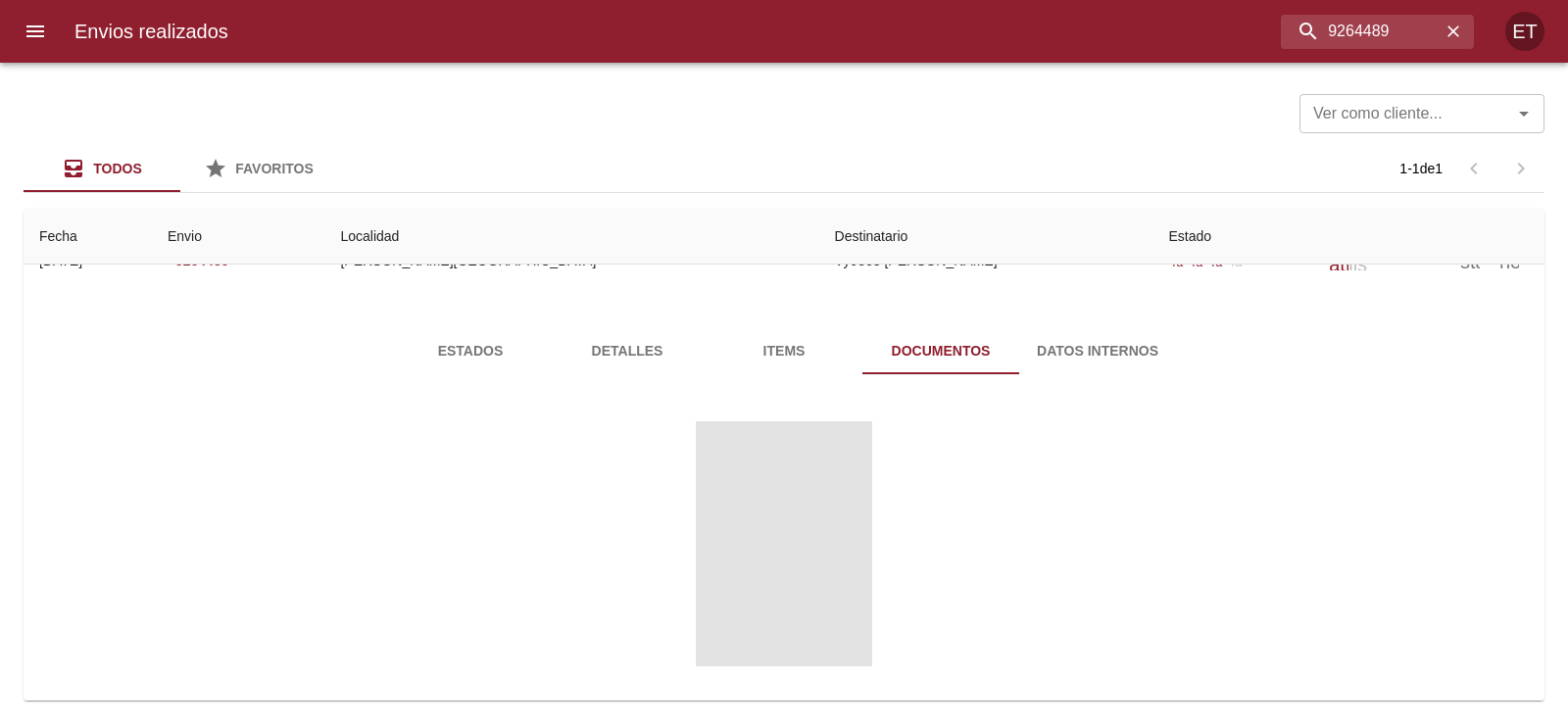 scroll, scrollTop: 61, scrollLeft: 0, axis: vertical 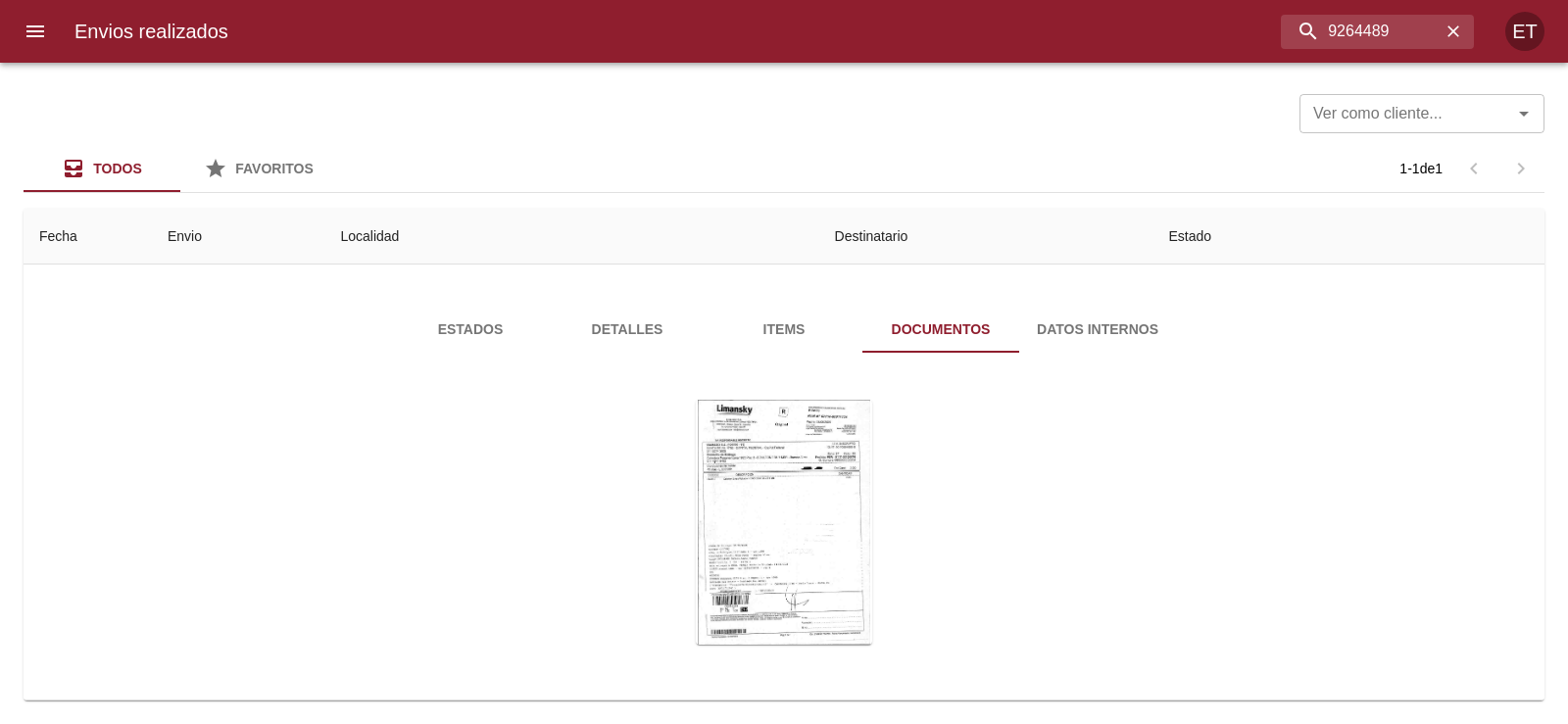 type 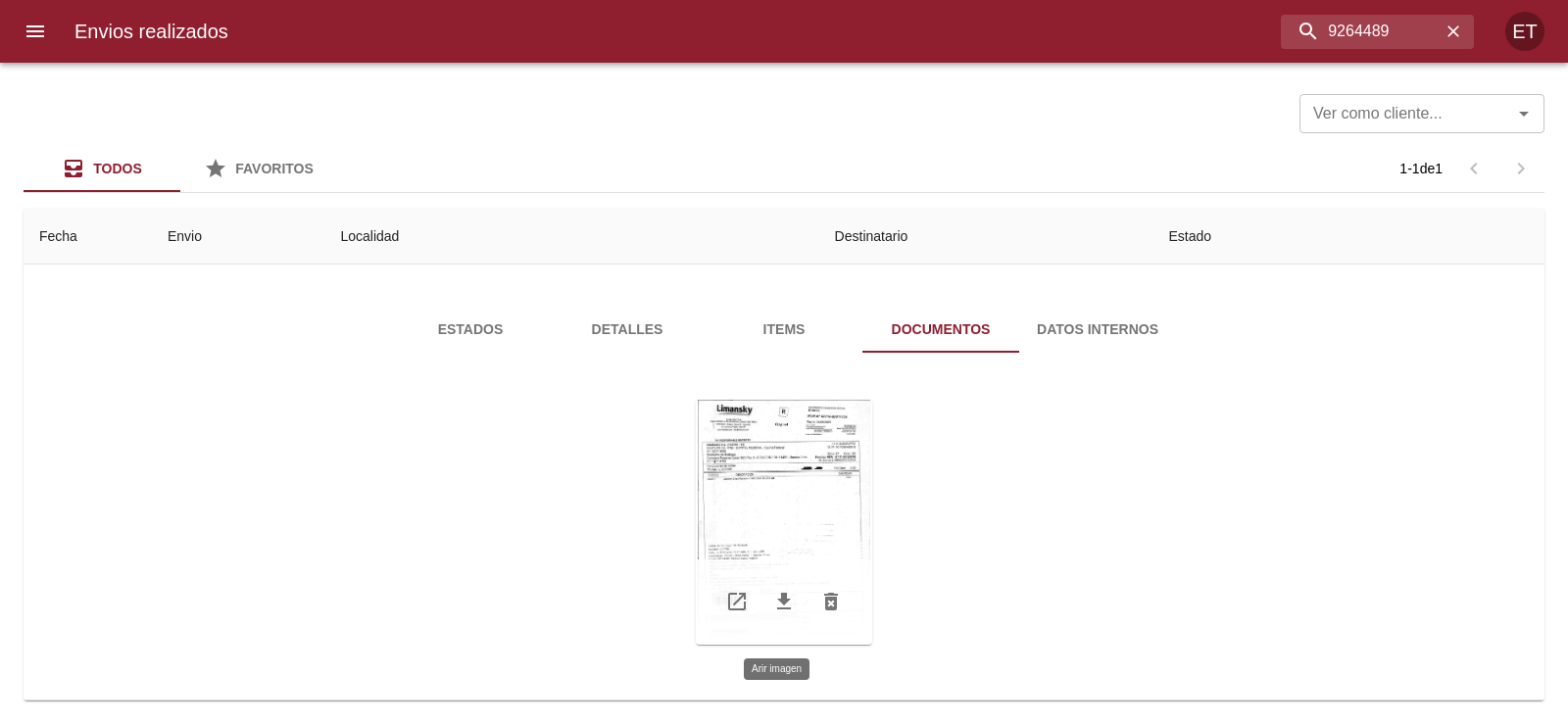 click at bounding box center [784, 522] 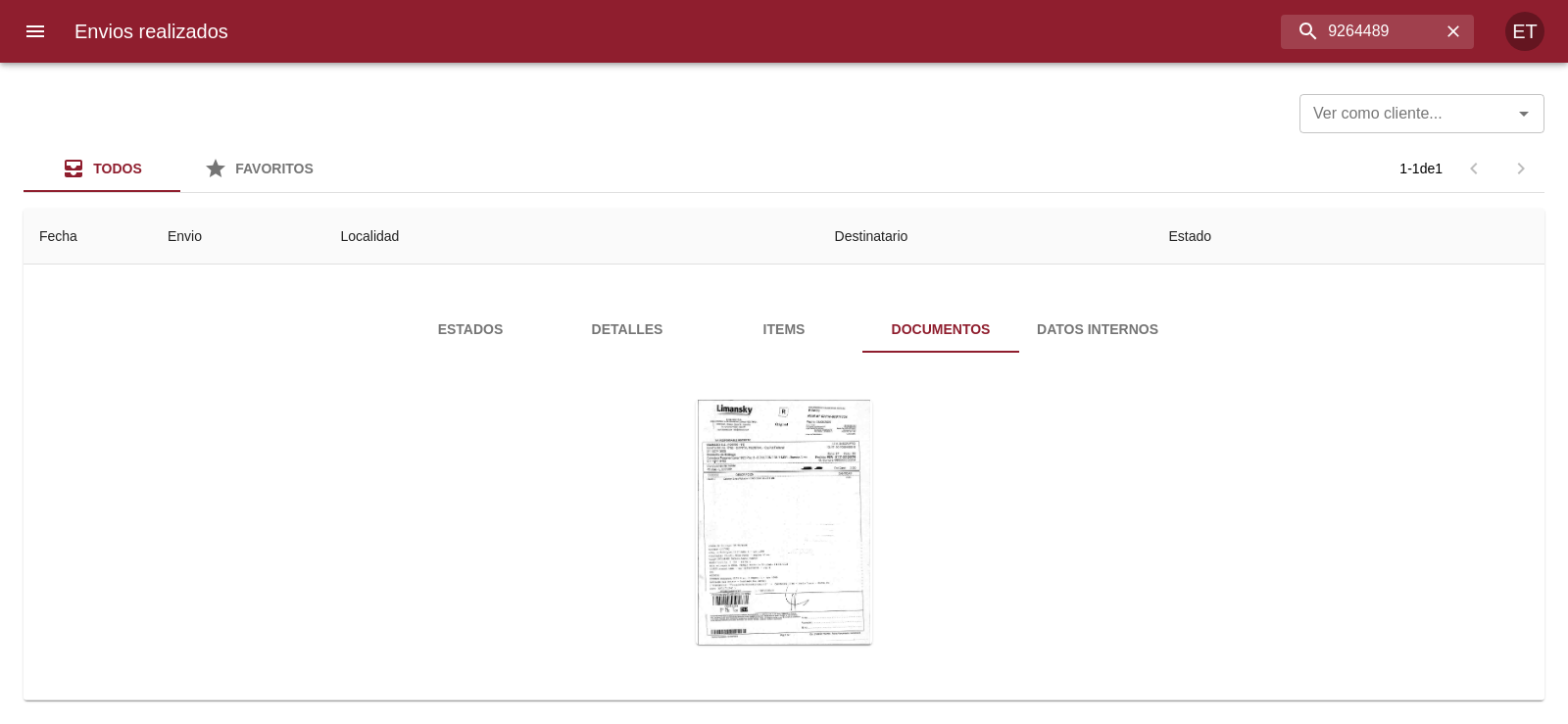 drag, startPoint x: 1032, startPoint y: 435, endPoint x: 1010, endPoint y: 429, distance: 22.803509 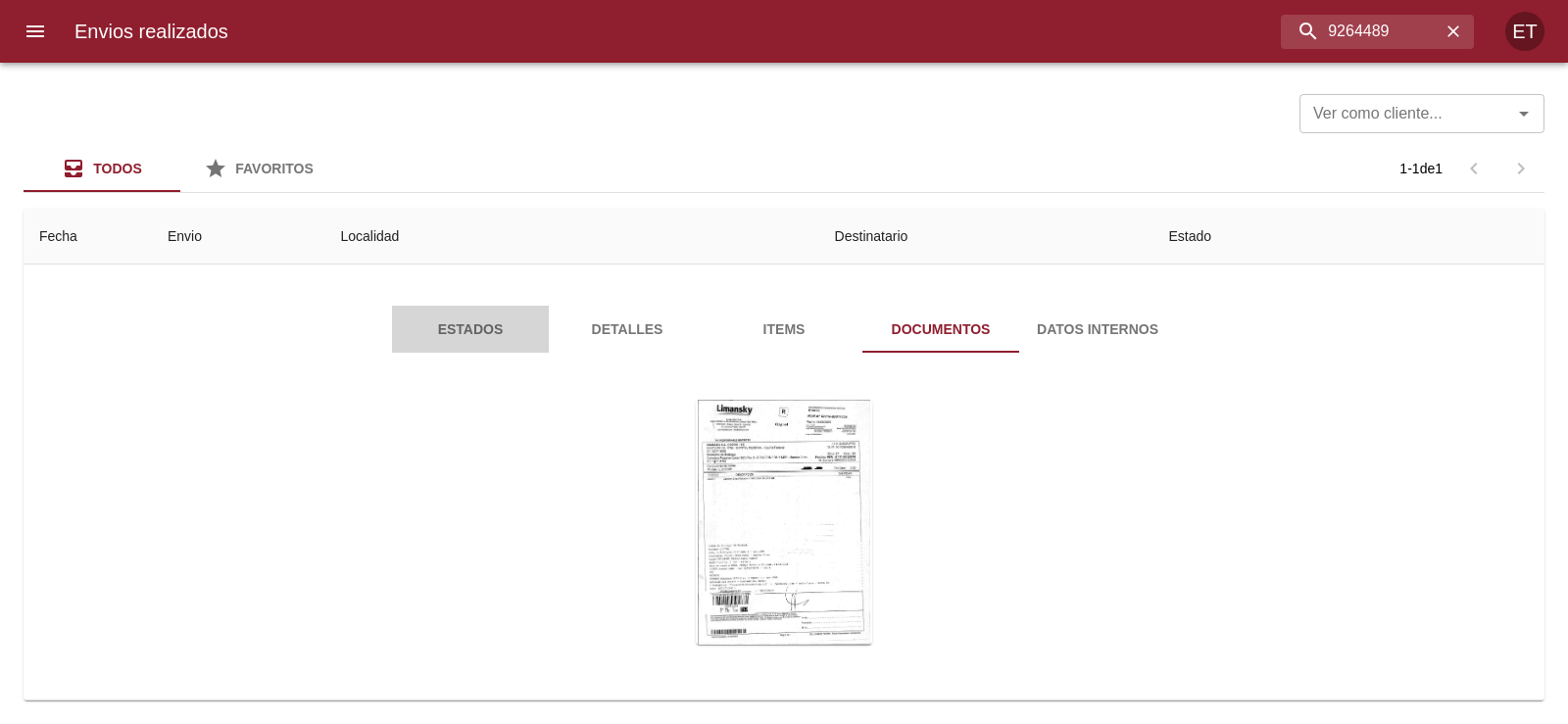 click on "Estados" at bounding box center [470, 329] 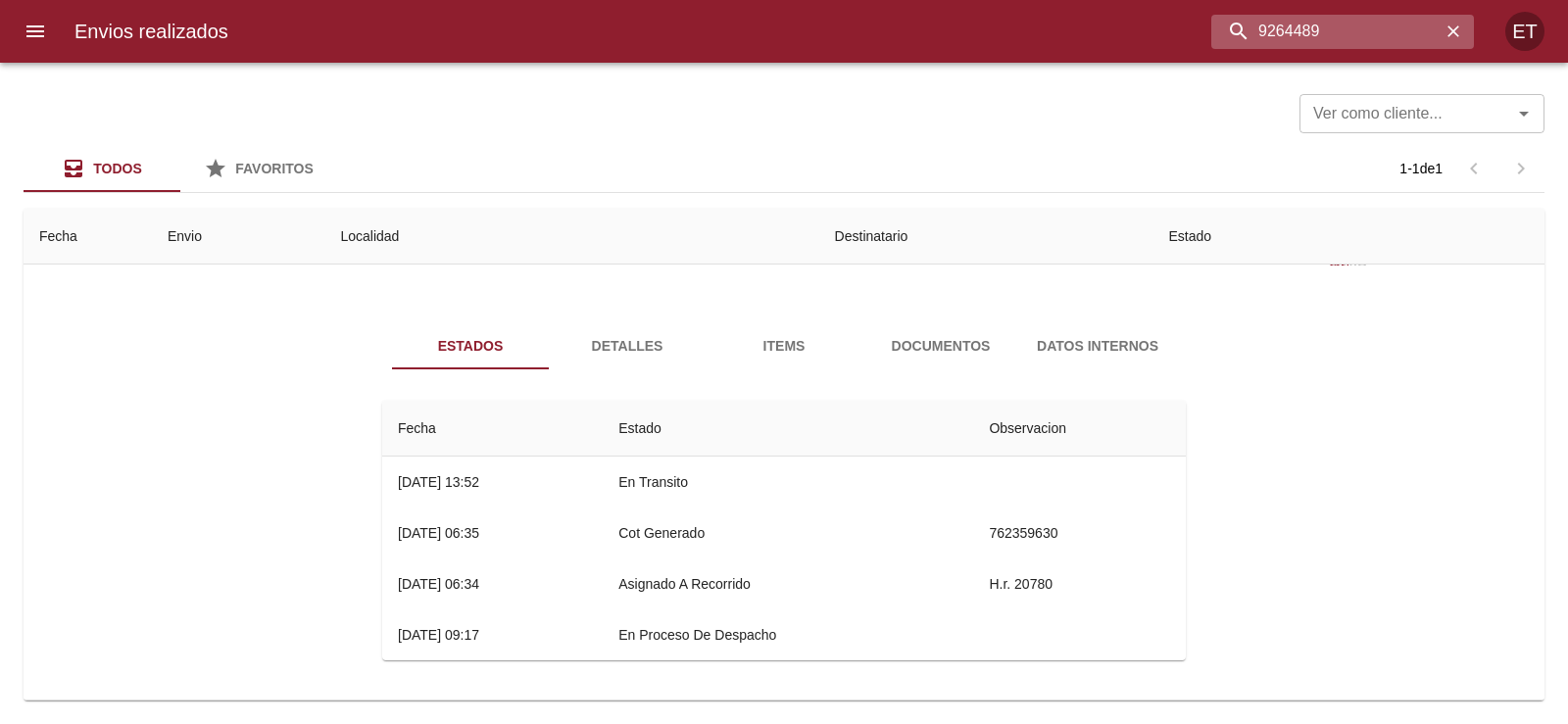 click on "9264489" at bounding box center (1326, 31) 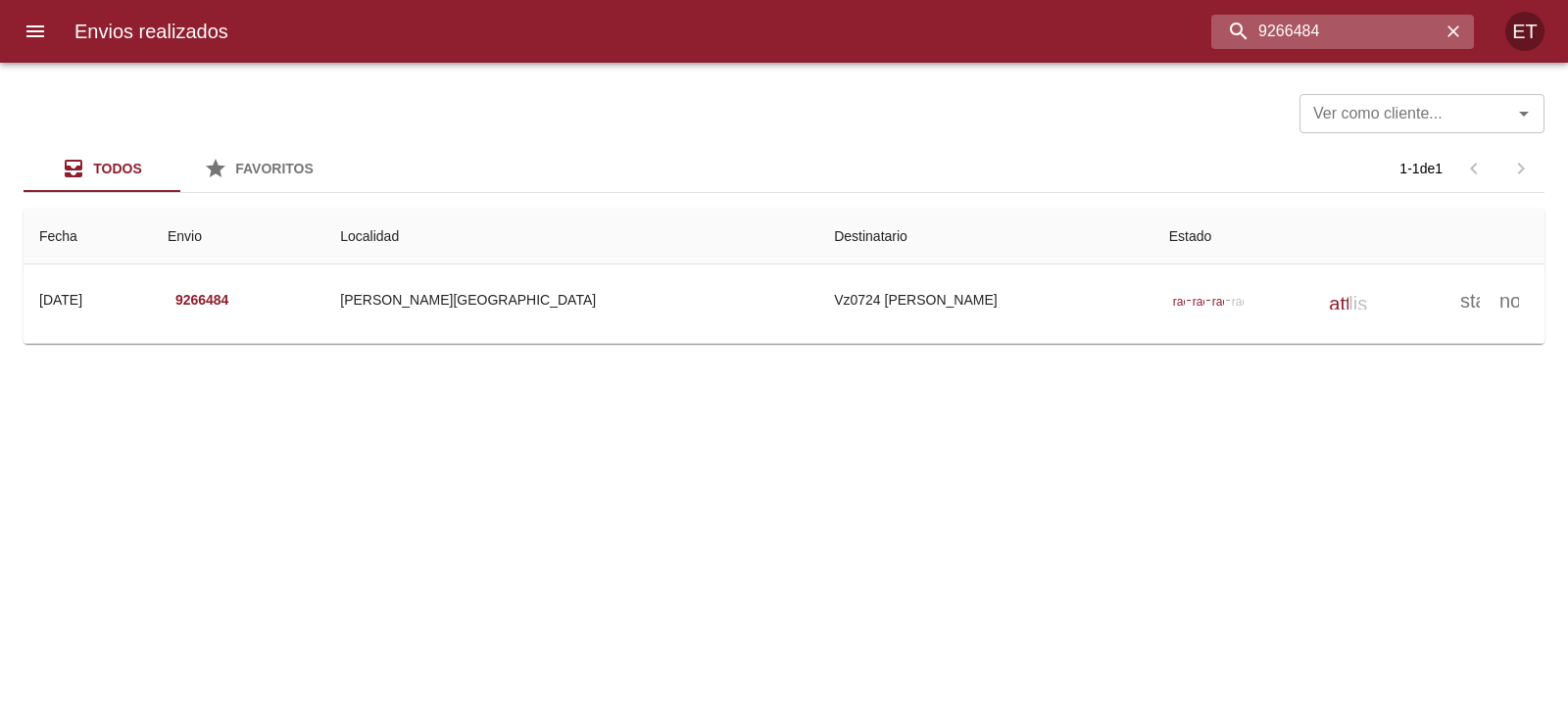 scroll, scrollTop: 0, scrollLeft: 0, axis: both 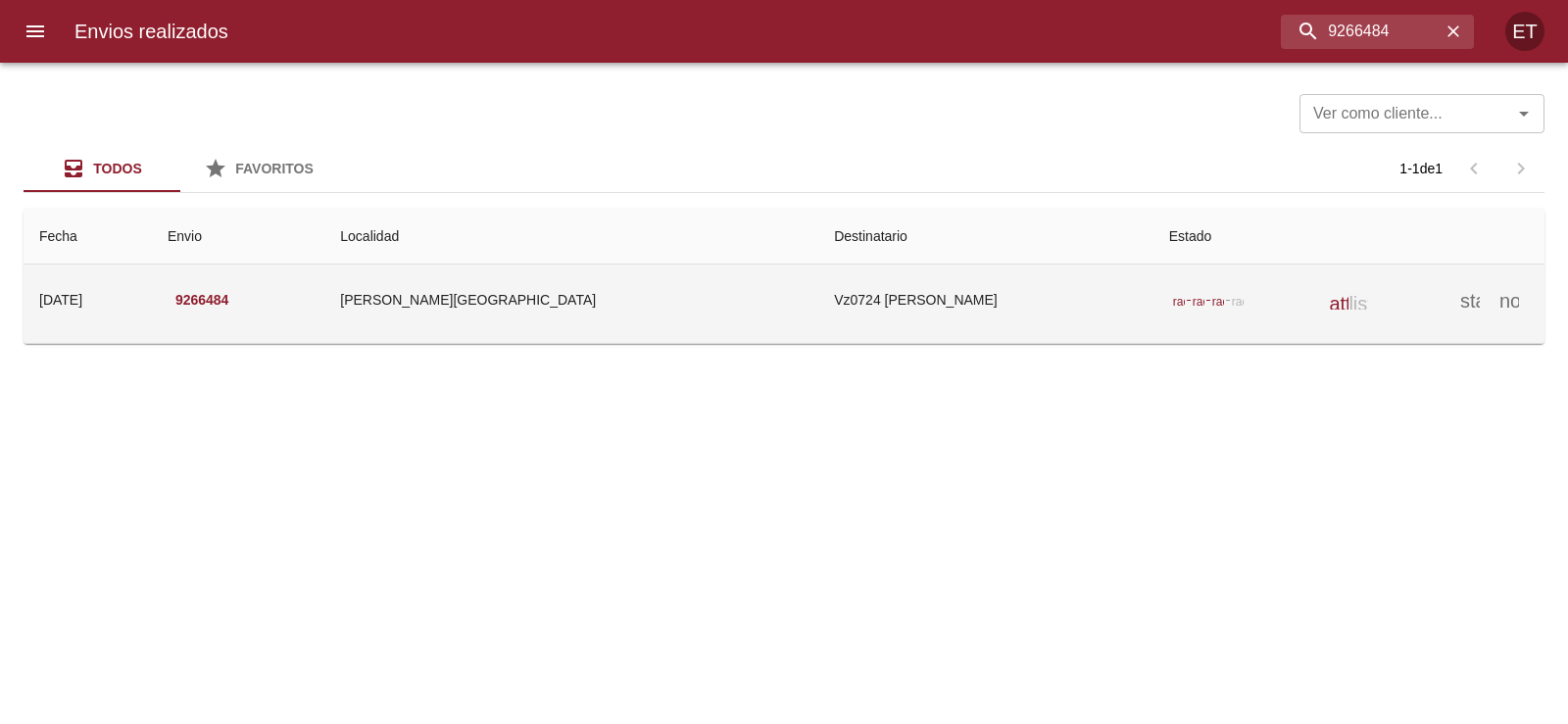click on "Vz0724 [PERSON_NAME]" at bounding box center [986, 300] 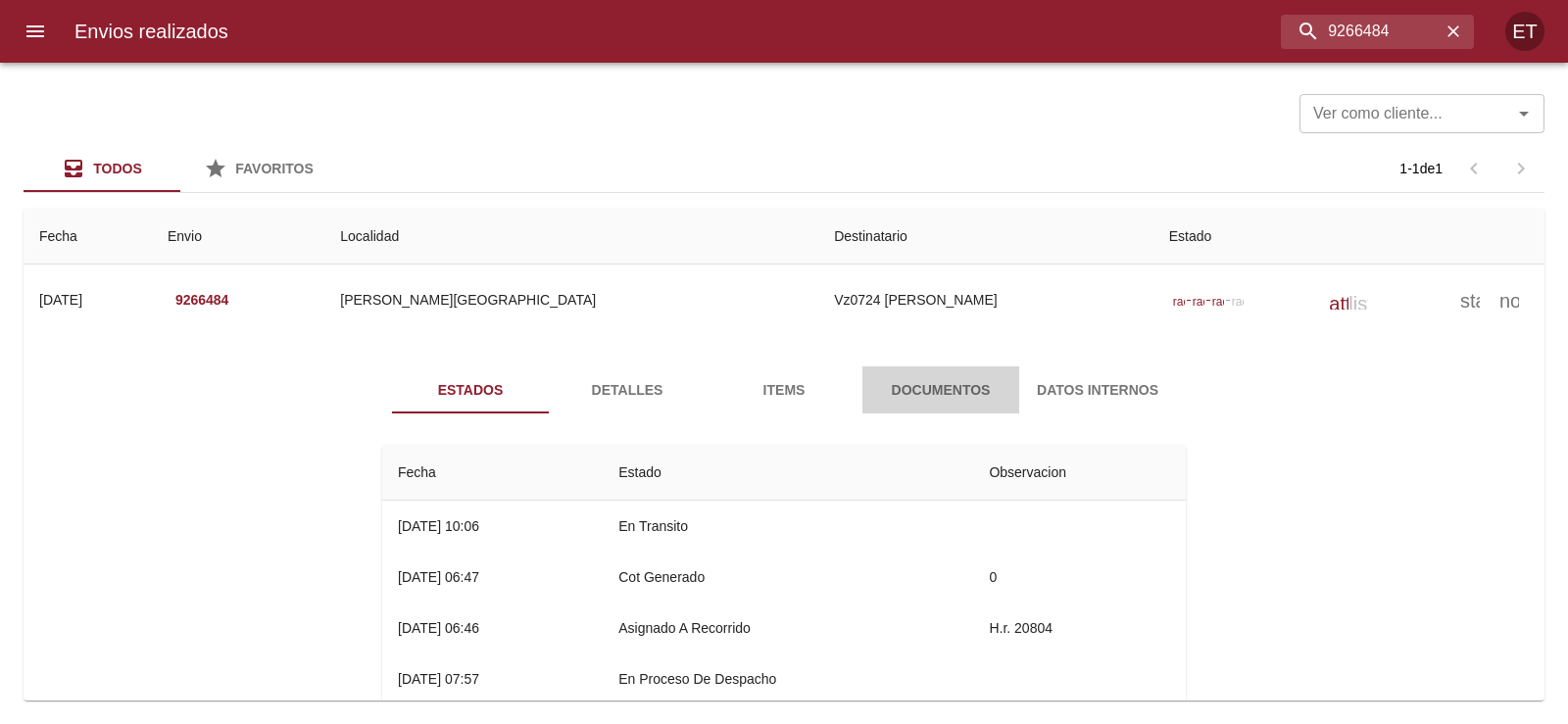 click on "Documentos" at bounding box center (941, 390) 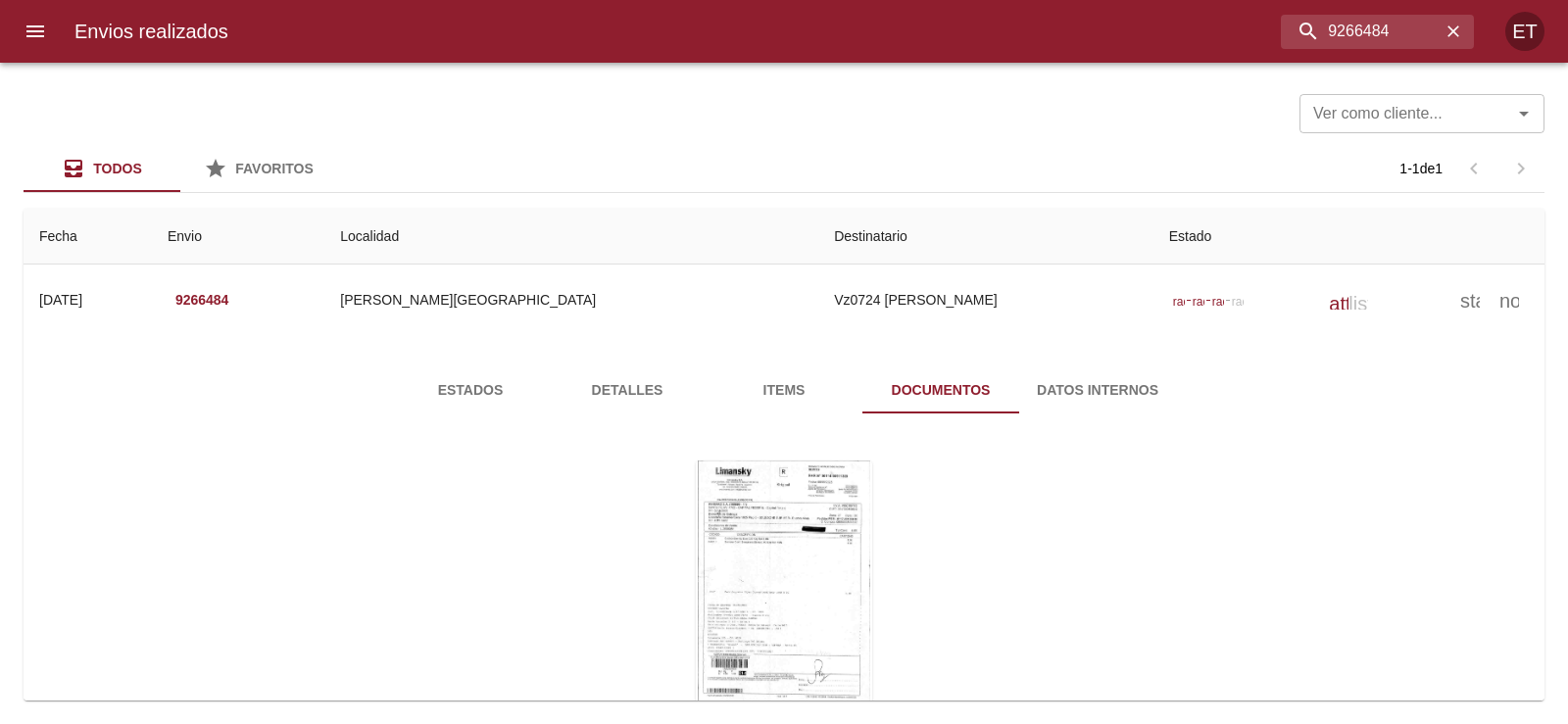 click on "Detalles" at bounding box center (627, 390) 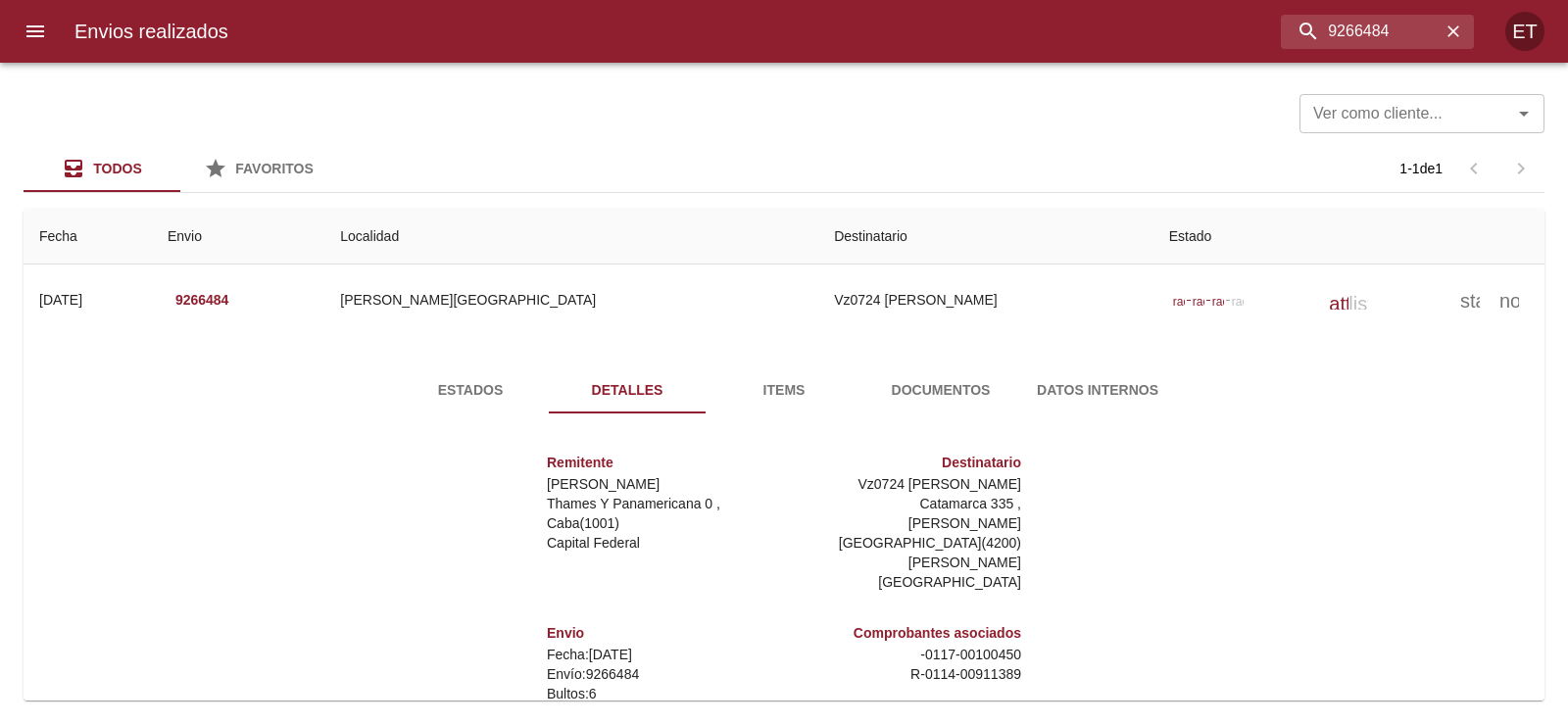 click on "Estados" at bounding box center [470, 390] 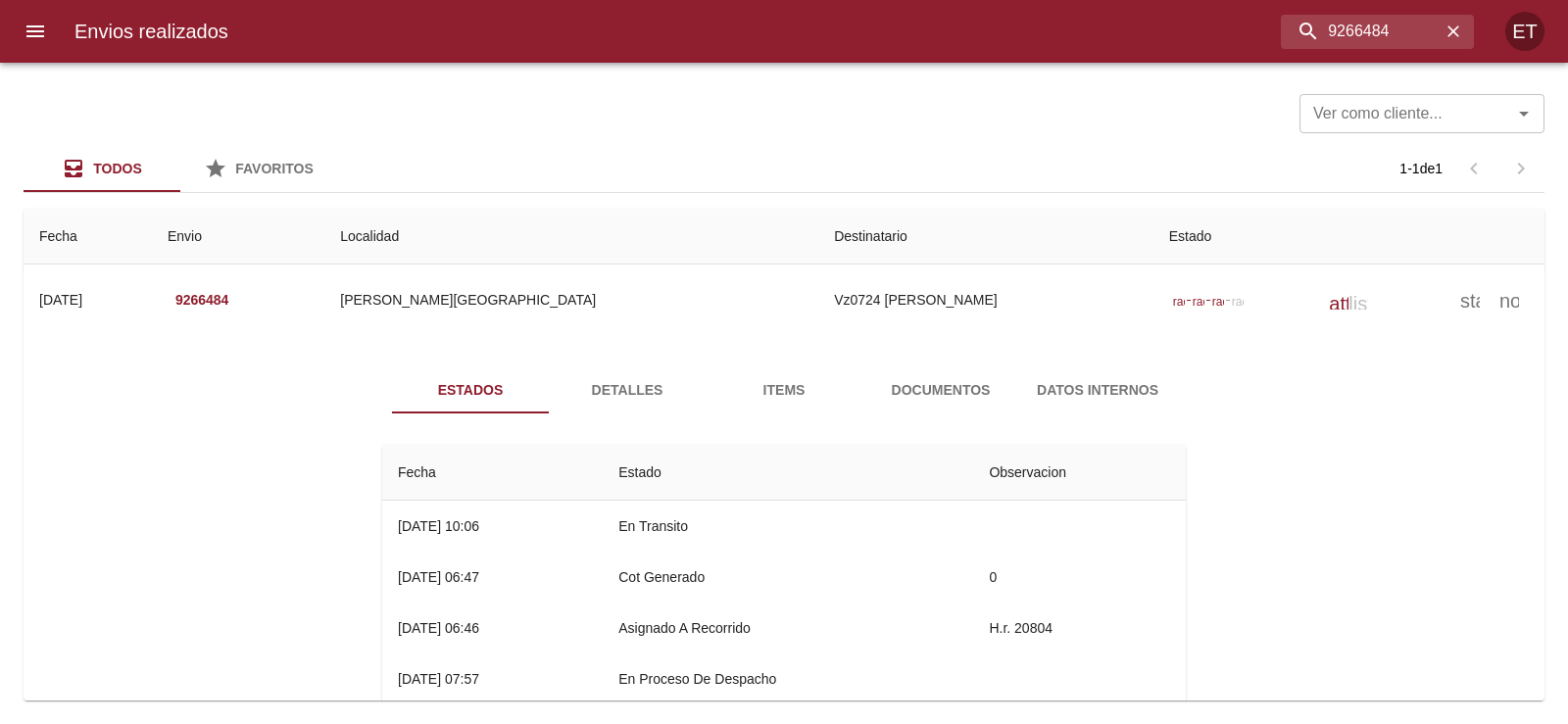 scroll, scrollTop: 44, scrollLeft: 0, axis: vertical 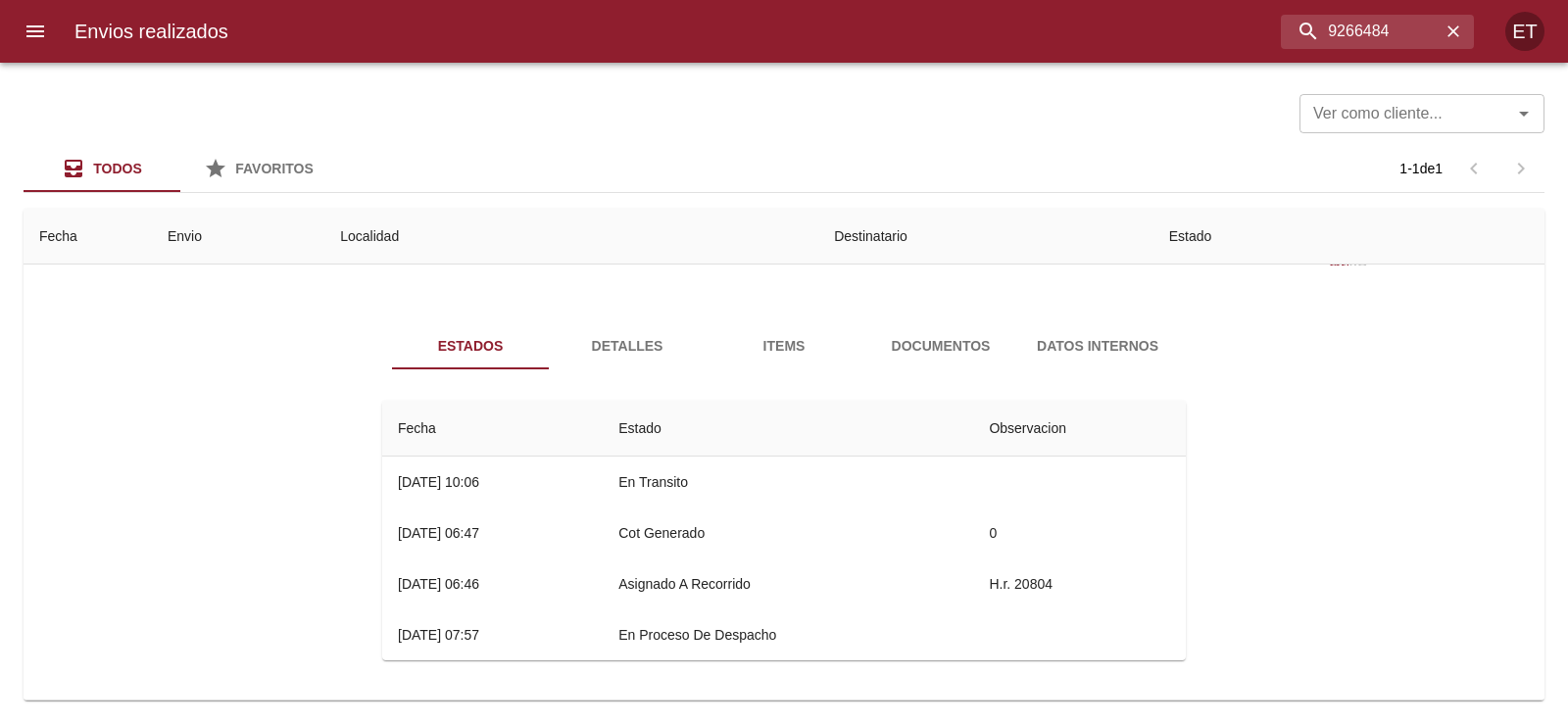 click on "Destinatario" at bounding box center (986, 236) 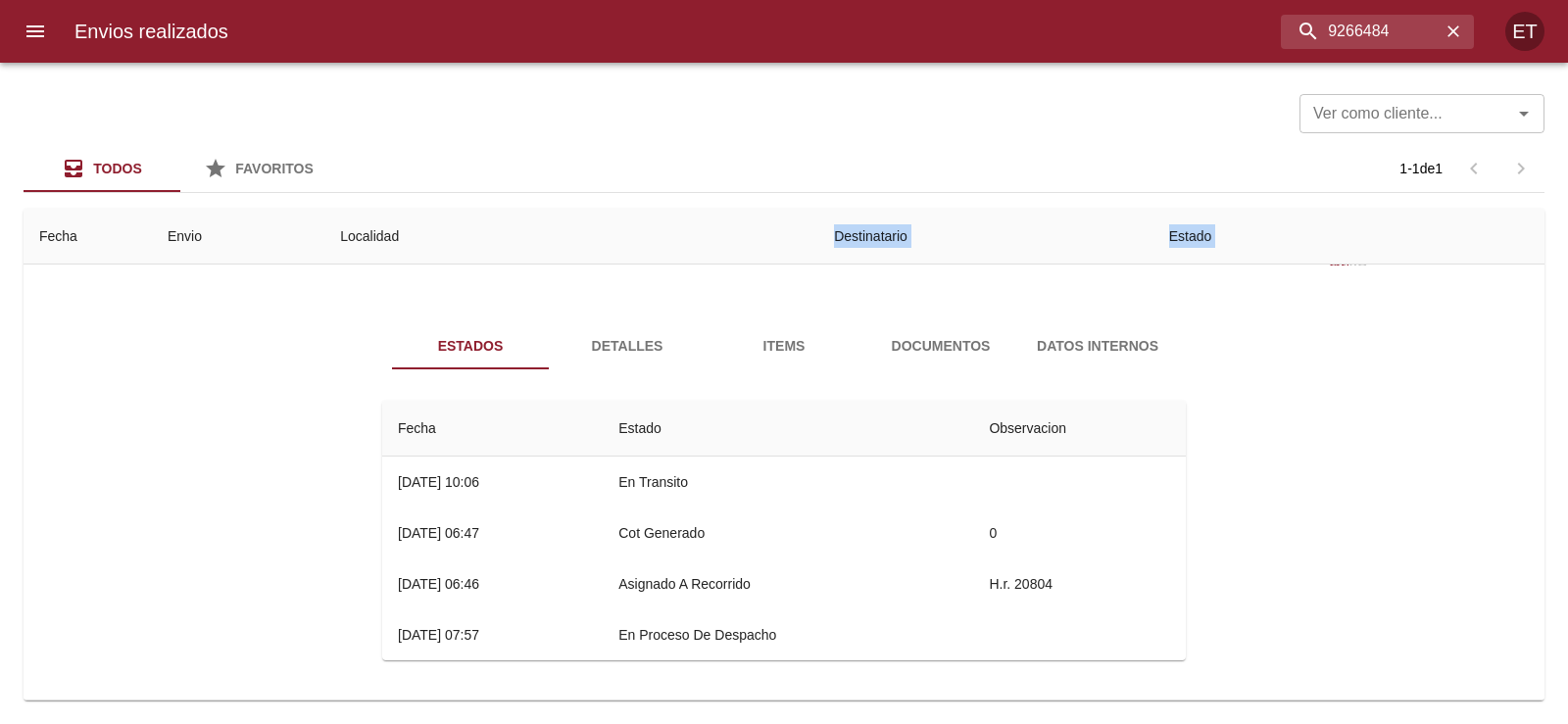 click on "Localidad" at bounding box center [571, 236] 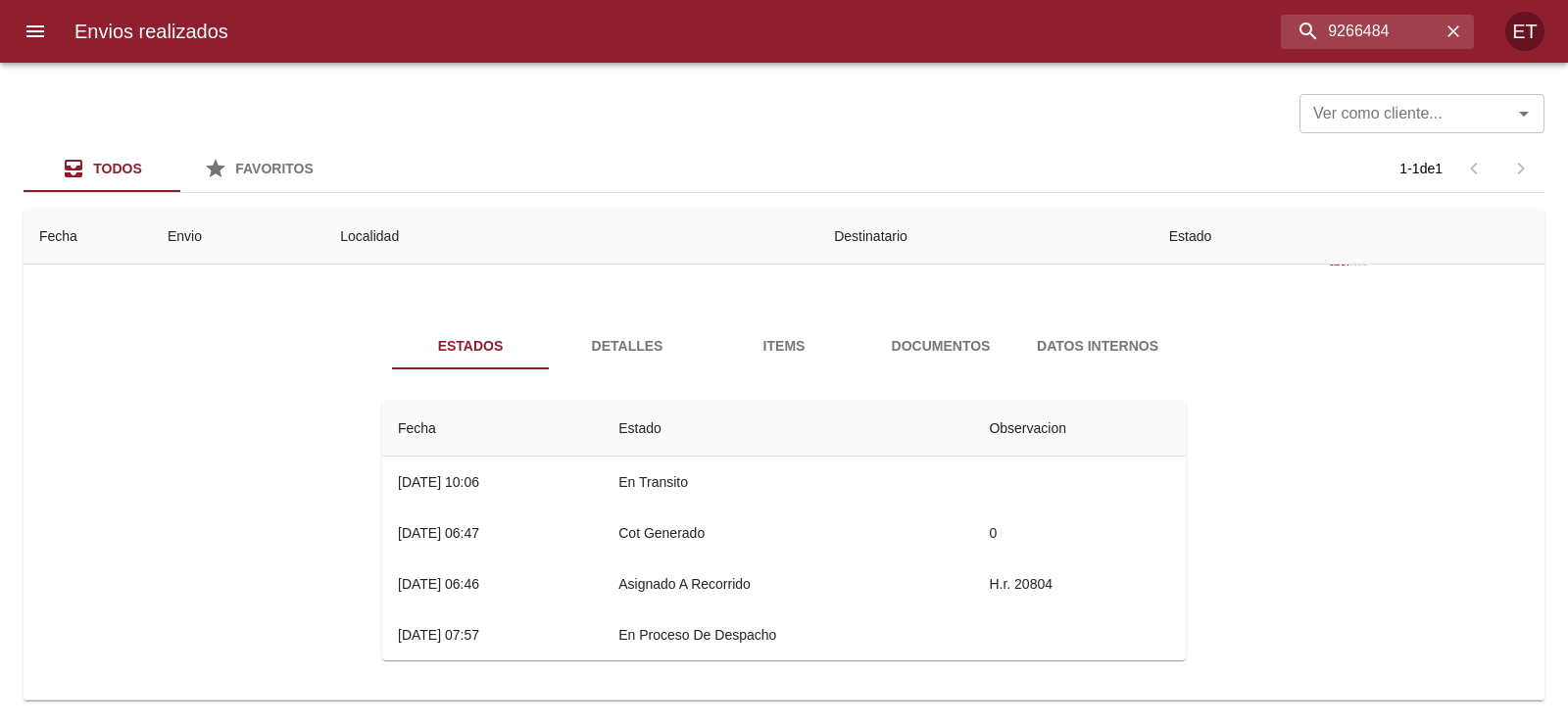 click on "Localidad" at bounding box center [571, 236] 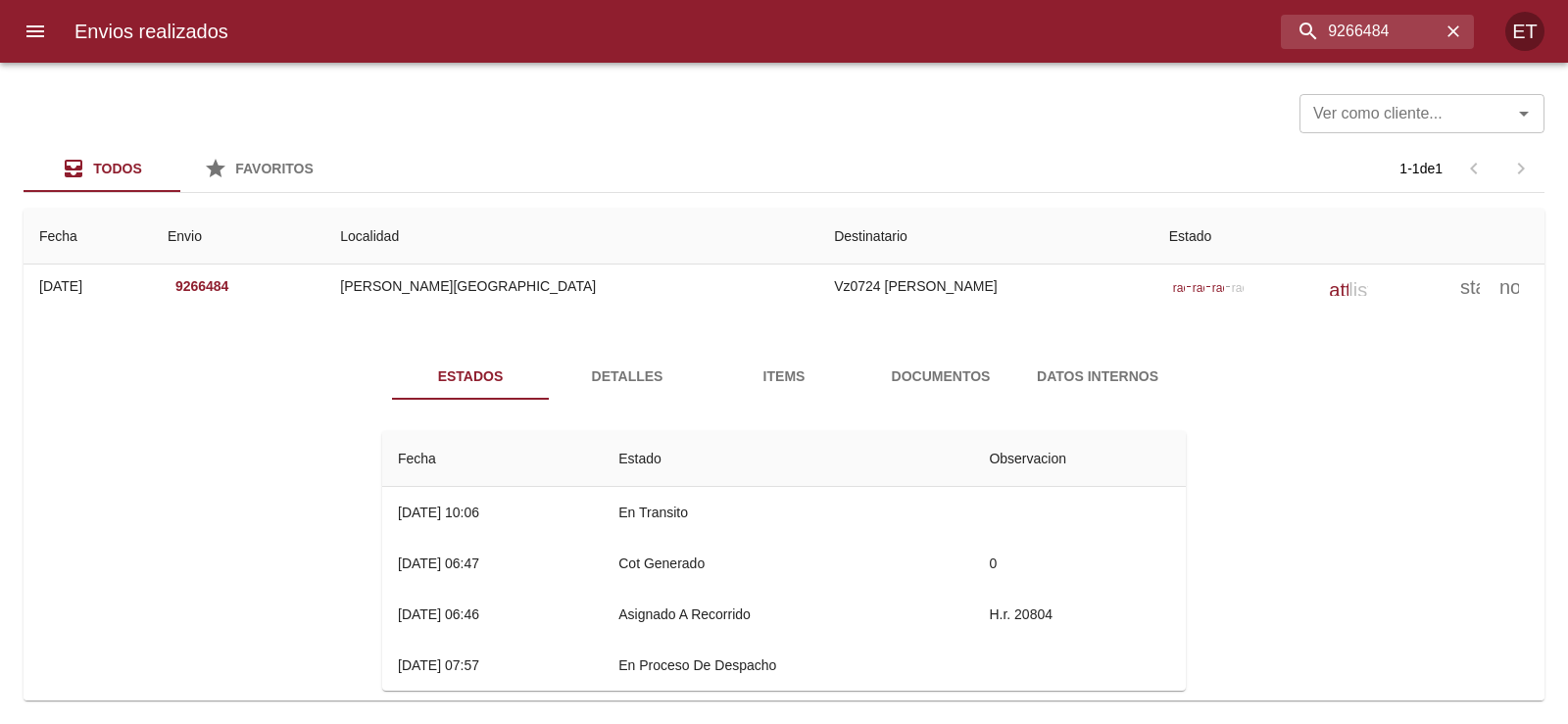 scroll, scrollTop: 0, scrollLeft: 0, axis: both 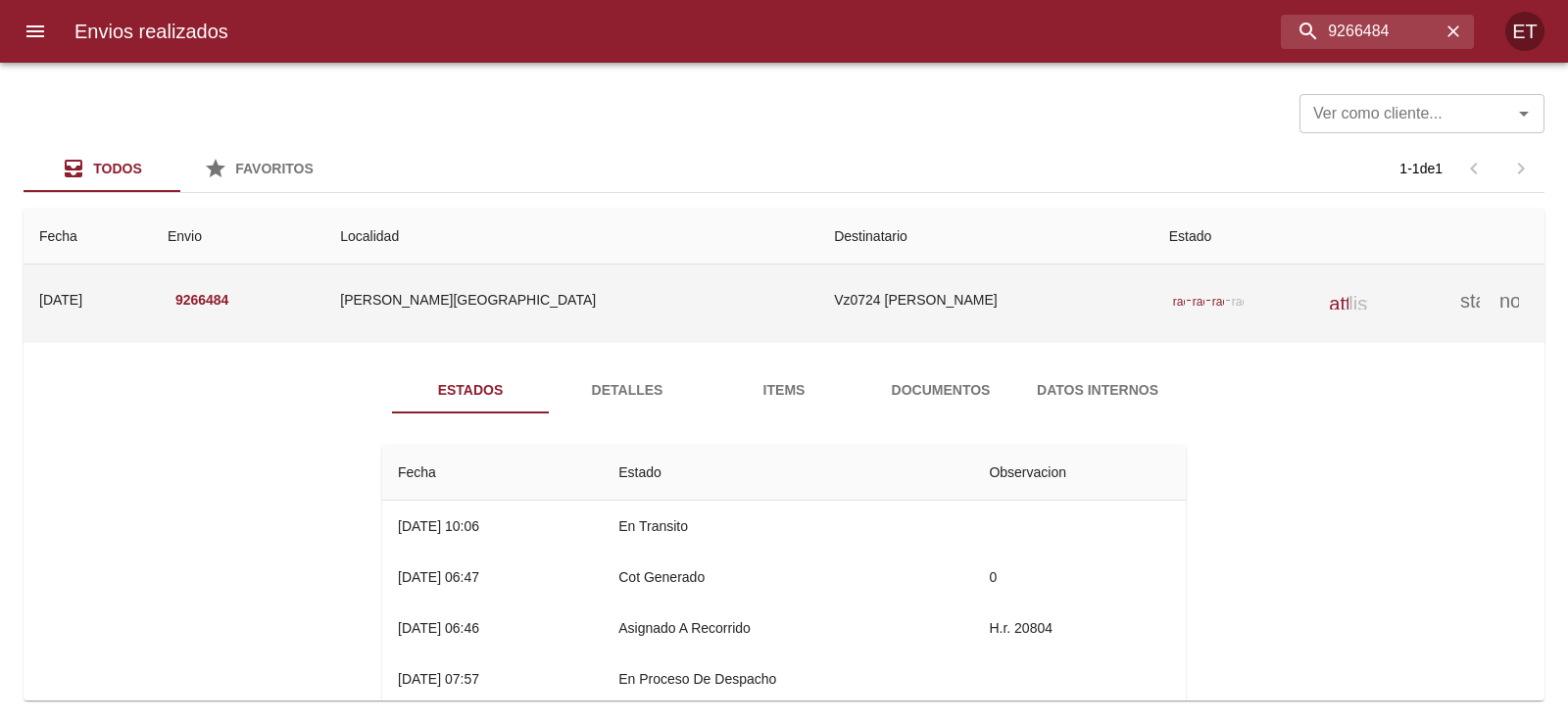 click on "Vz0724 [PERSON_NAME]" at bounding box center (986, 300) 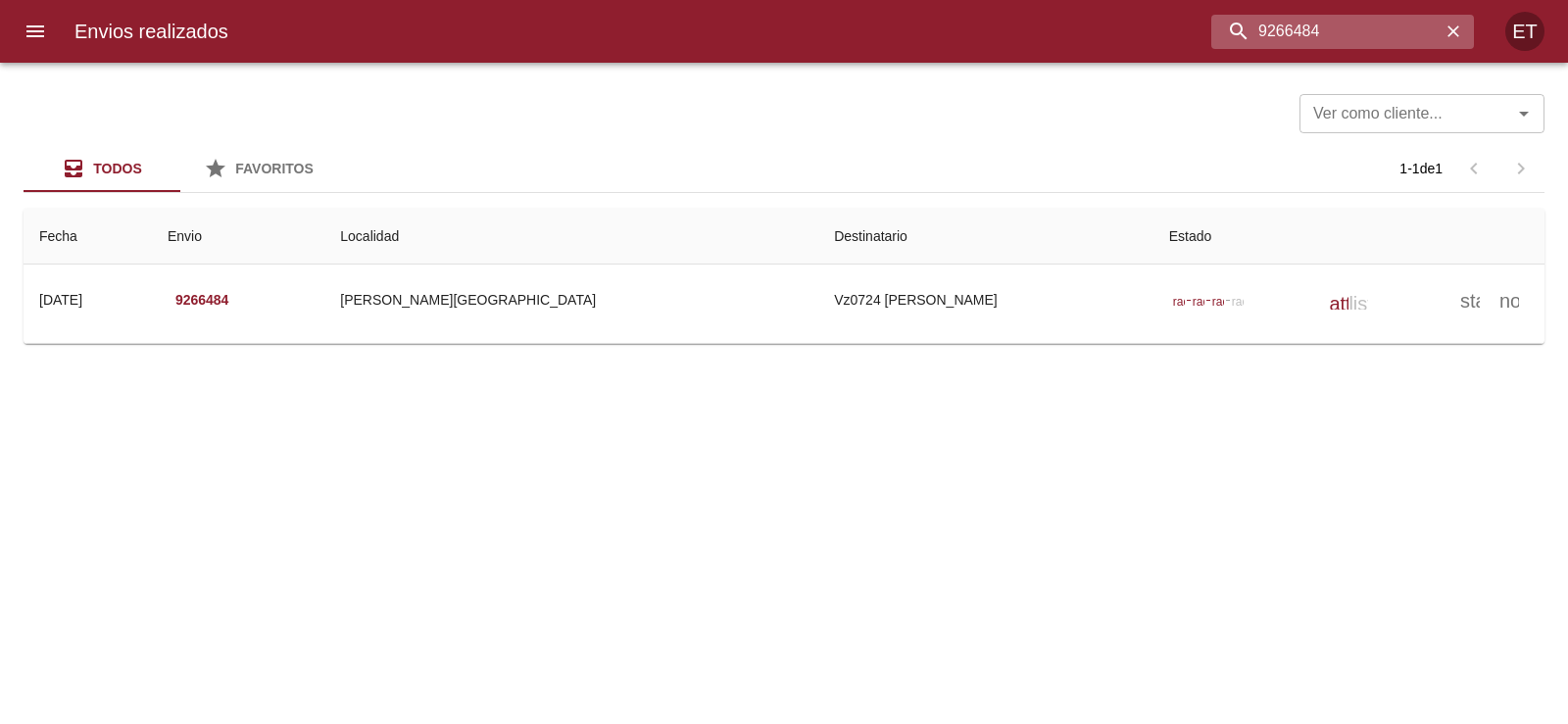 click on "9266484" at bounding box center [1326, 31] 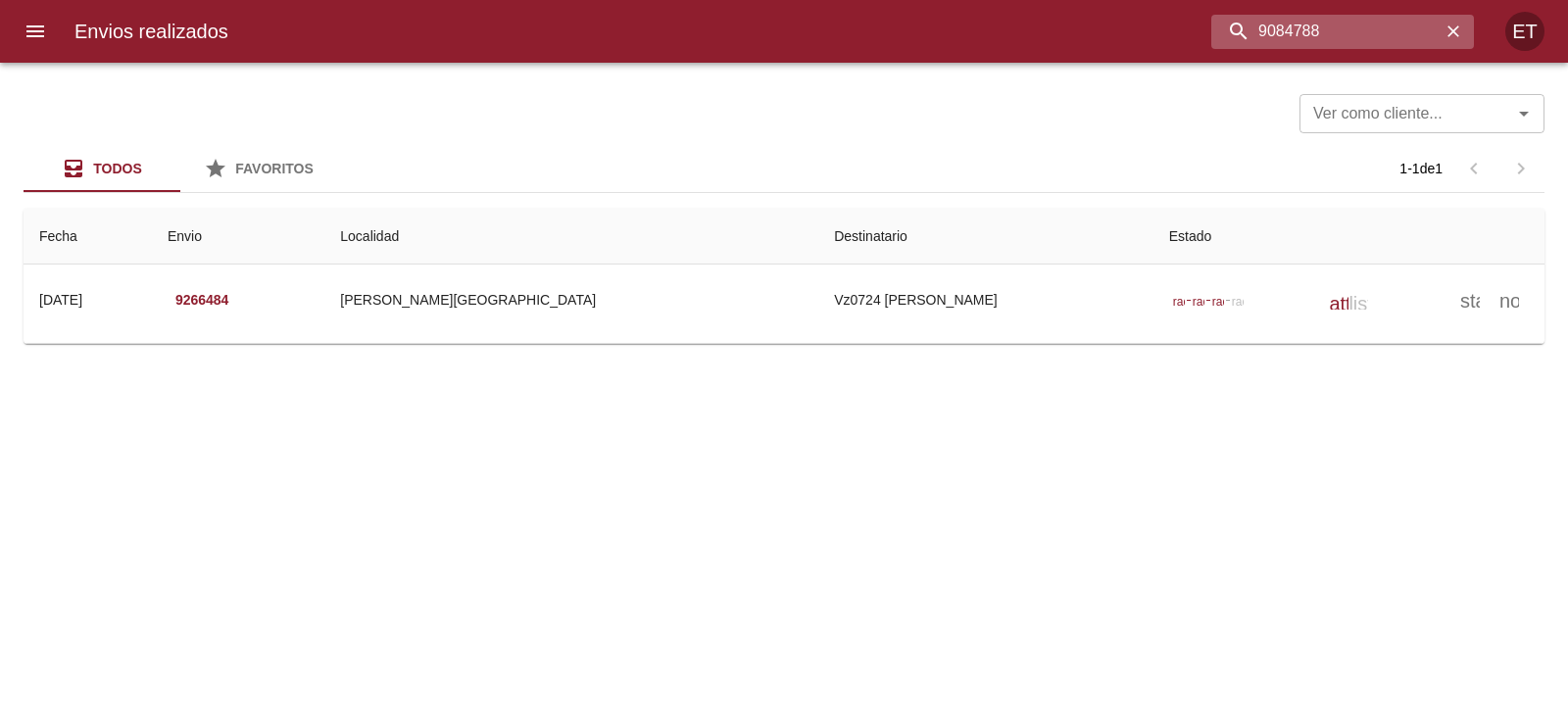 type on "9084788" 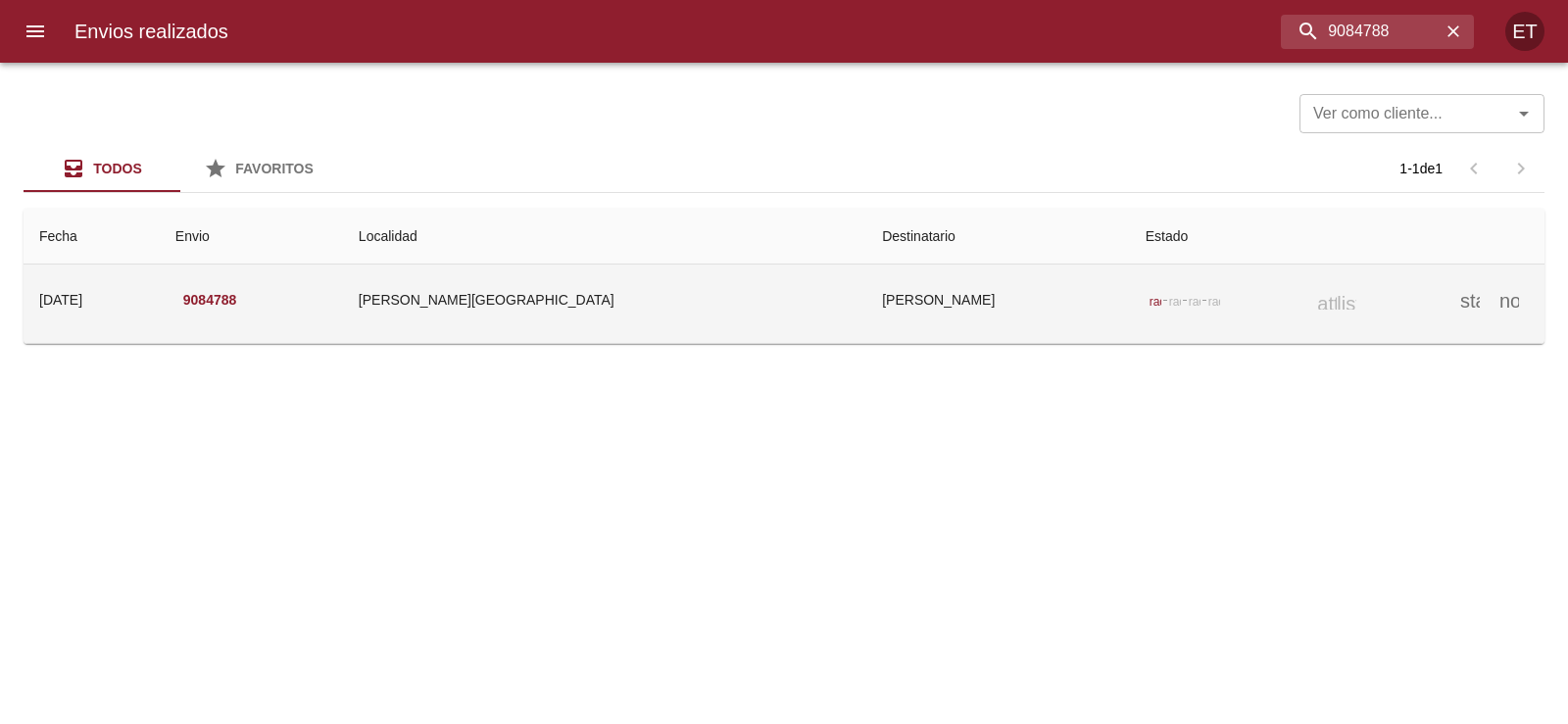 click on "radio_button_checked radio_button_unchecked radio_button_unchecked radio_button_unchecked attach_file list star_border notifications_none" at bounding box center [1337, 300] 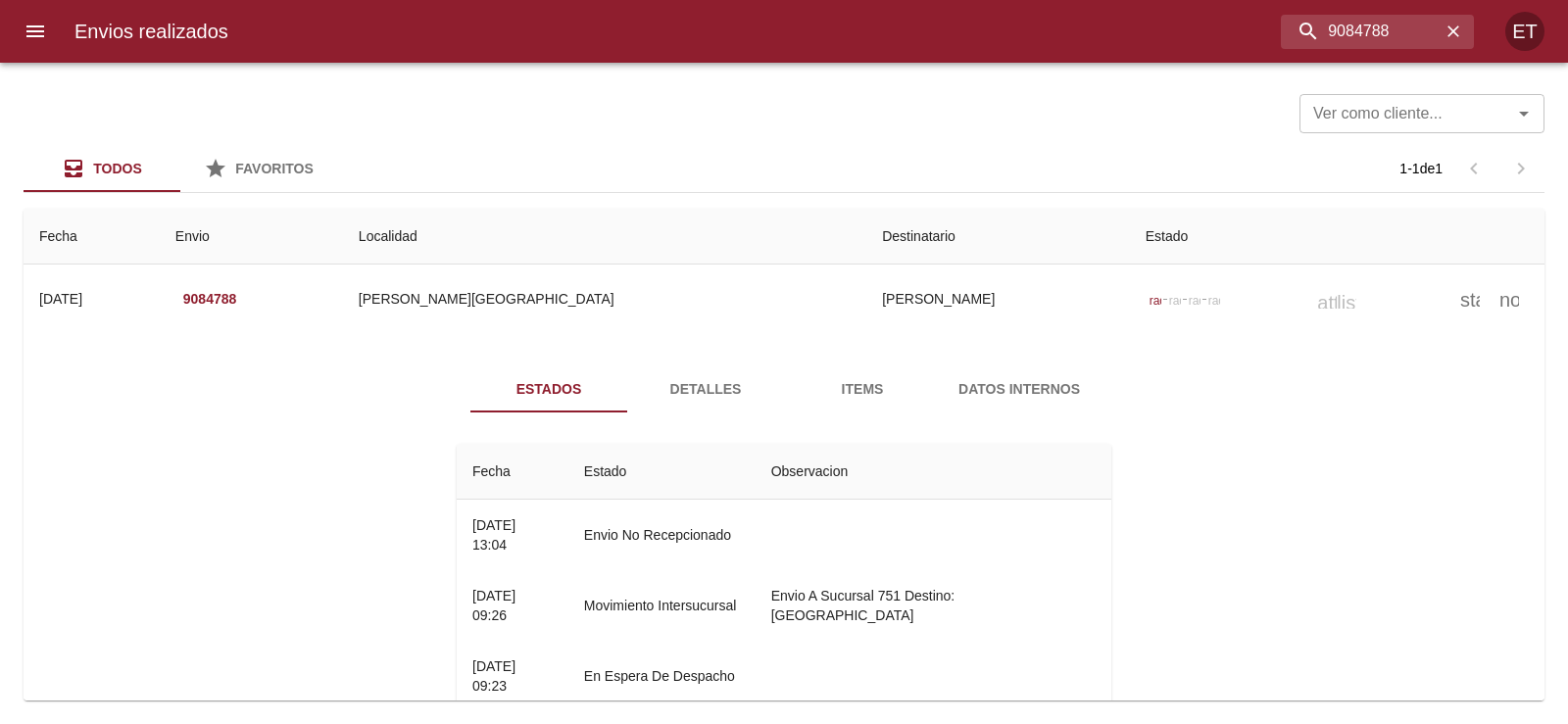 scroll, scrollTop: 0, scrollLeft: 0, axis: both 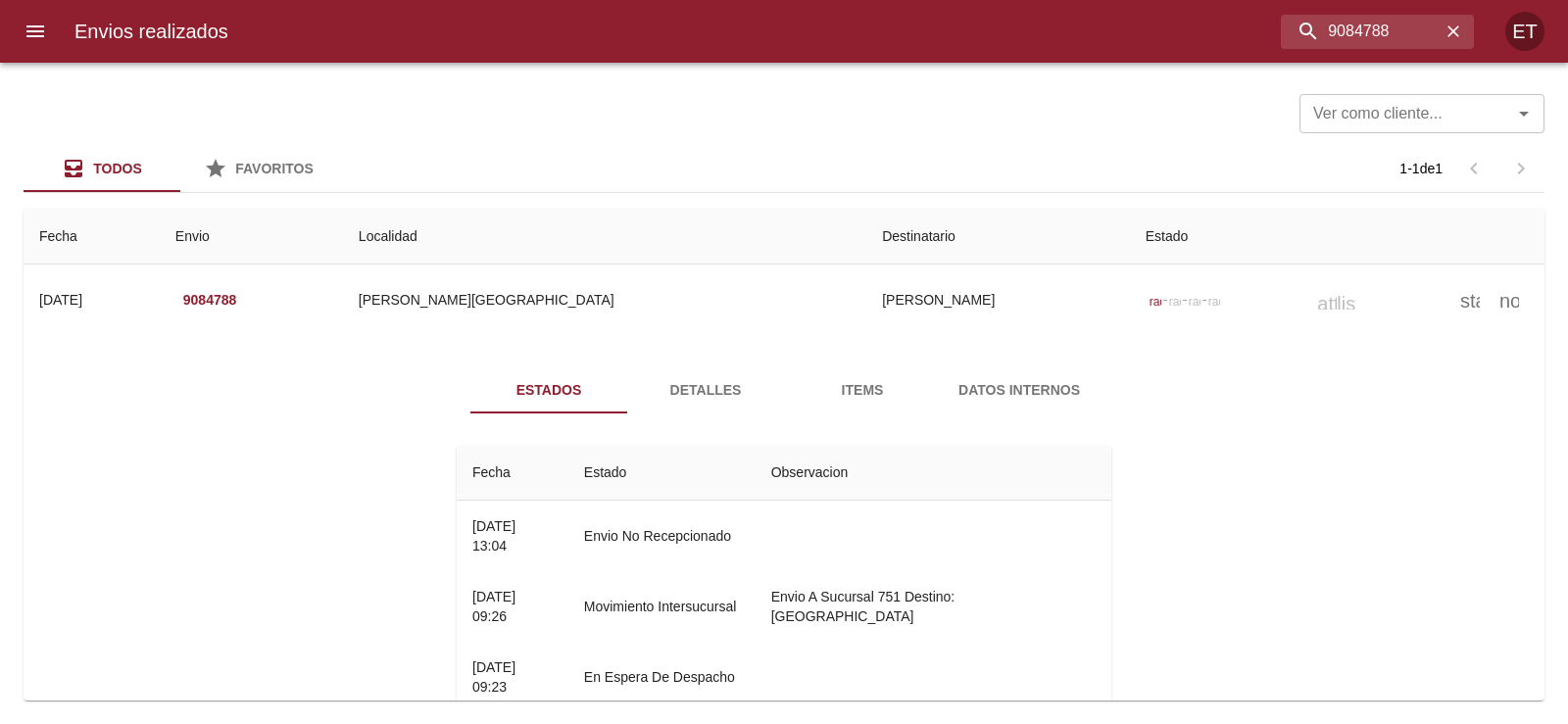 click on "Todos Favoritos 1 - 1  de  1" at bounding box center (784, 169) 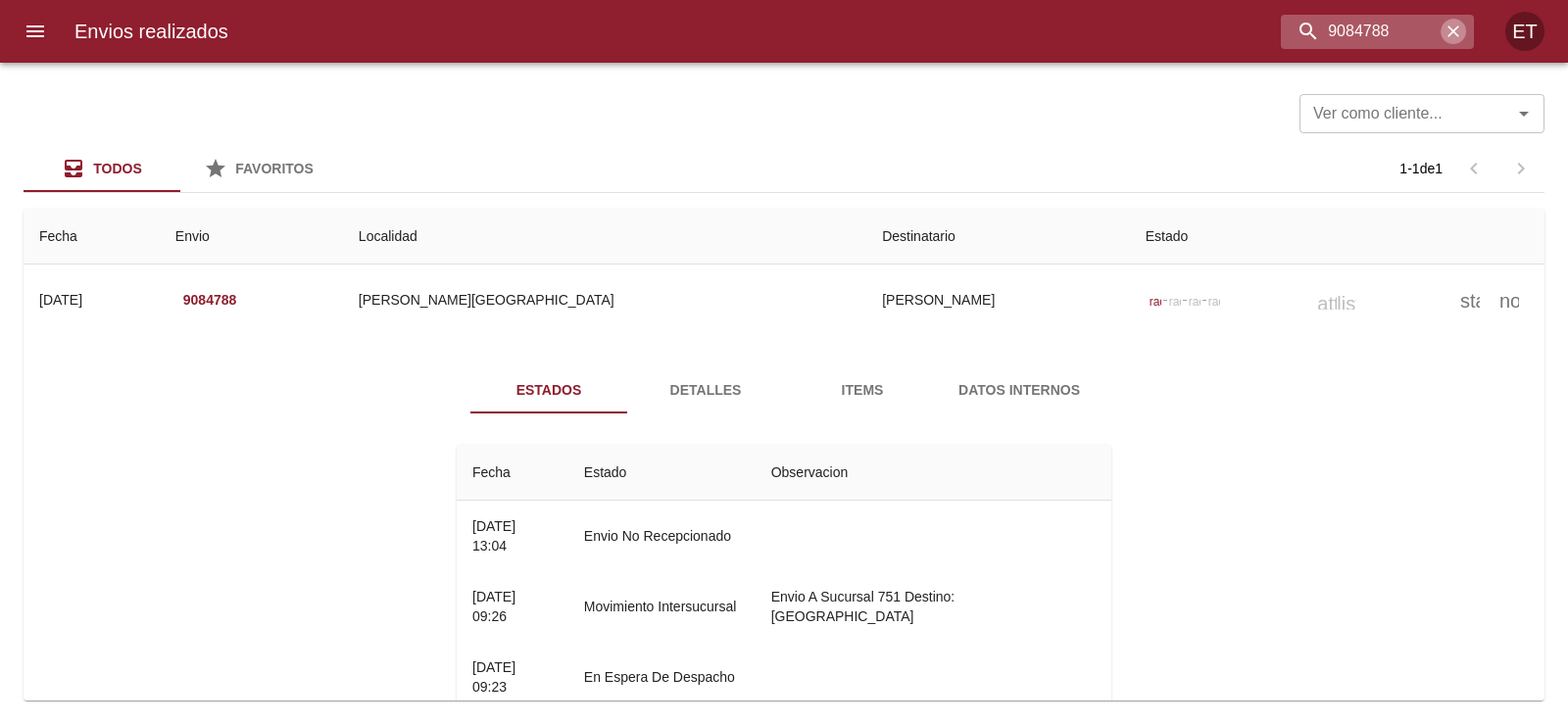 click 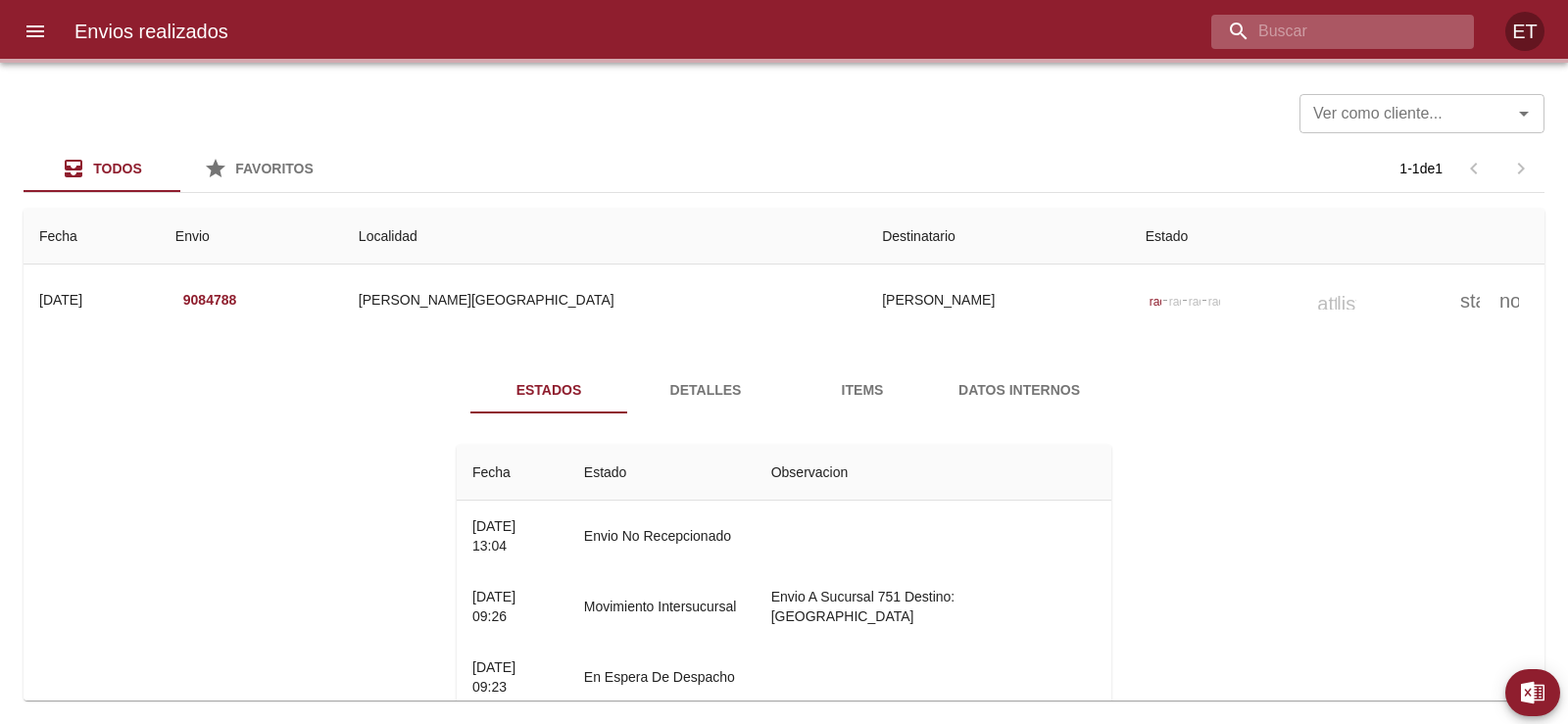 click at bounding box center (1326, 31) 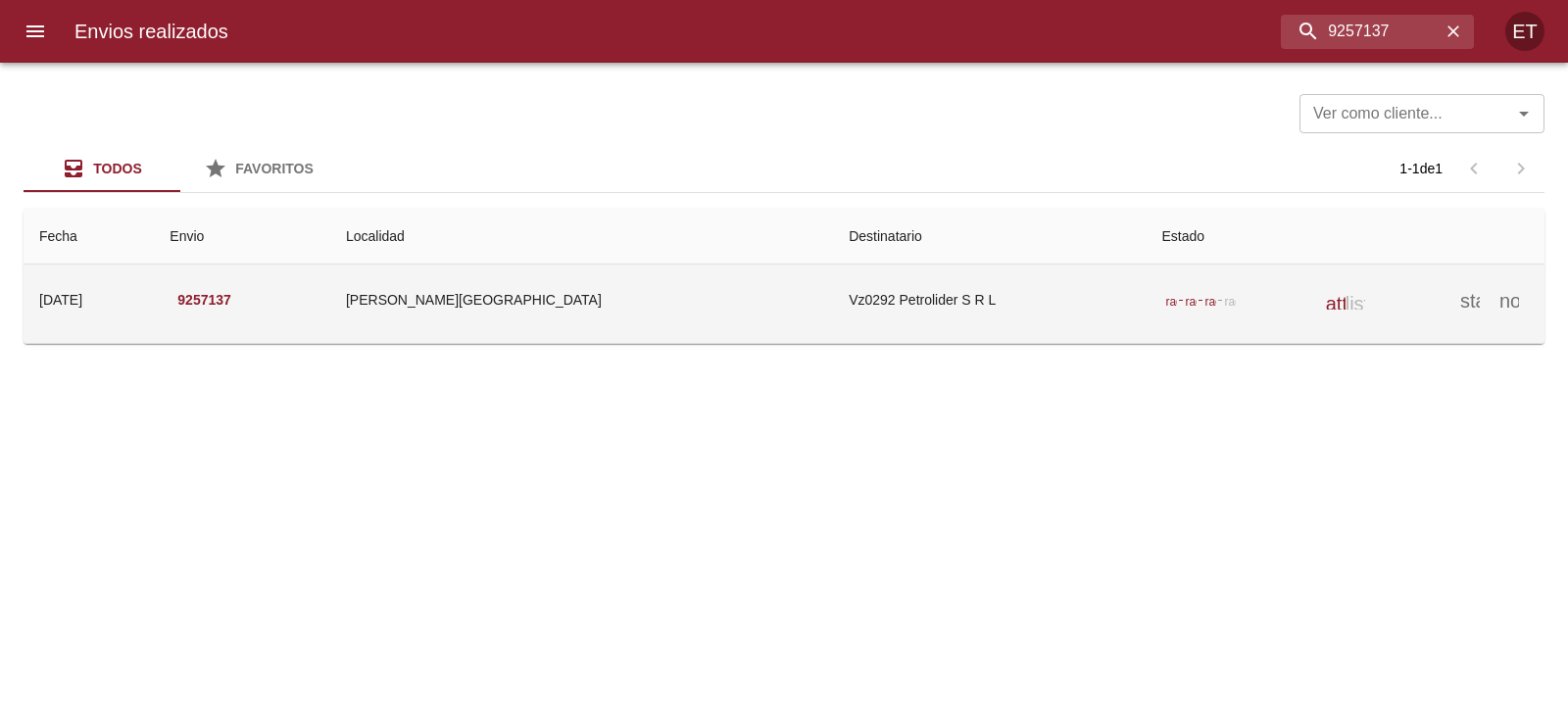 click on "radio_button_checked radio_button_checked radio_button_checked radio_button_unchecked attach_file list star_border notifications_none" at bounding box center (1345, 300) 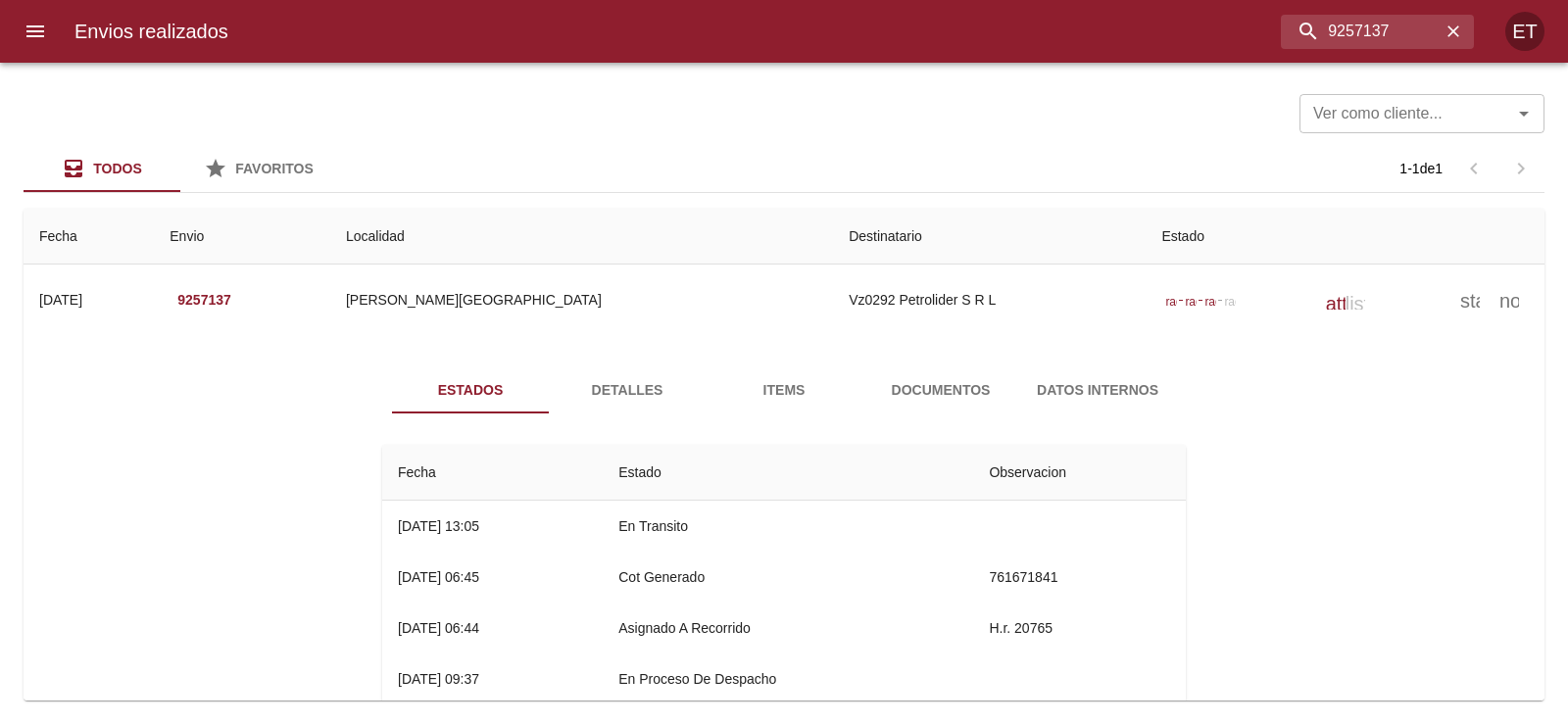 scroll, scrollTop: 44, scrollLeft: 0, axis: vertical 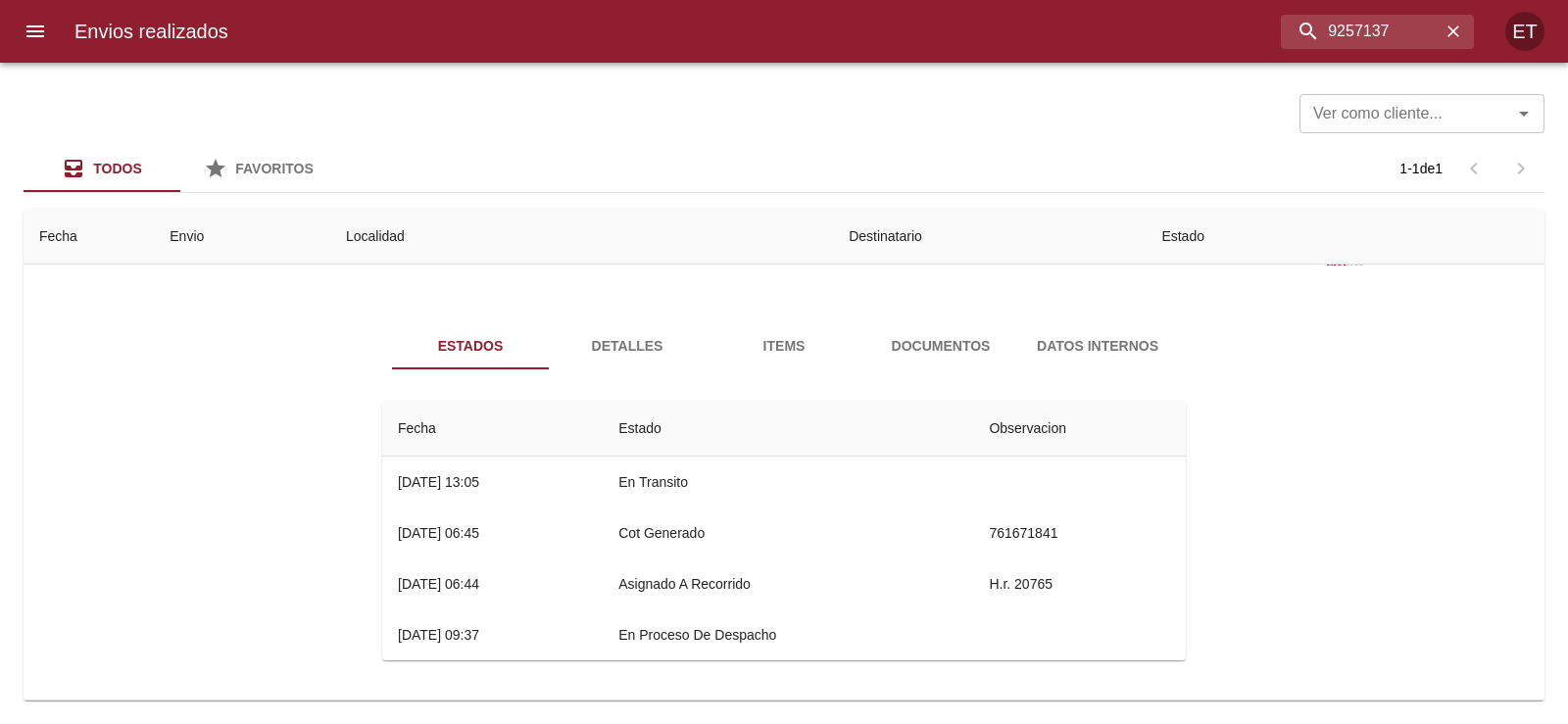 click on "Ver como cliente... Ver como cliente..." at bounding box center (784, 112) 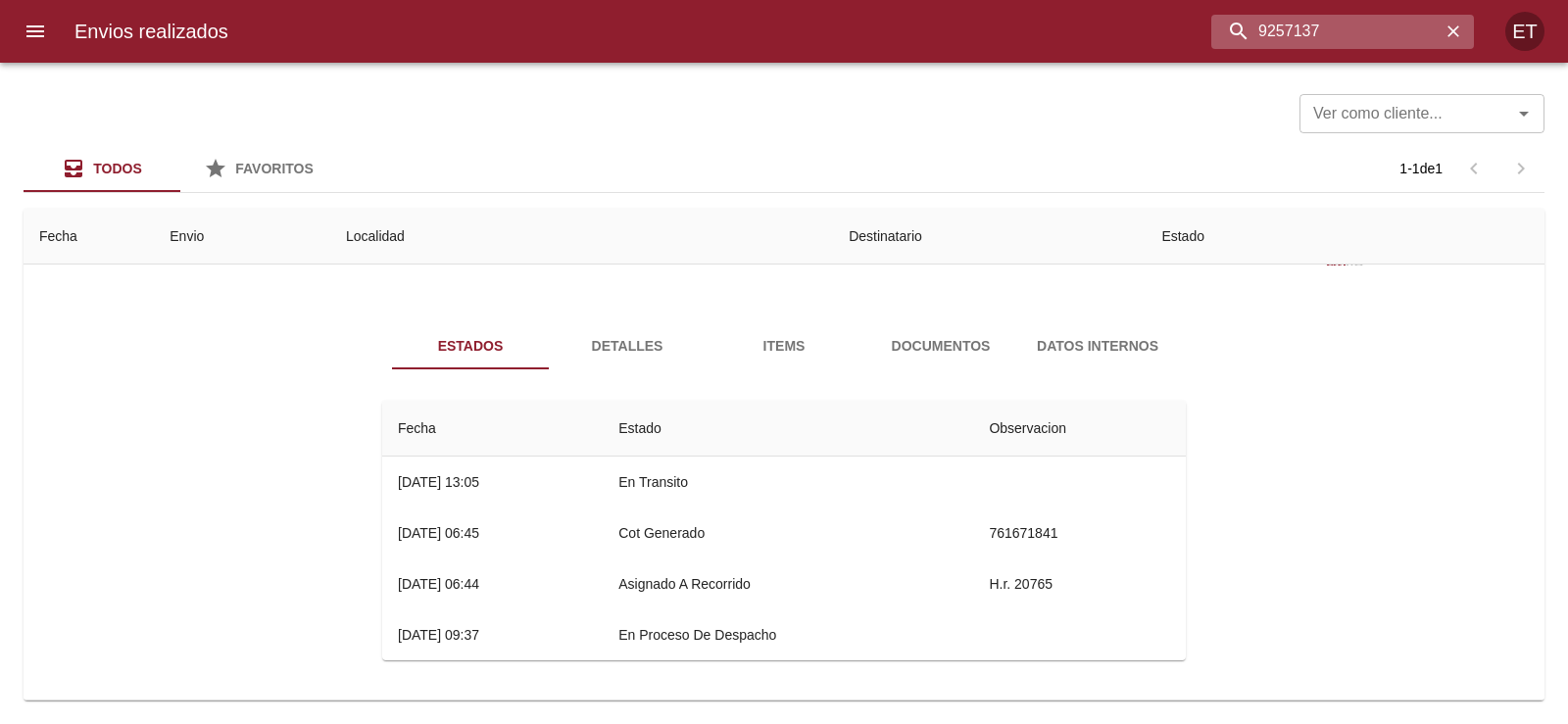 click on "9257137" at bounding box center (1326, 31) 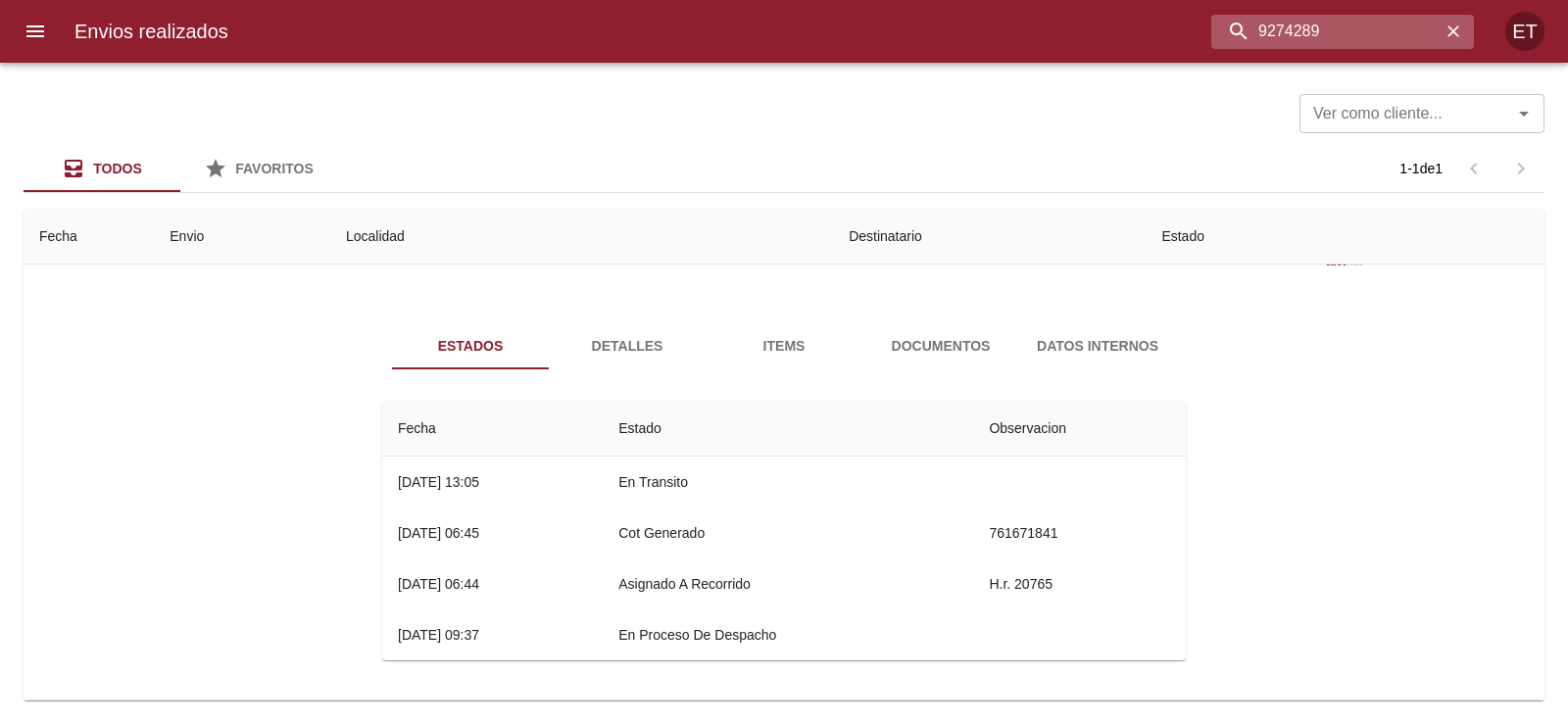type on "9274289" 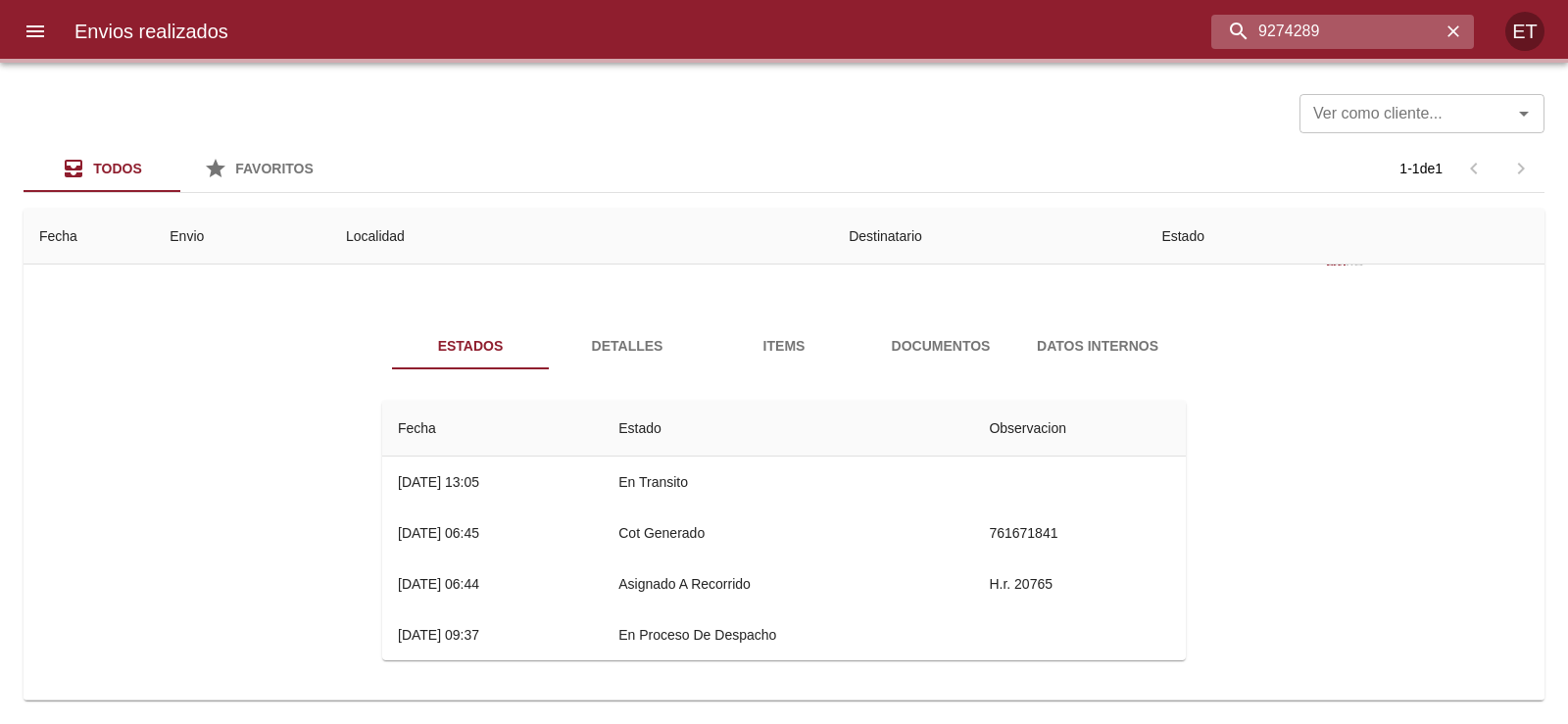 scroll, scrollTop: 0, scrollLeft: 0, axis: both 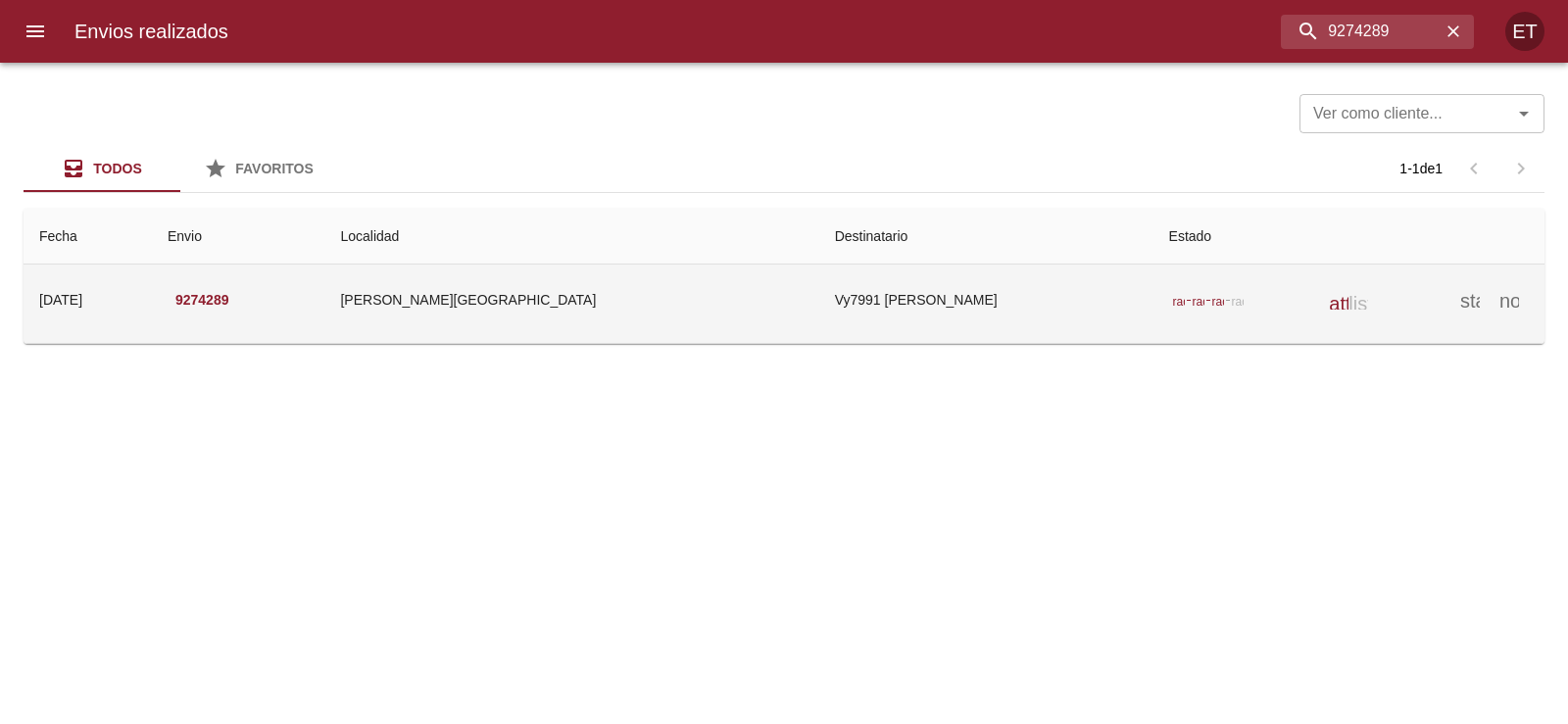 click on "Vy7991 [PERSON_NAME]" at bounding box center (986, 300) 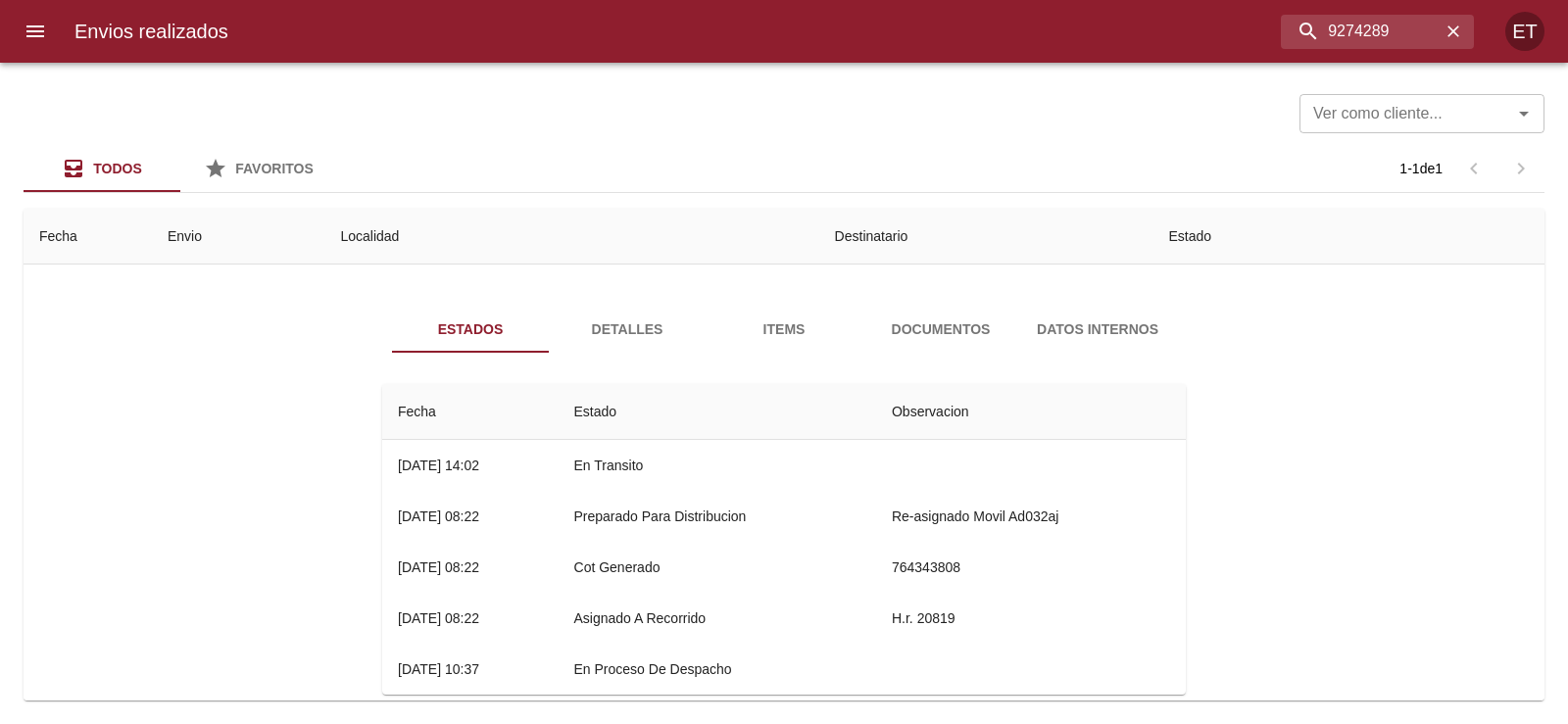 scroll, scrollTop: 95, scrollLeft: 0, axis: vertical 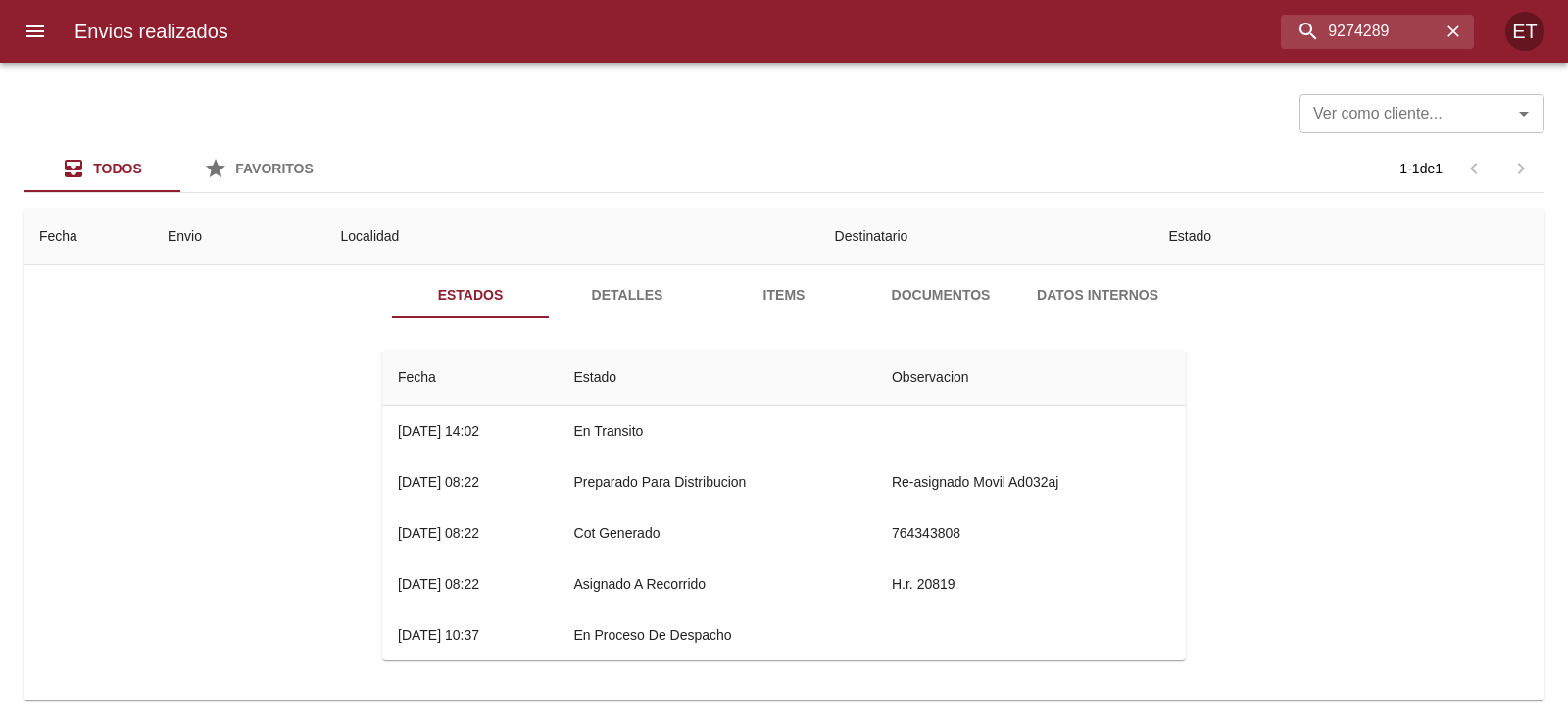 click on "Localidad" at bounding box center [571, 236] 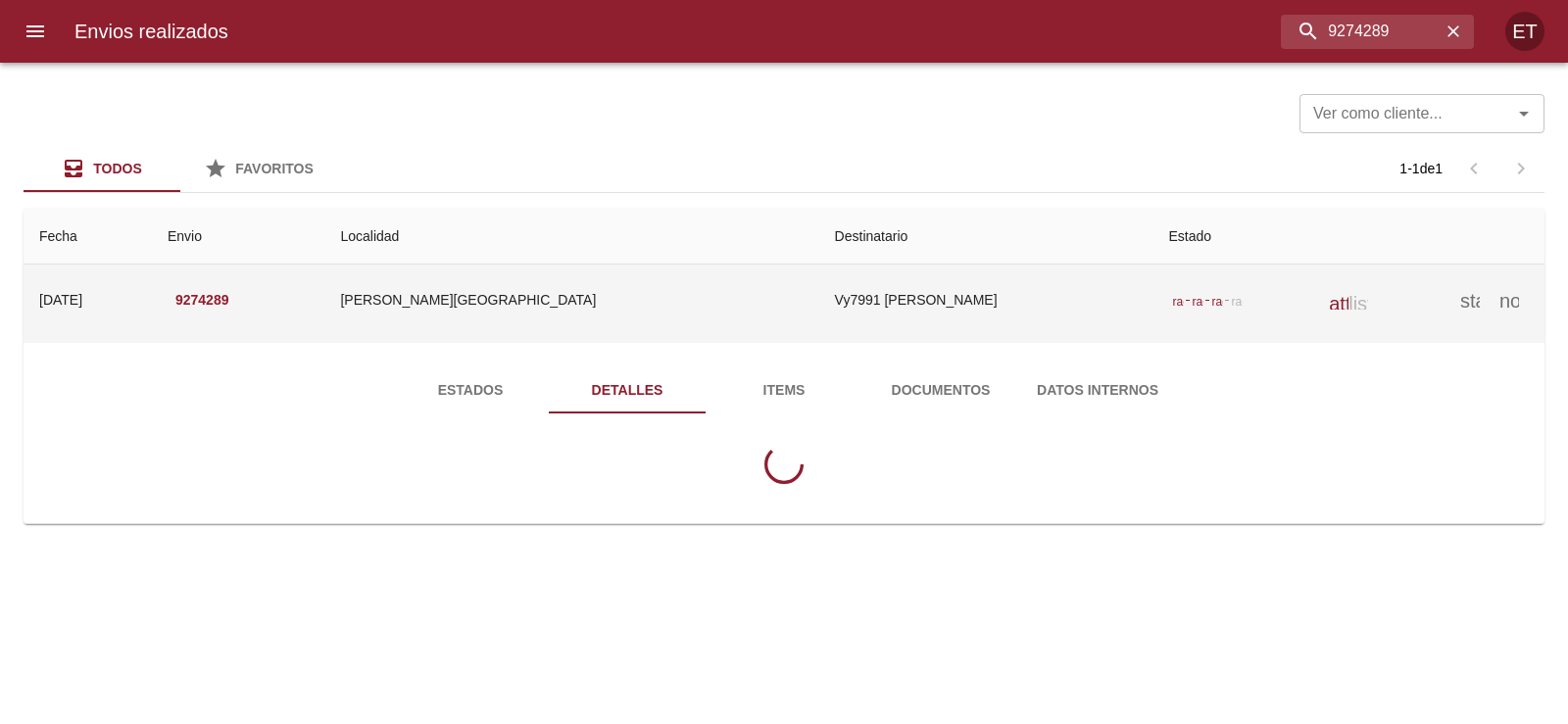 scroll, scrollTop: 0, scrollLeft: 0, axis: both 